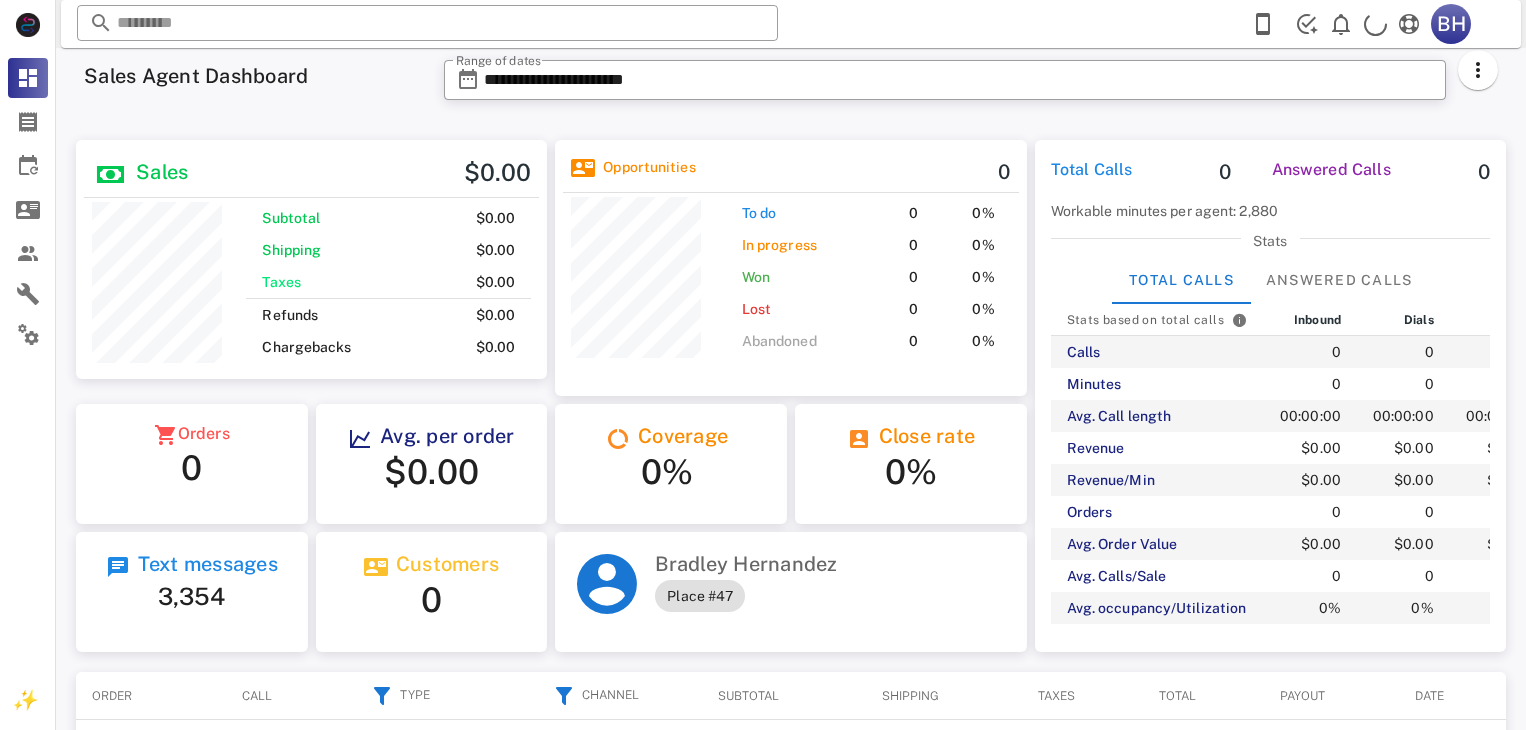 scroll, scrollTop: 0, scrollLeft: 0, axis: both 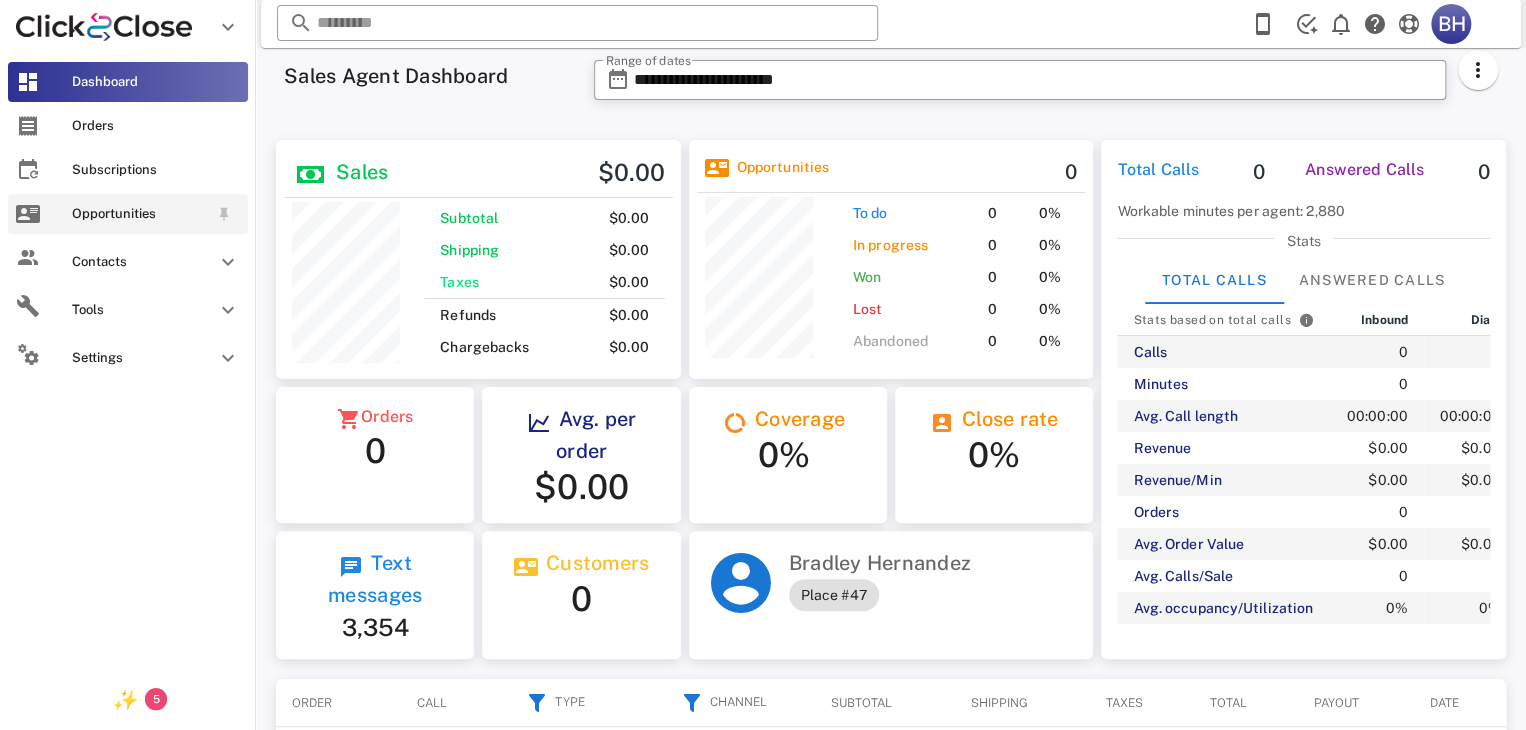 click on "Opportunities" at bounding box center (140, 214) 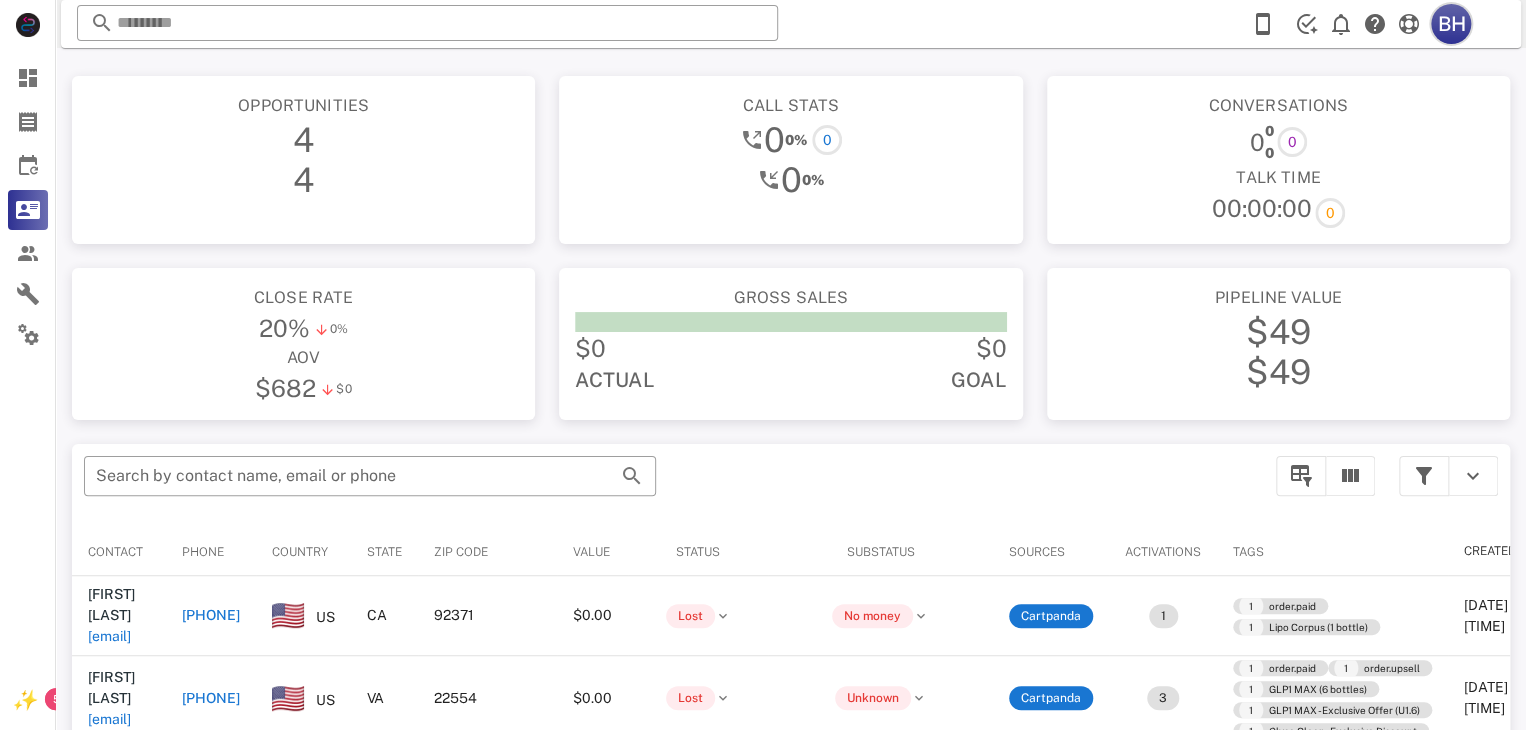 click on "BH" at bounding box center (1451, 24) 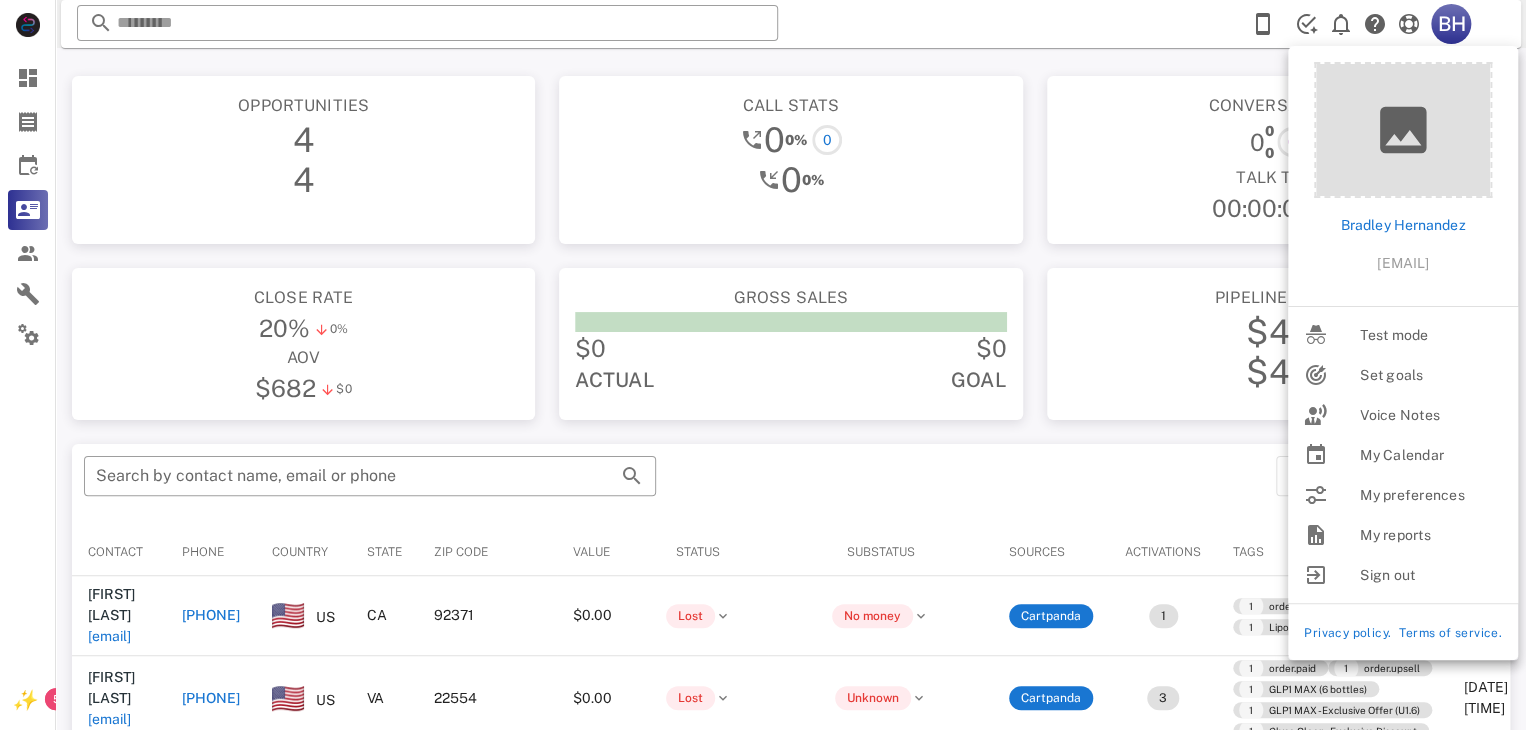 click on "Conversations 0  0  0   0  Talk Time 00:00:00  0" at bounding box center (1278, 160) 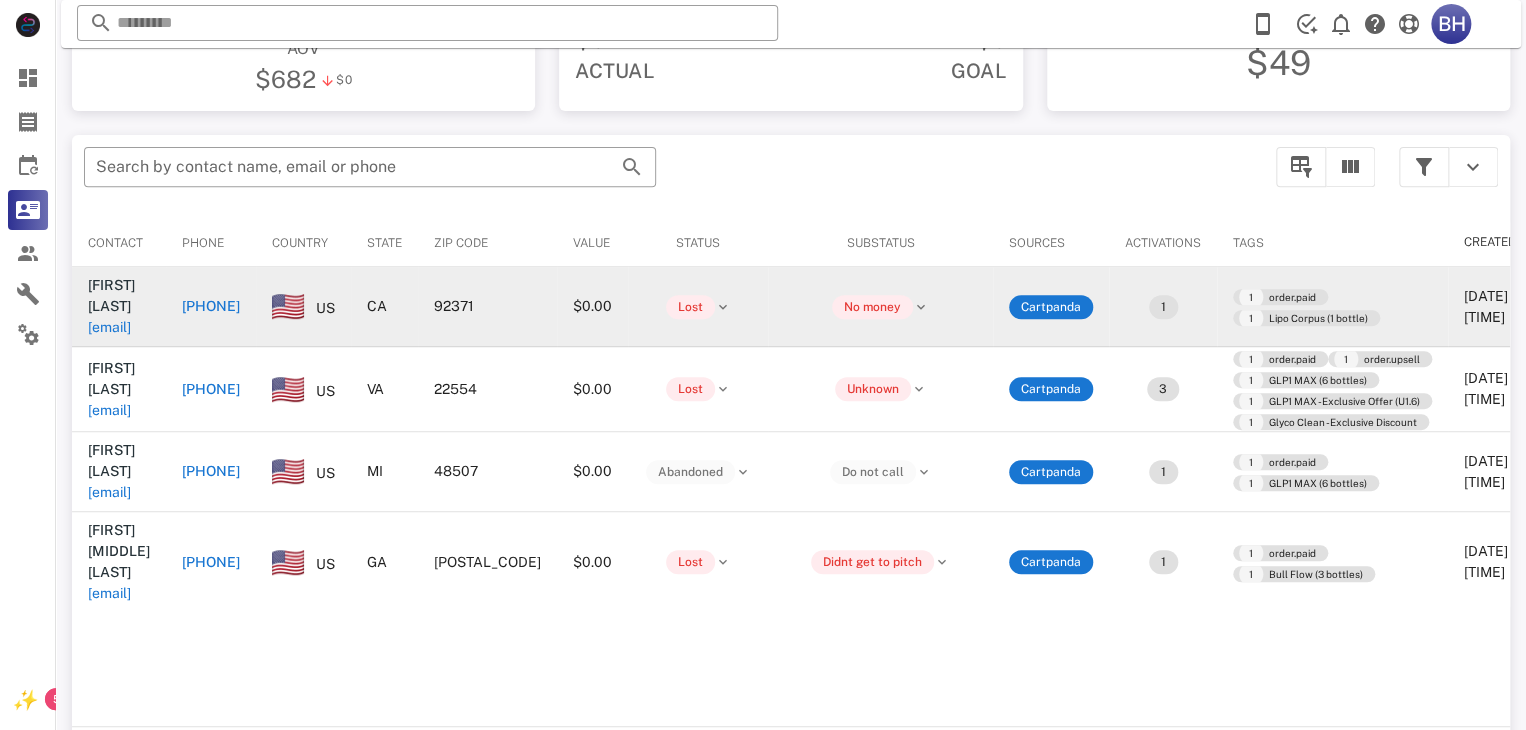 click on "[FIRST] [LAST]  [EMAIL]" at bounding box center [119, 306] 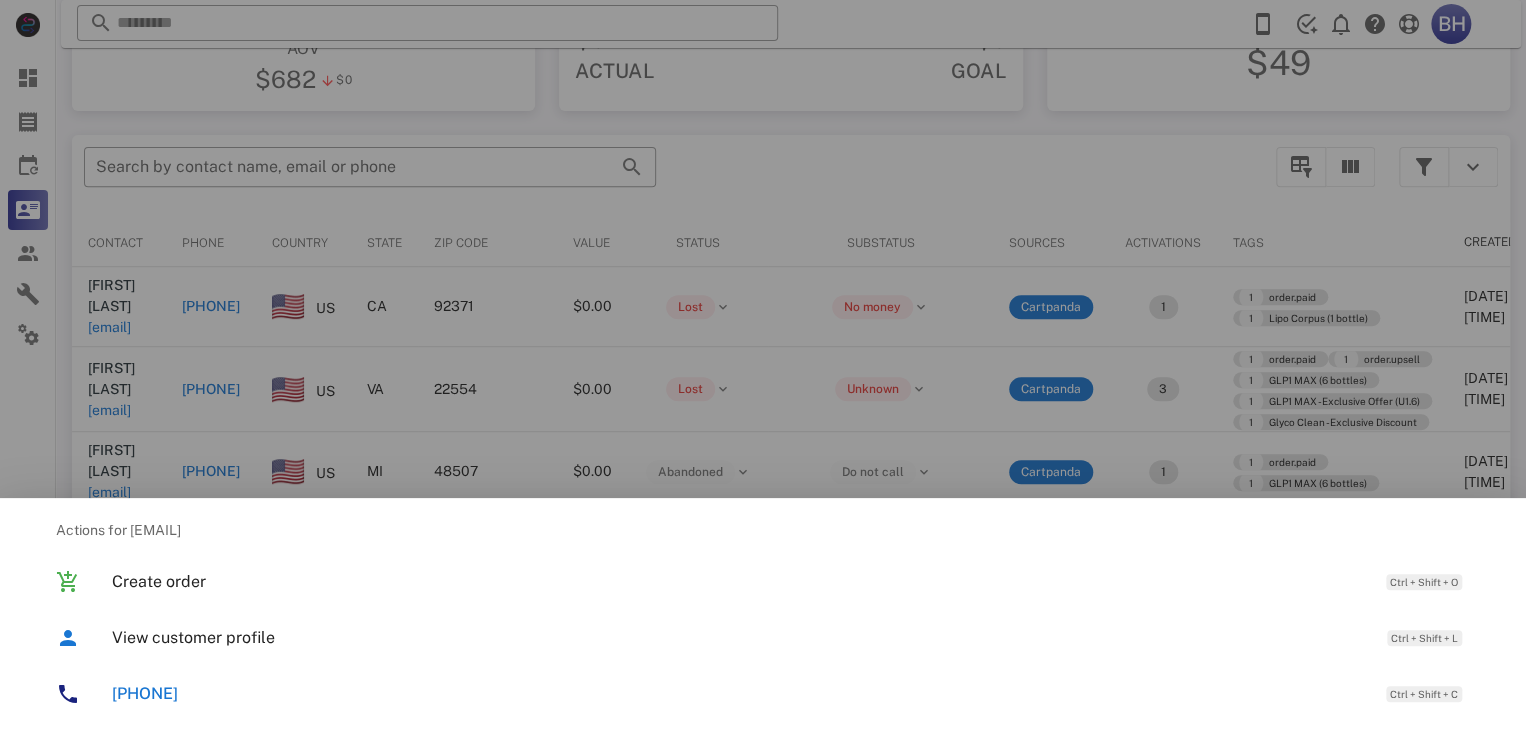 click at bounding box center (763, 365) 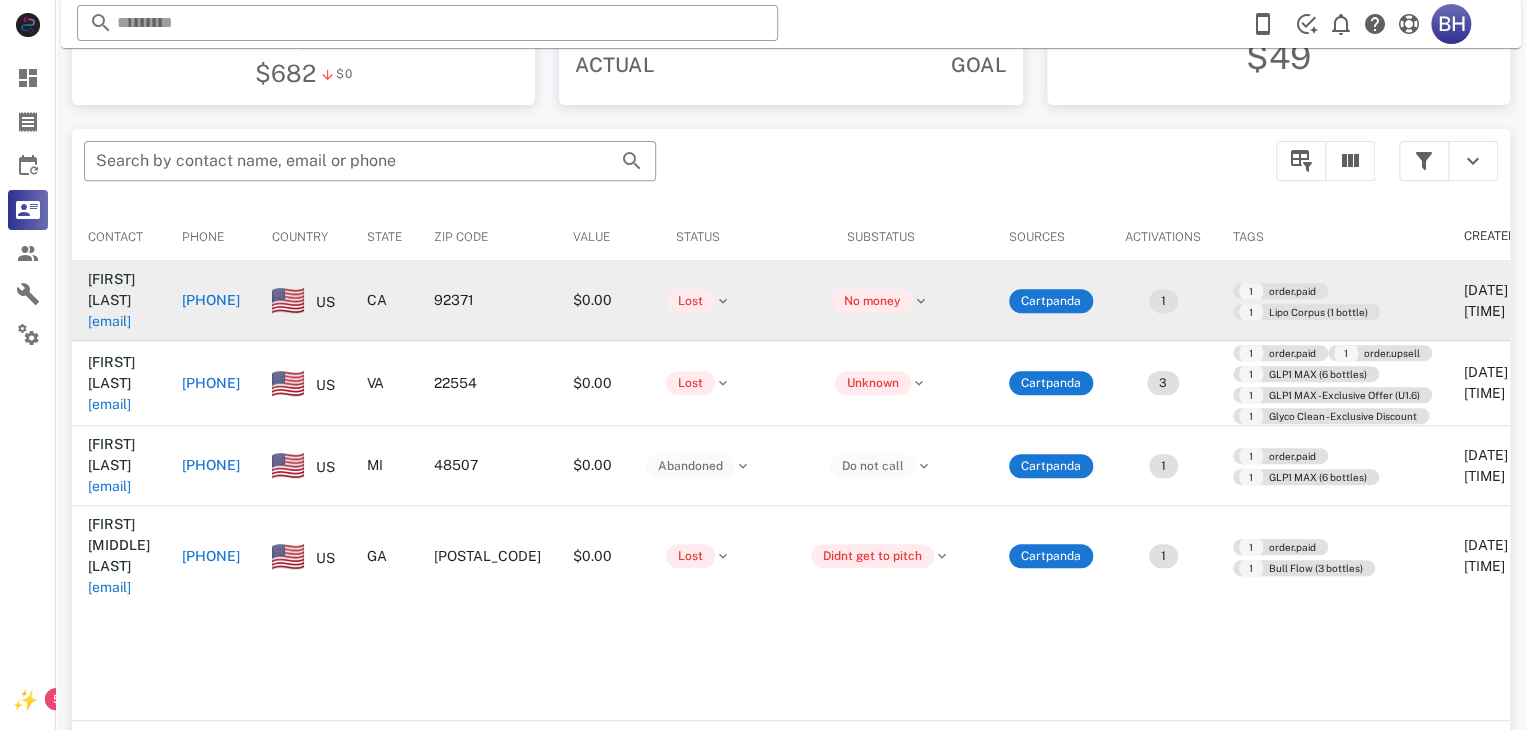 click on "[EMAIL]" at bounding box center (109, 321) 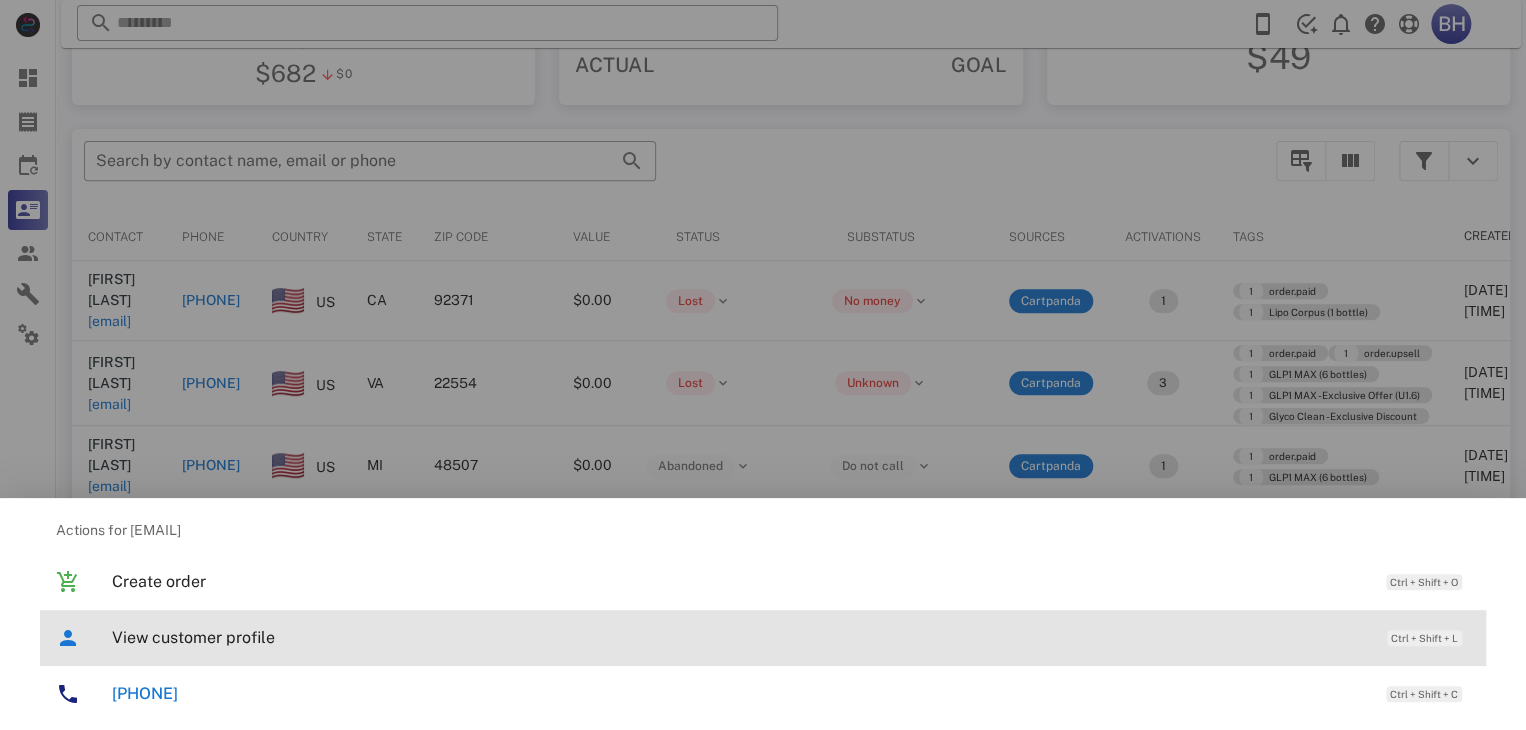 drag, startPoint x: 251, startPoint y: 637, endPoint x: 243, endPoint y: 651, distance: 16.124516 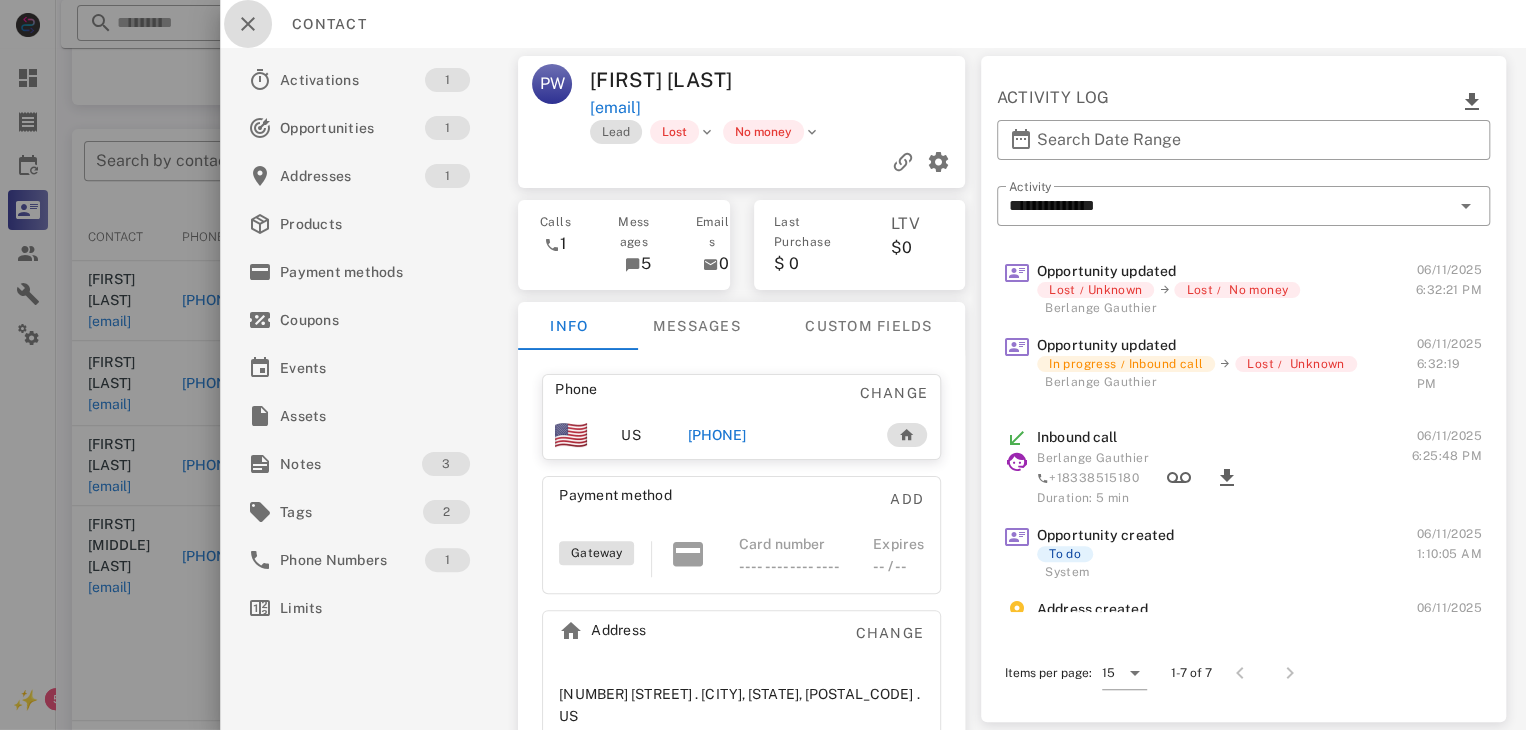 click at bounding box center [248, 24] 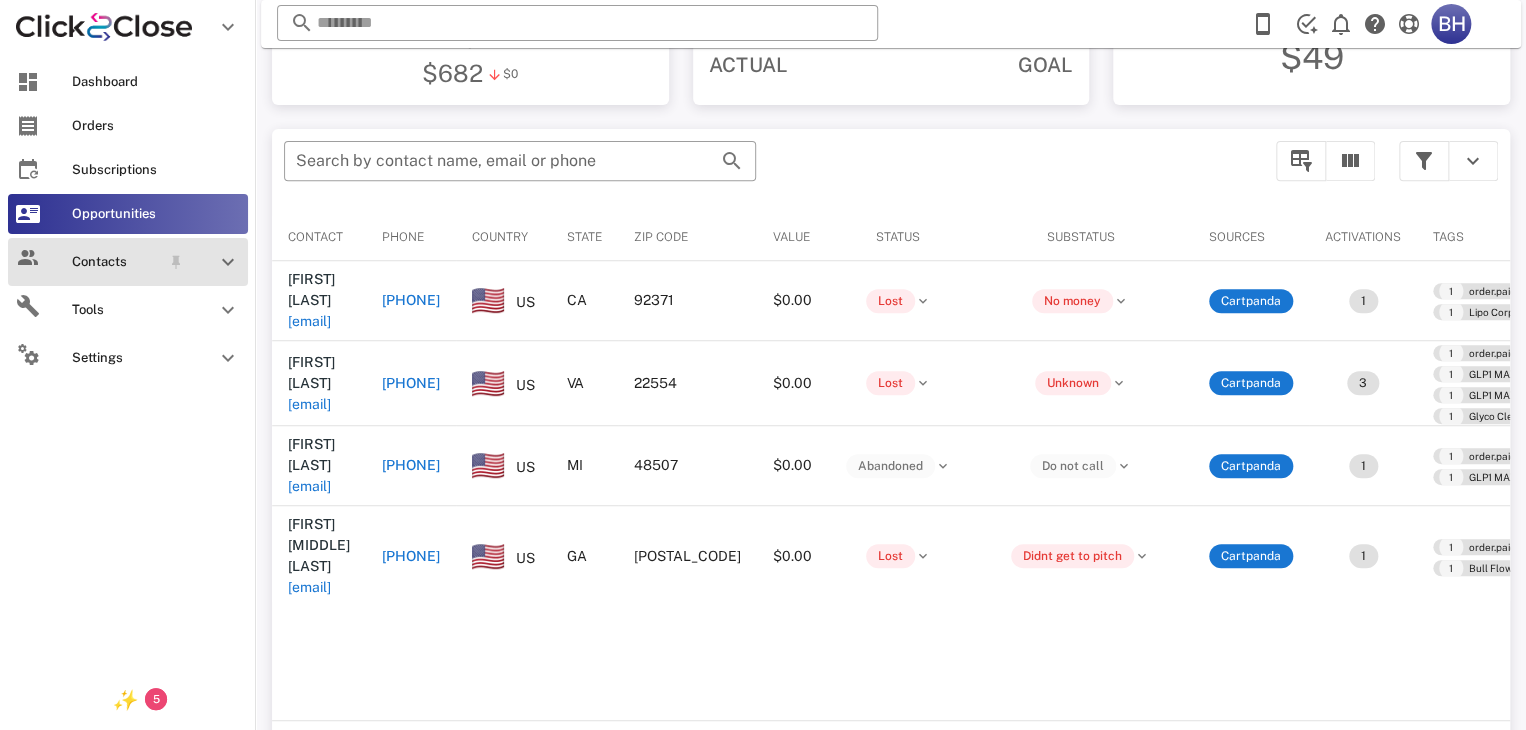 click on "Contacts" at bounding box center [128, 262] 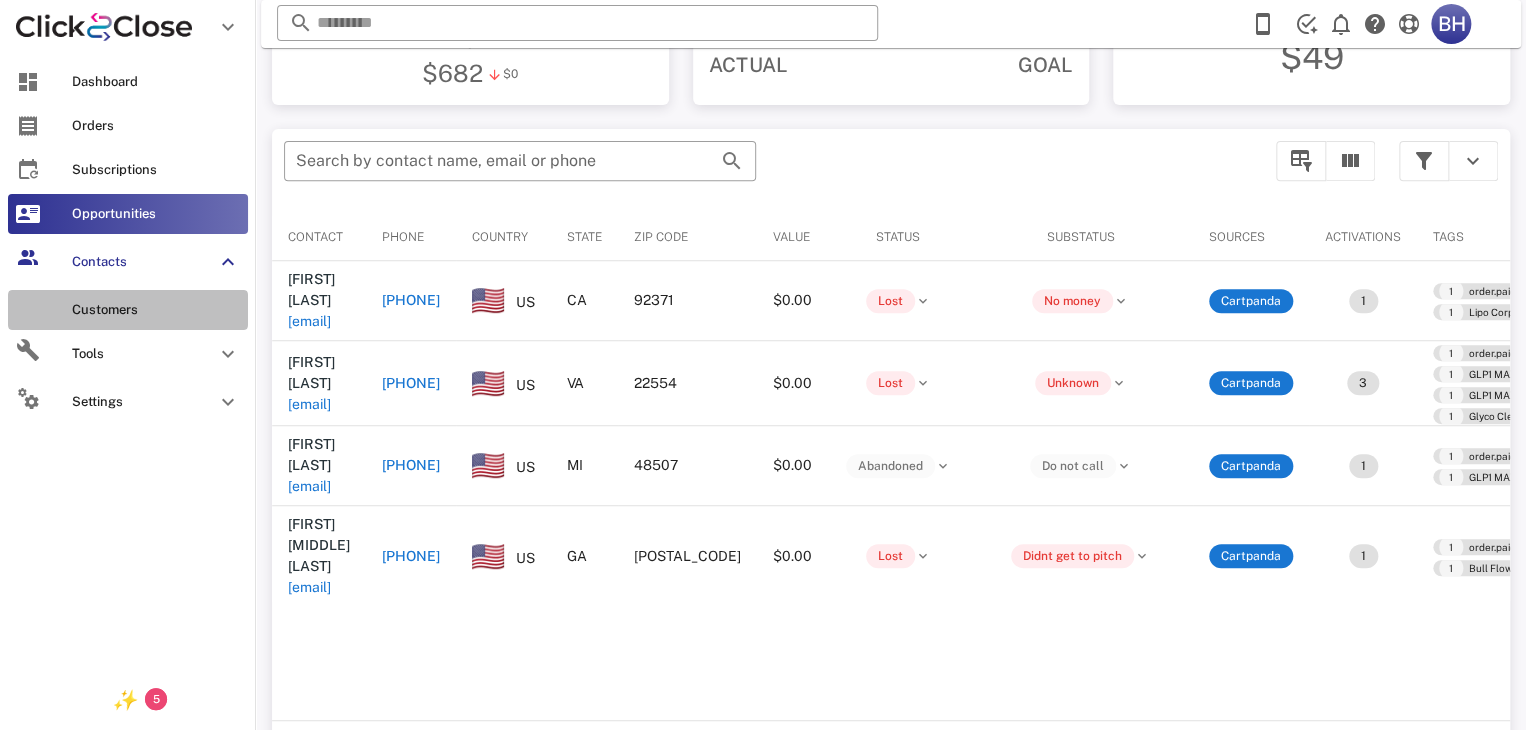 click on "Customers" at bounding box center (128, 310) 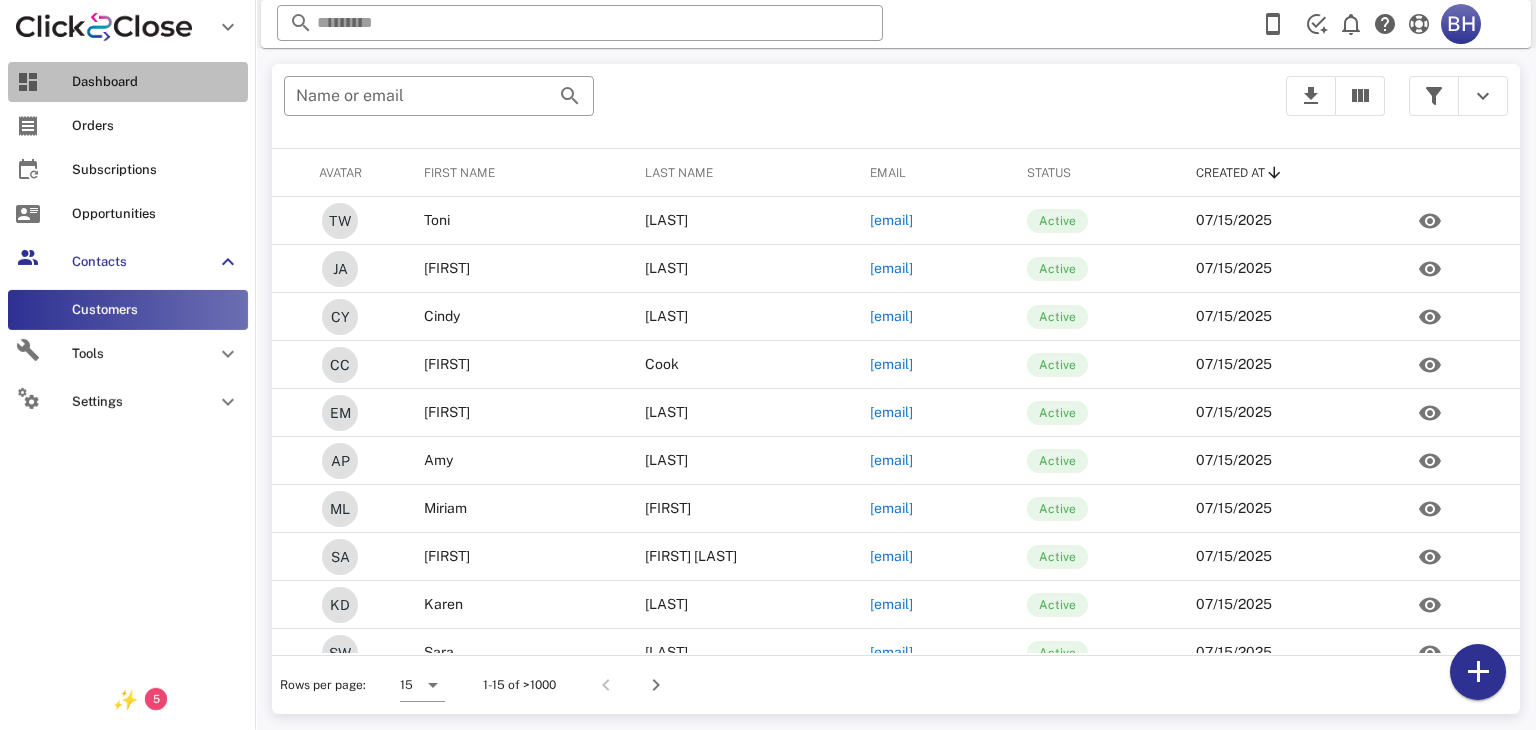 click on "Dashboard" at bounding box center [128, 82] 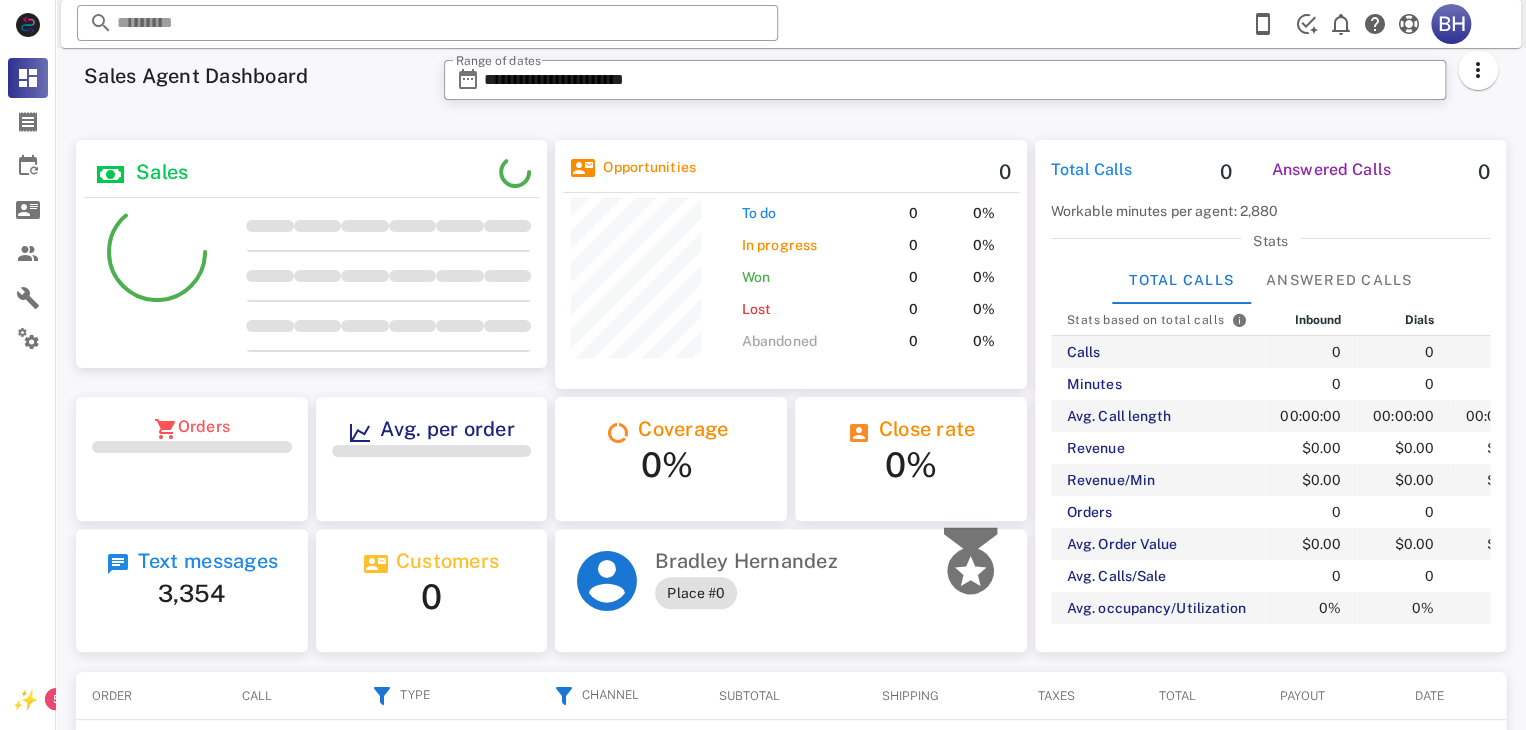 scroll, scrollTop: 999737, scrollLeft: 999528, axis: both 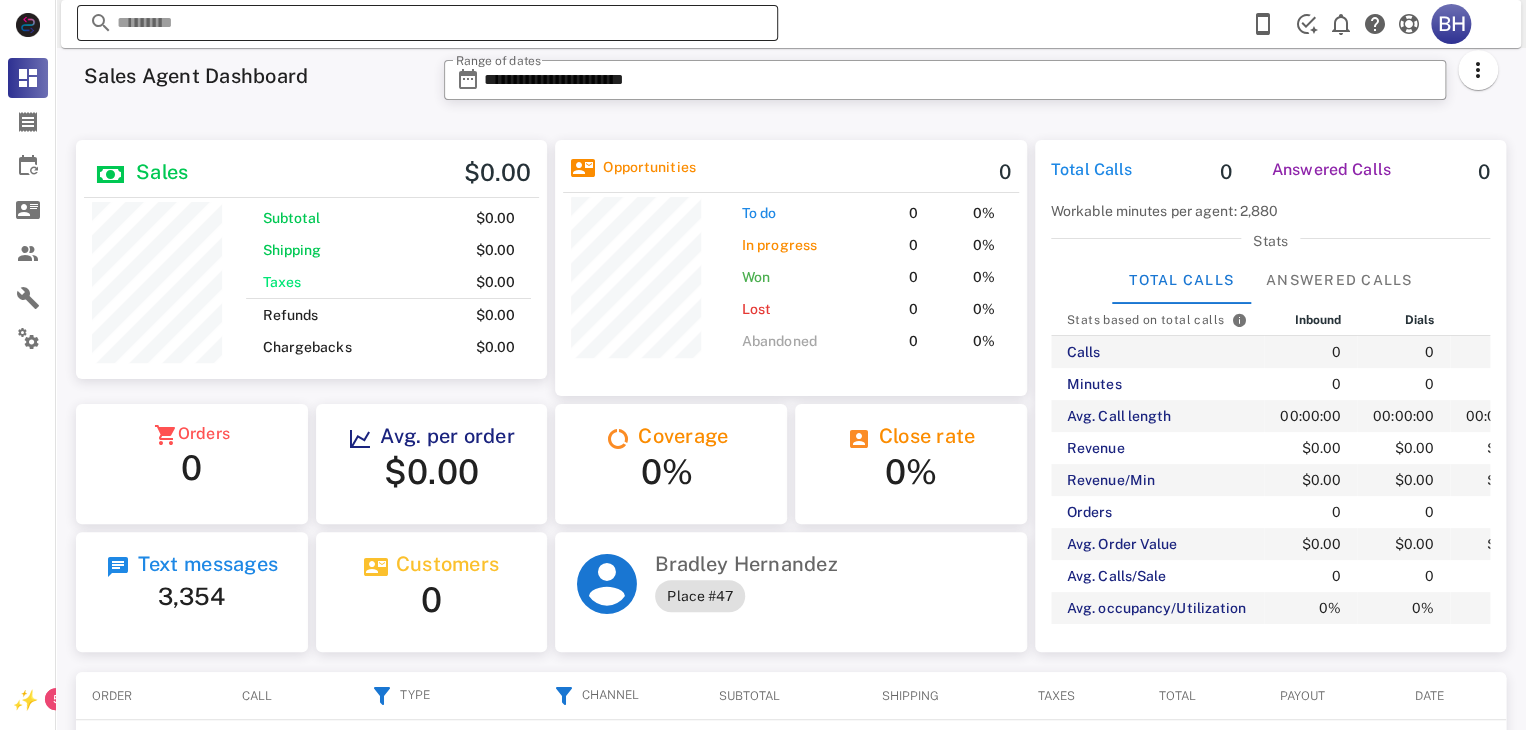 click at bounding box center [427, 23] 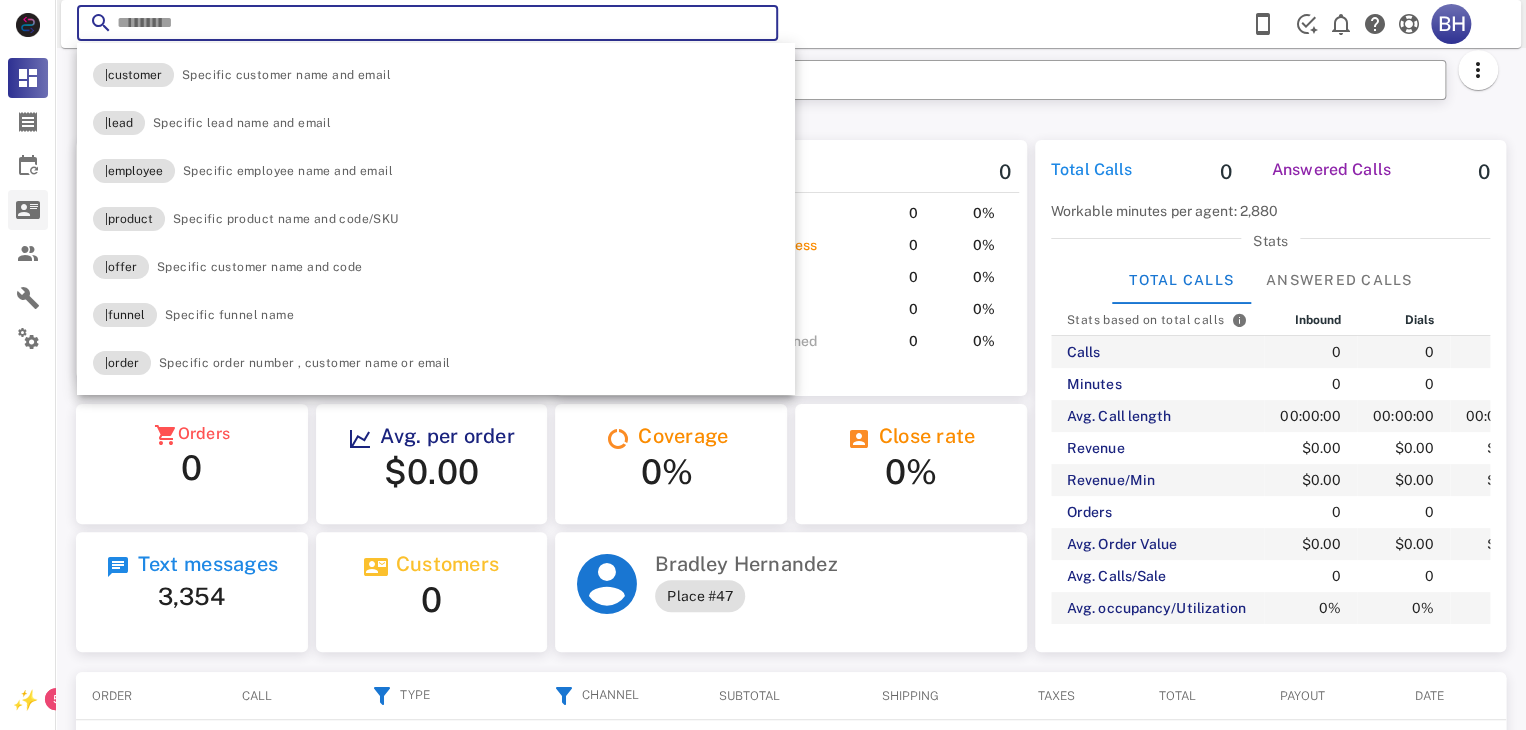 scroll, scrollTop: 239, scrollLeft: 404, axis: both 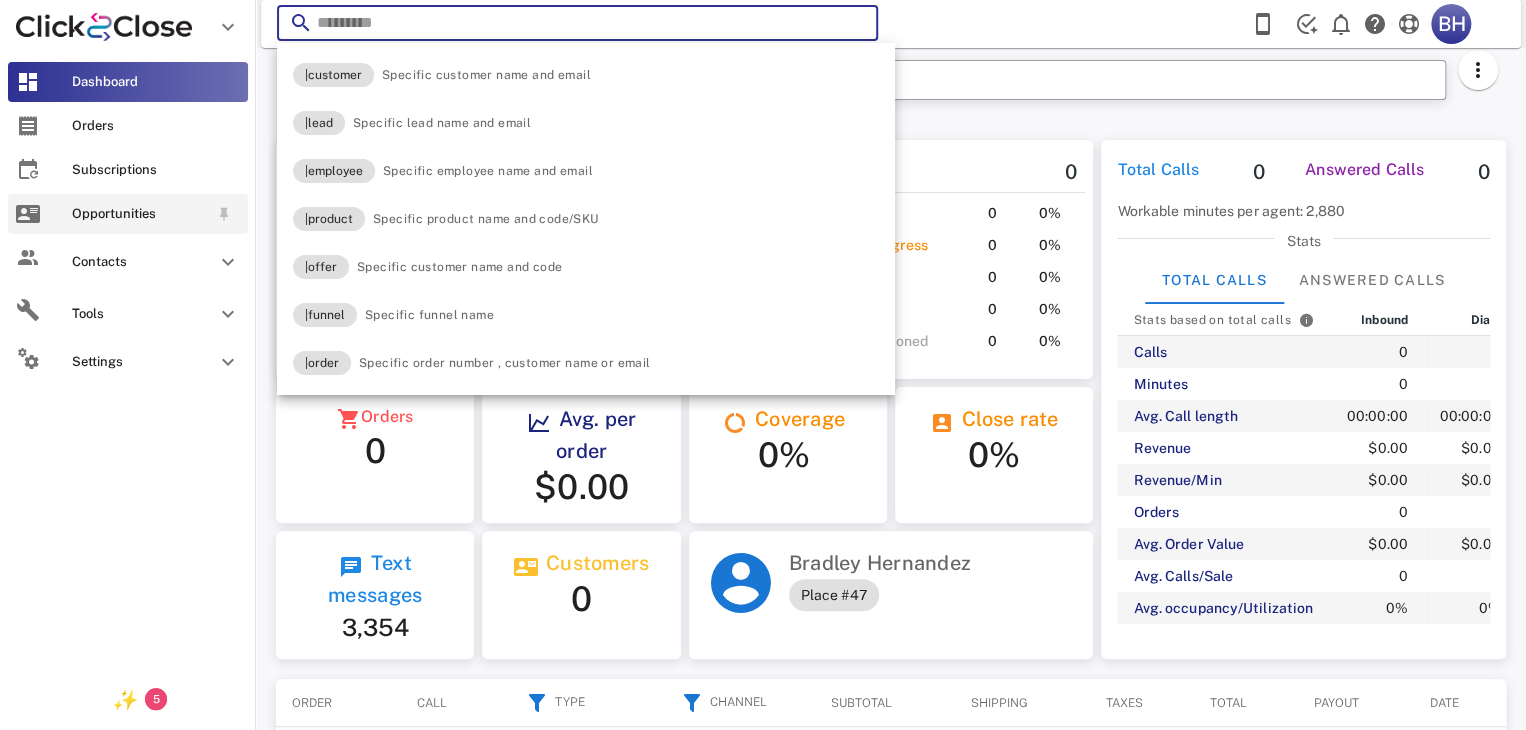 click on "Opportunities" at bounding box center [128, 214] 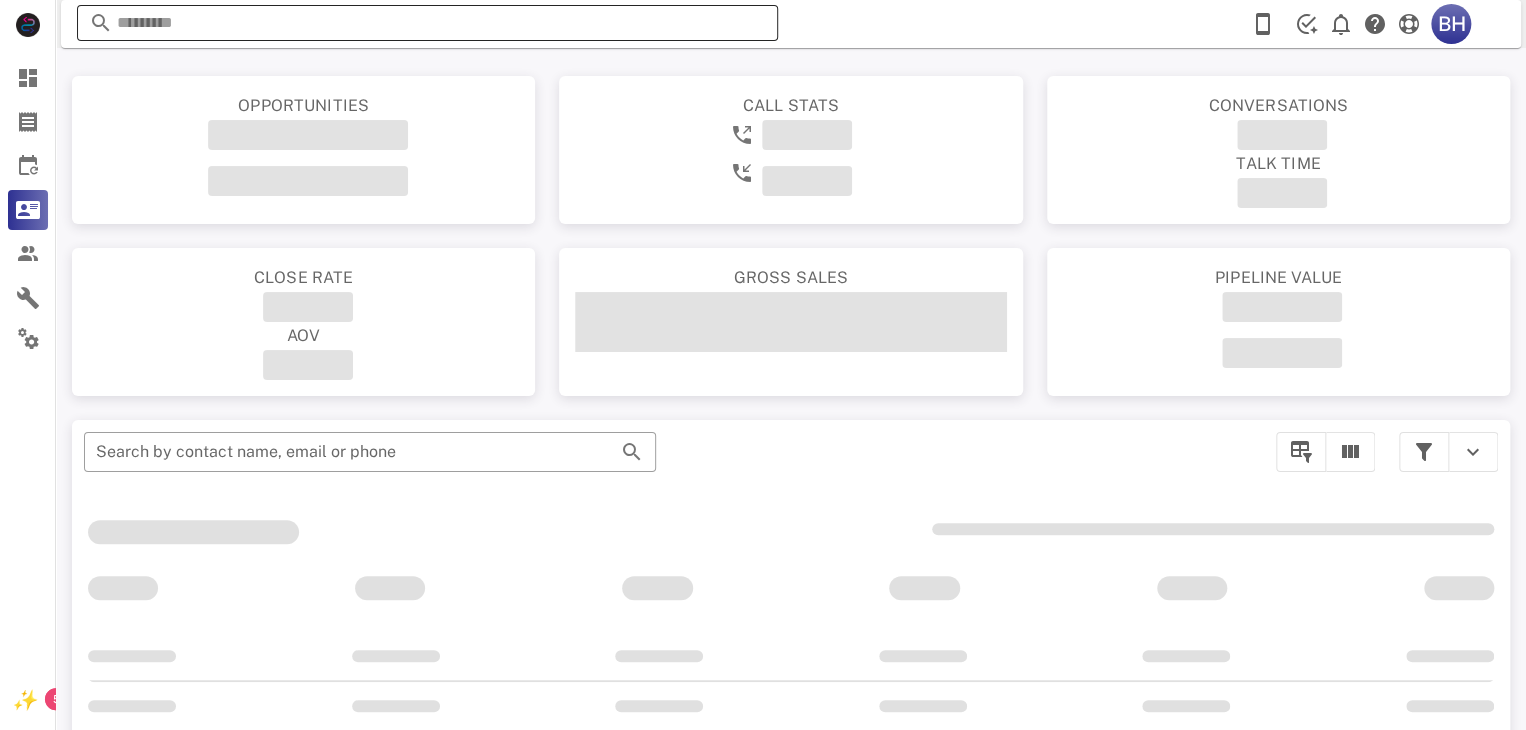click at bounding box center (427, 23) 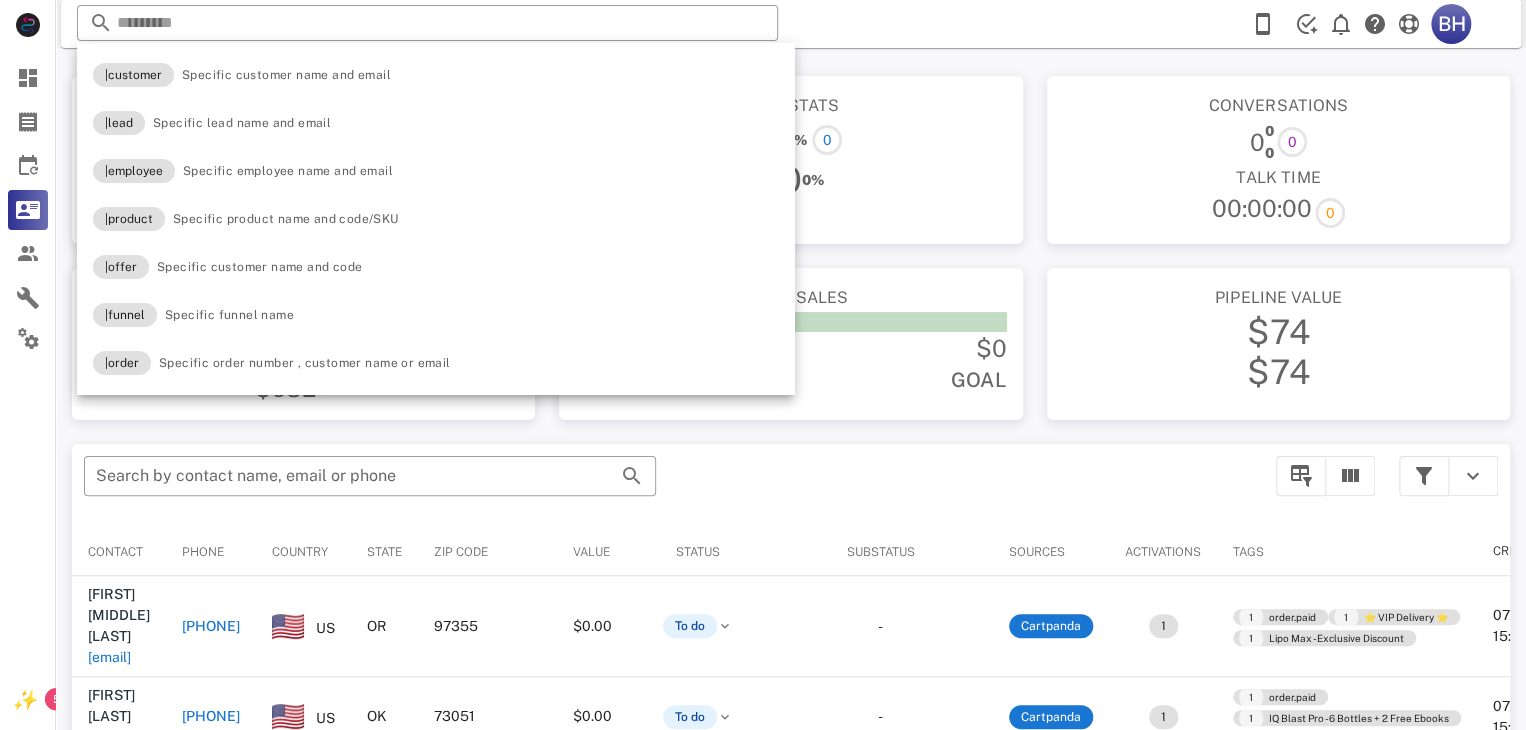 click on "Conversations 0  0  0   0  Talk Time 00:00:00  0" at bounding box center (1278, 160) 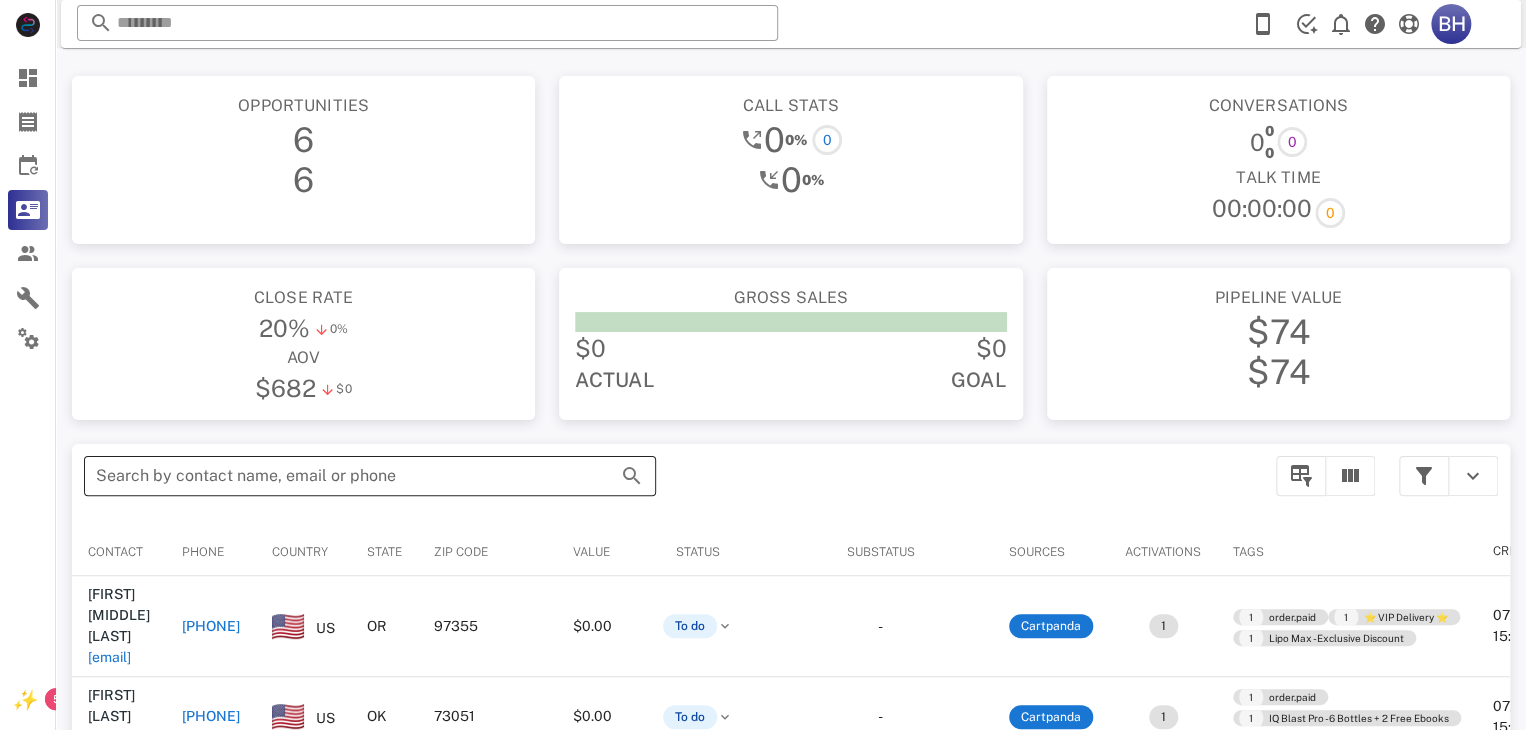 click on "Search by contact name, email or phone" at bounding box center (342, 476) 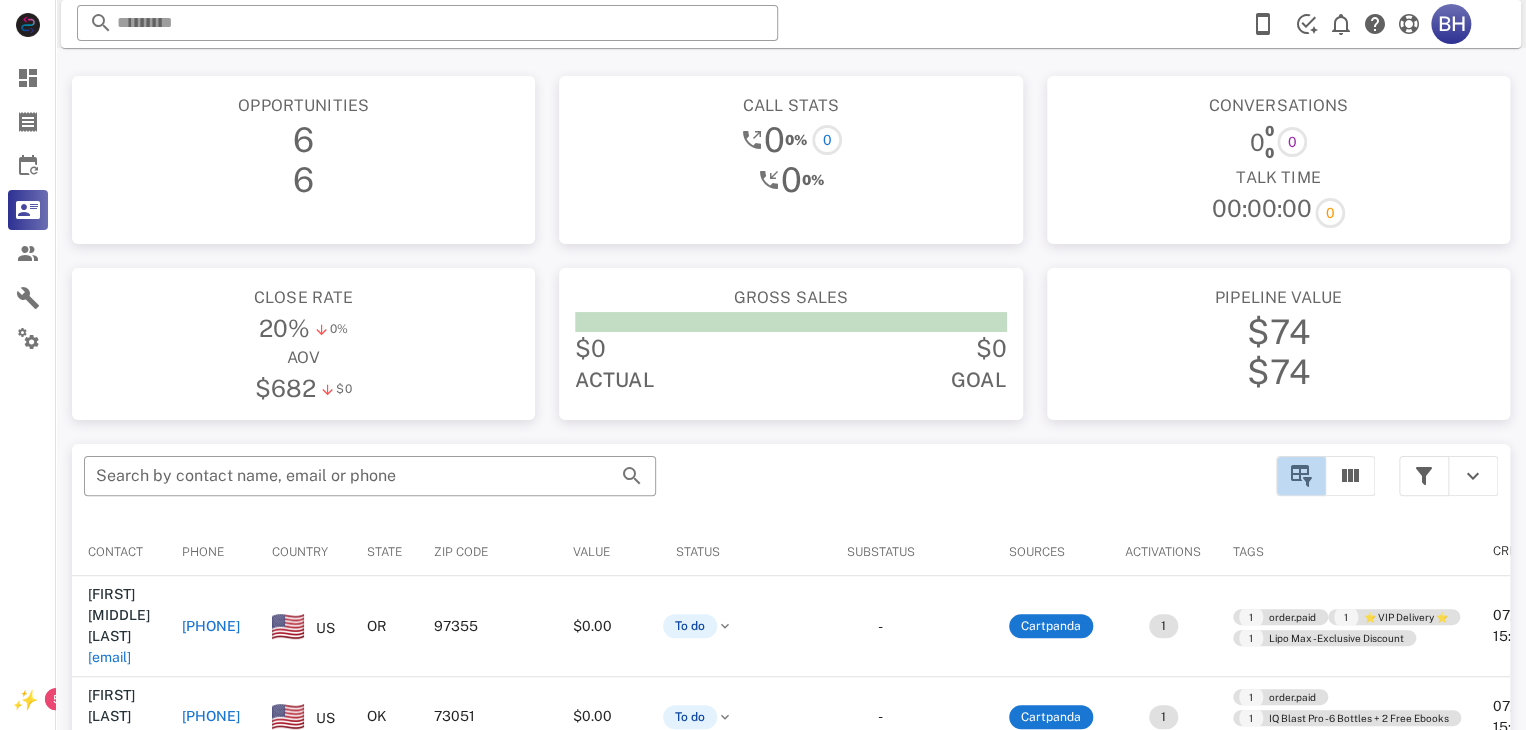 click at bounding box center [1301, 476] 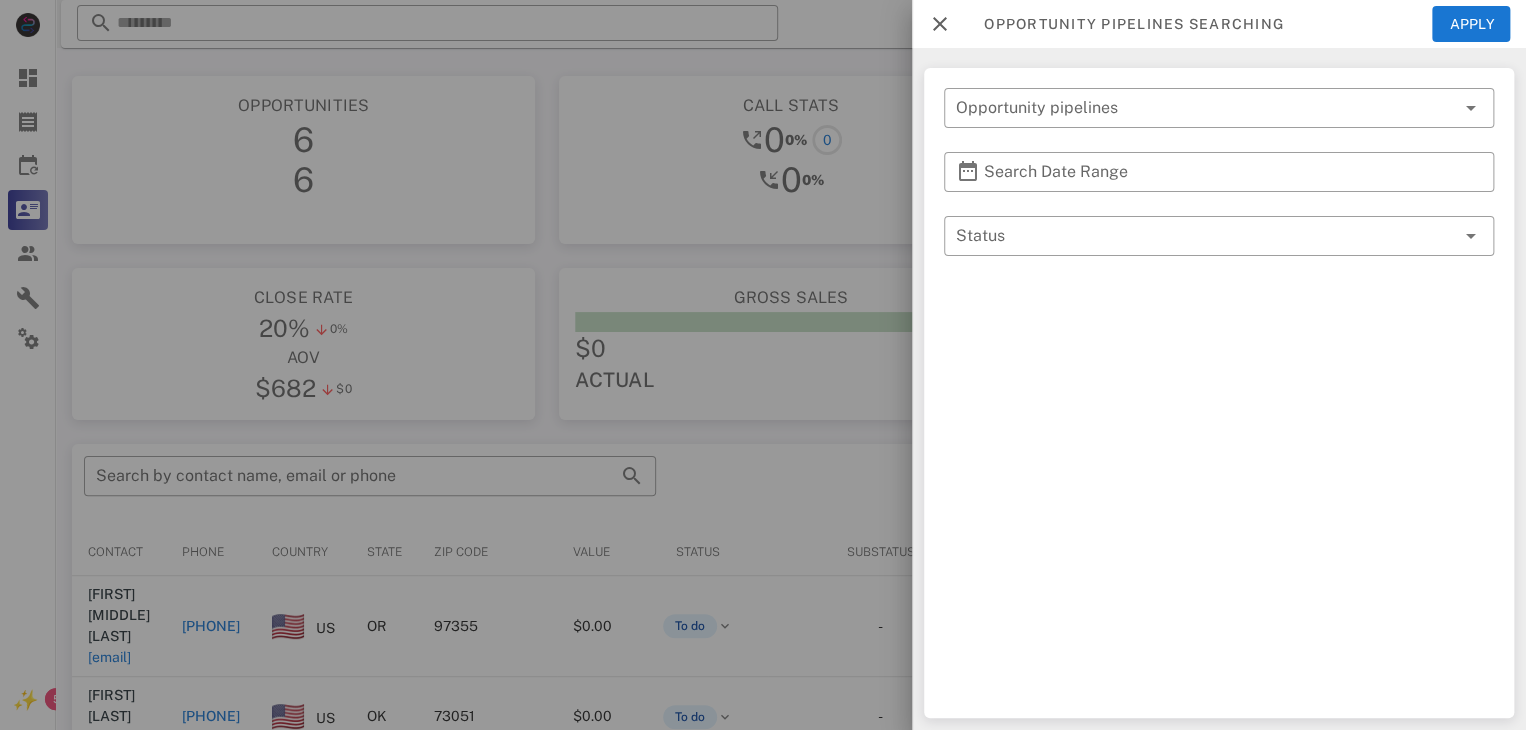 click at bounding box center [940, 24] 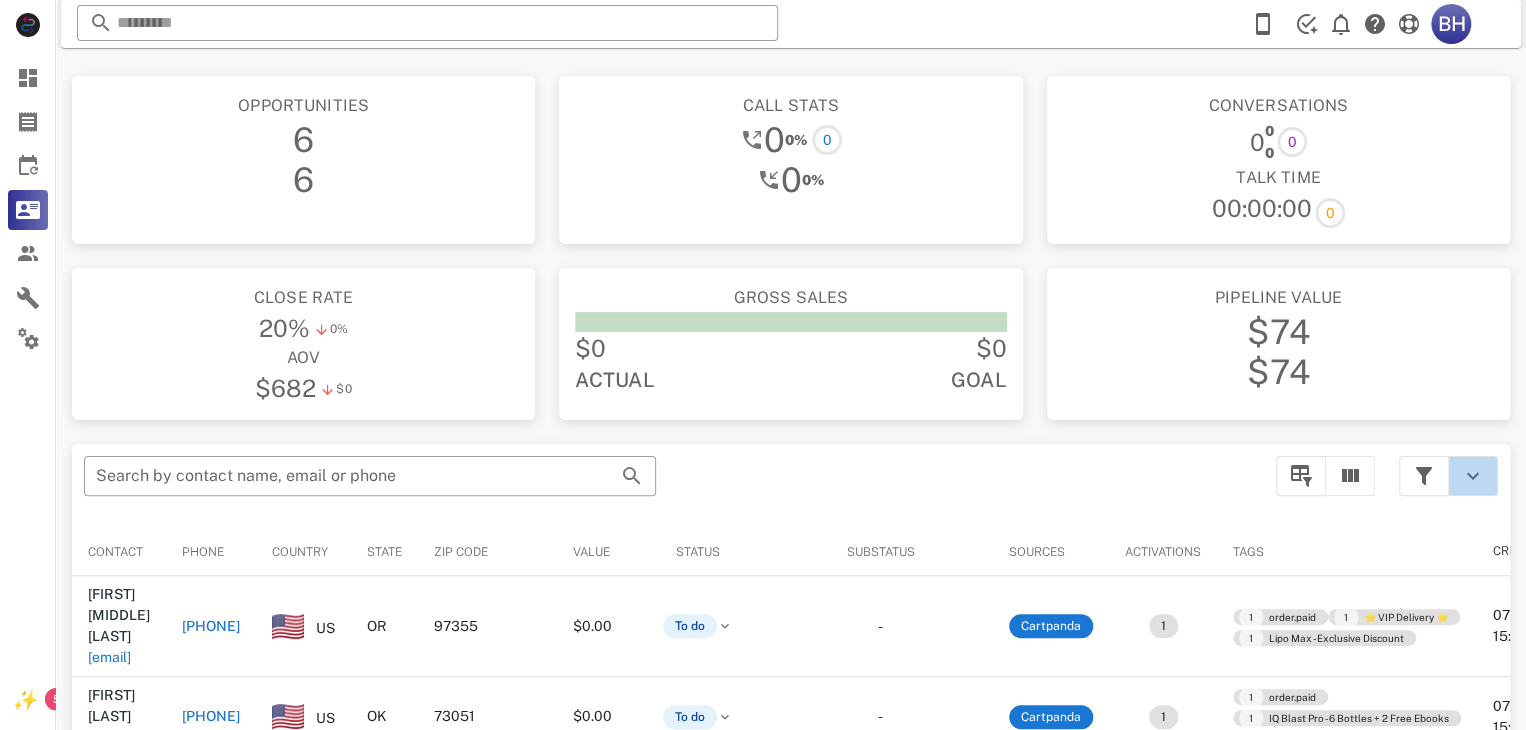 click at bounding box center (1473, 476) 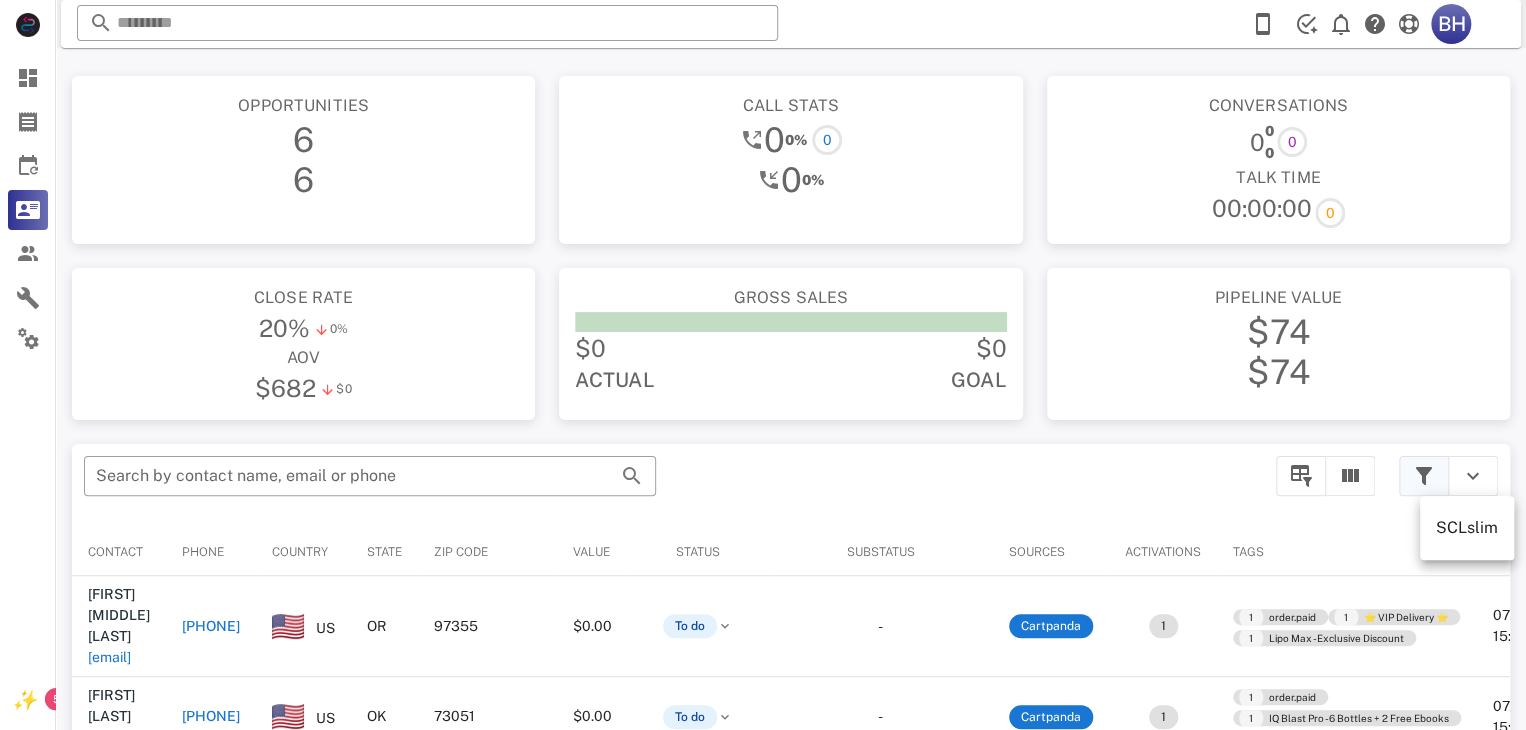 click at bounding box center (1424, 476) 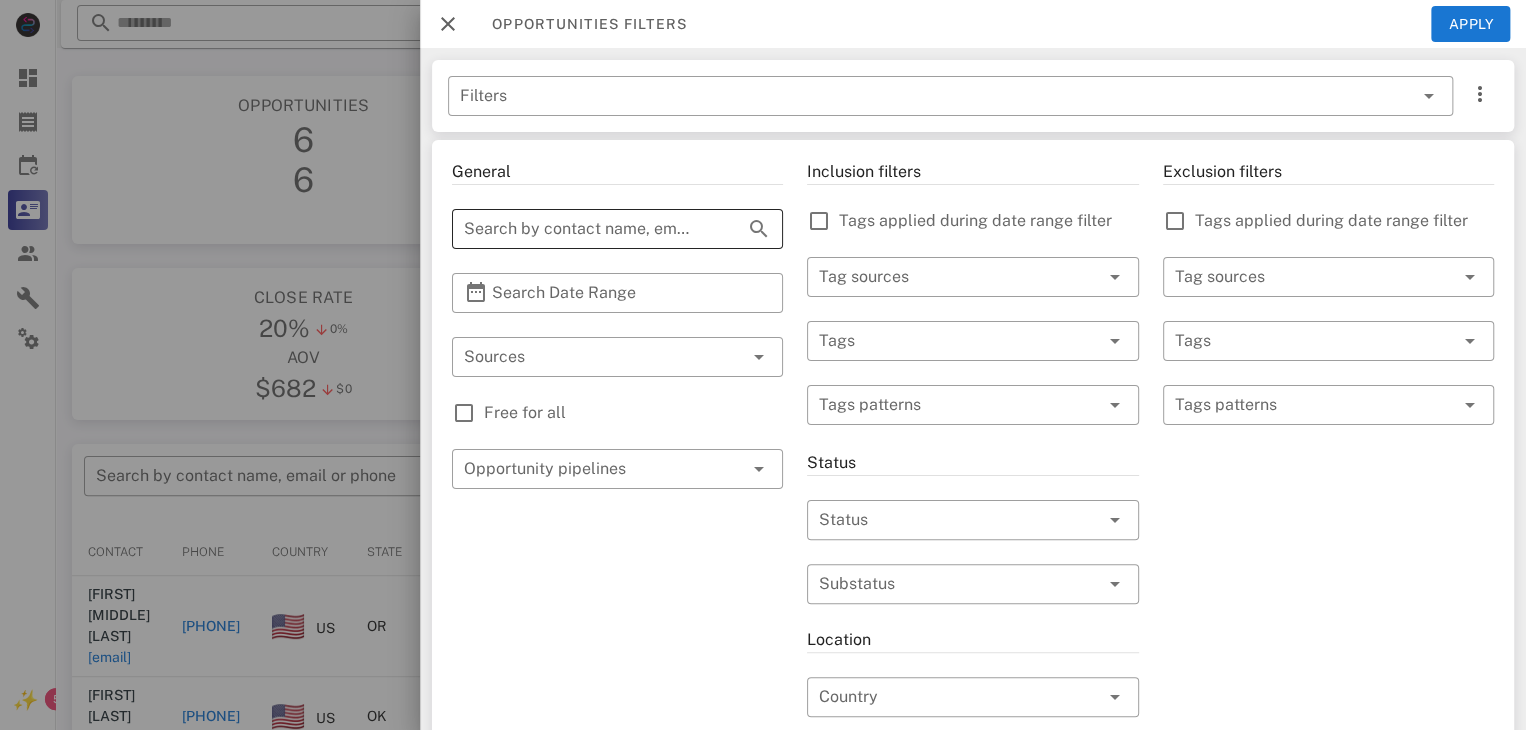 click on "Search by contact name, email or phone" at bounding box center [589, 229] 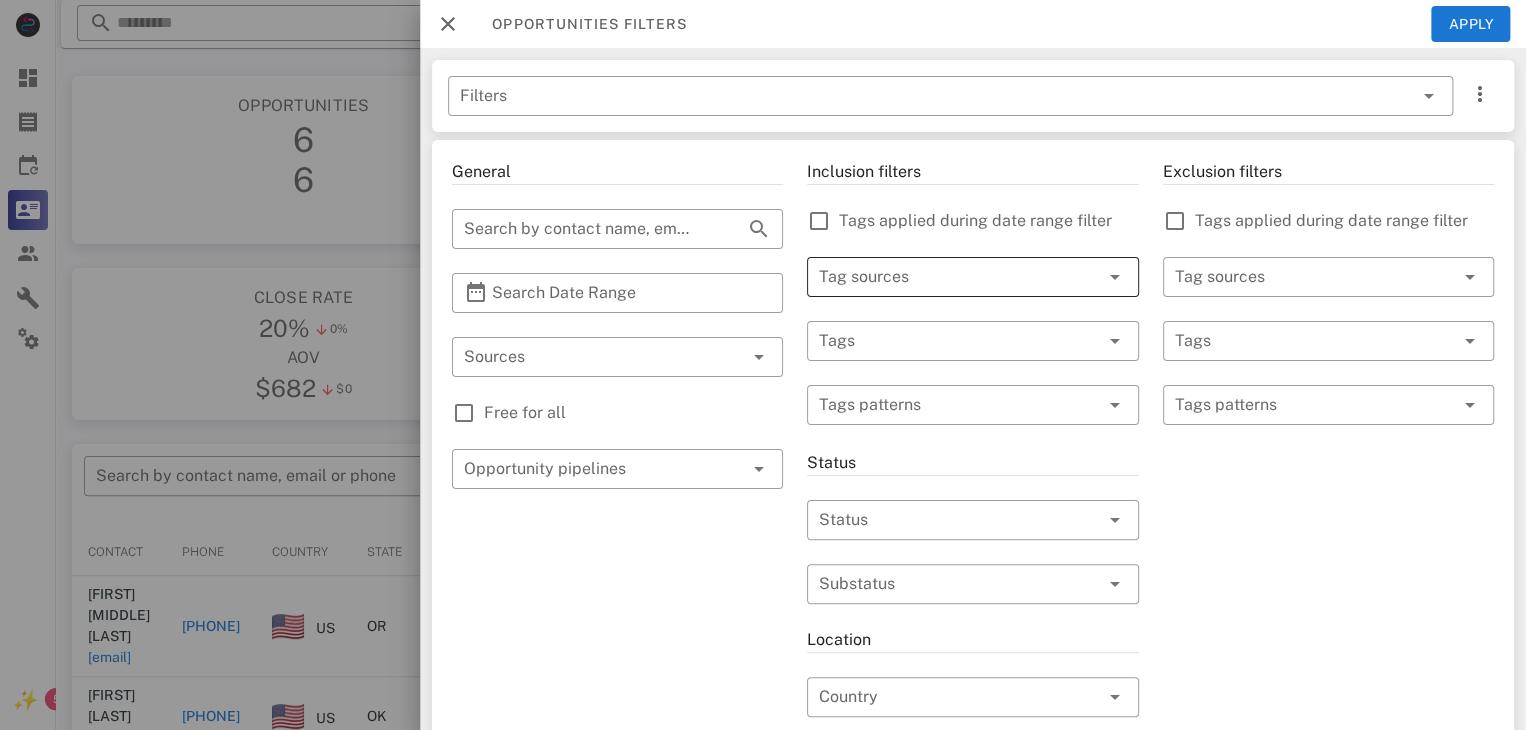 click at bounding box center (944, 277) 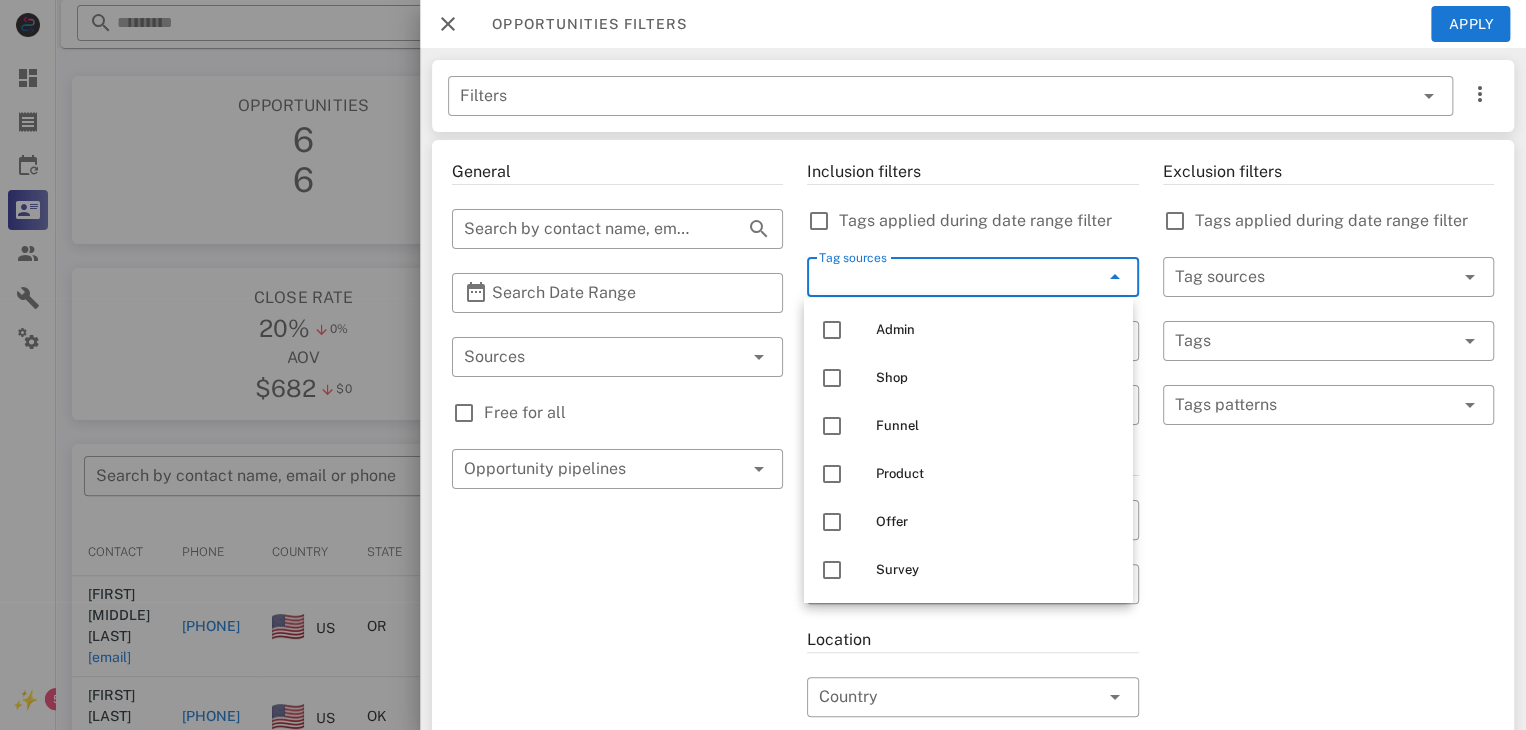 click on "Inclusion filters Tags applied during date range filter ​ Tag sources ​ Tags ​ Tags patterns Status ​ Status ​ Substatus Location ​ Country ​ States ​ Zip code Activation ​ Min Activations ​ Max Activations Order value ​ Min Value ​ Max Value Include leads Include customers Include cooldown" at bounding box center [972, 709] 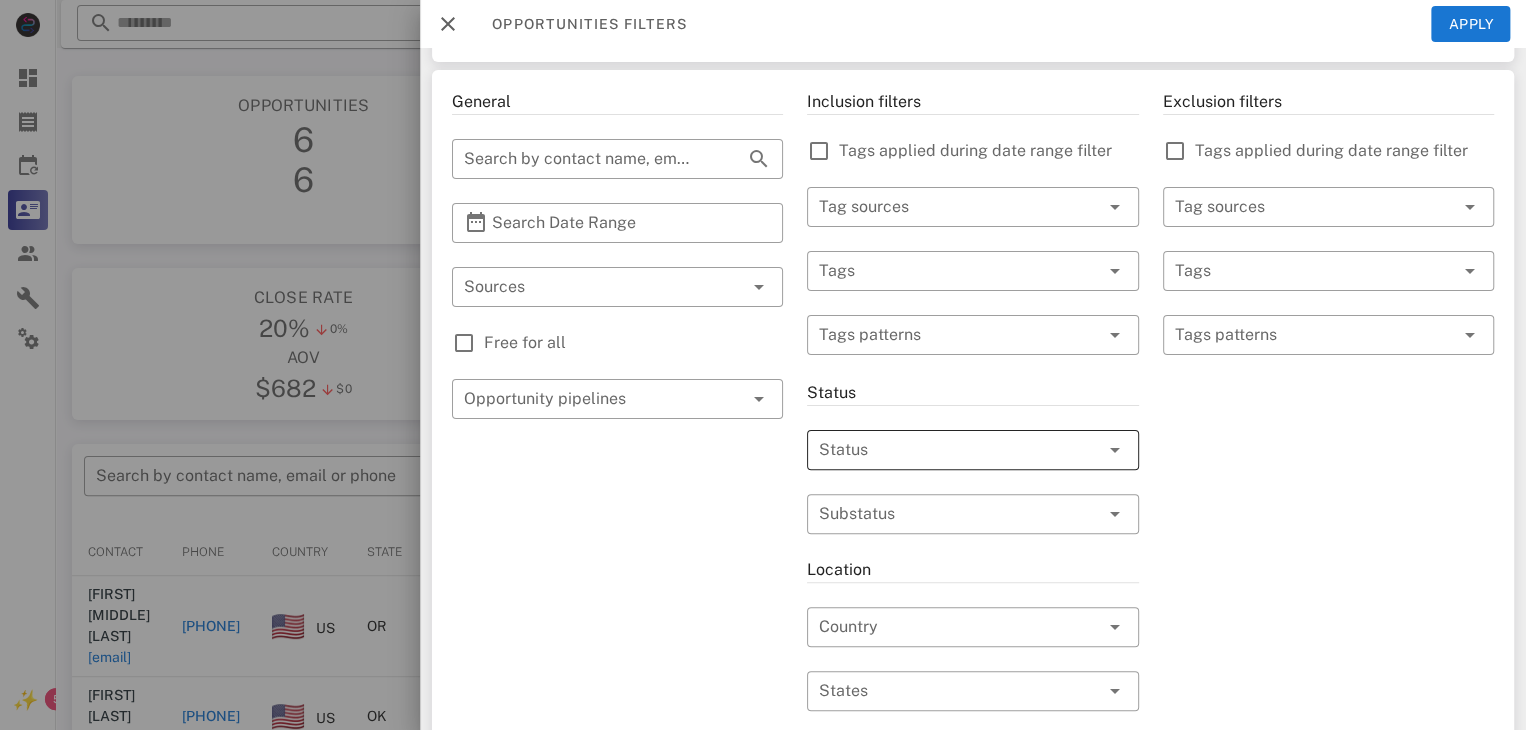 scroll, scrollTop: 16, scrollLeft: 0, axis: vertical 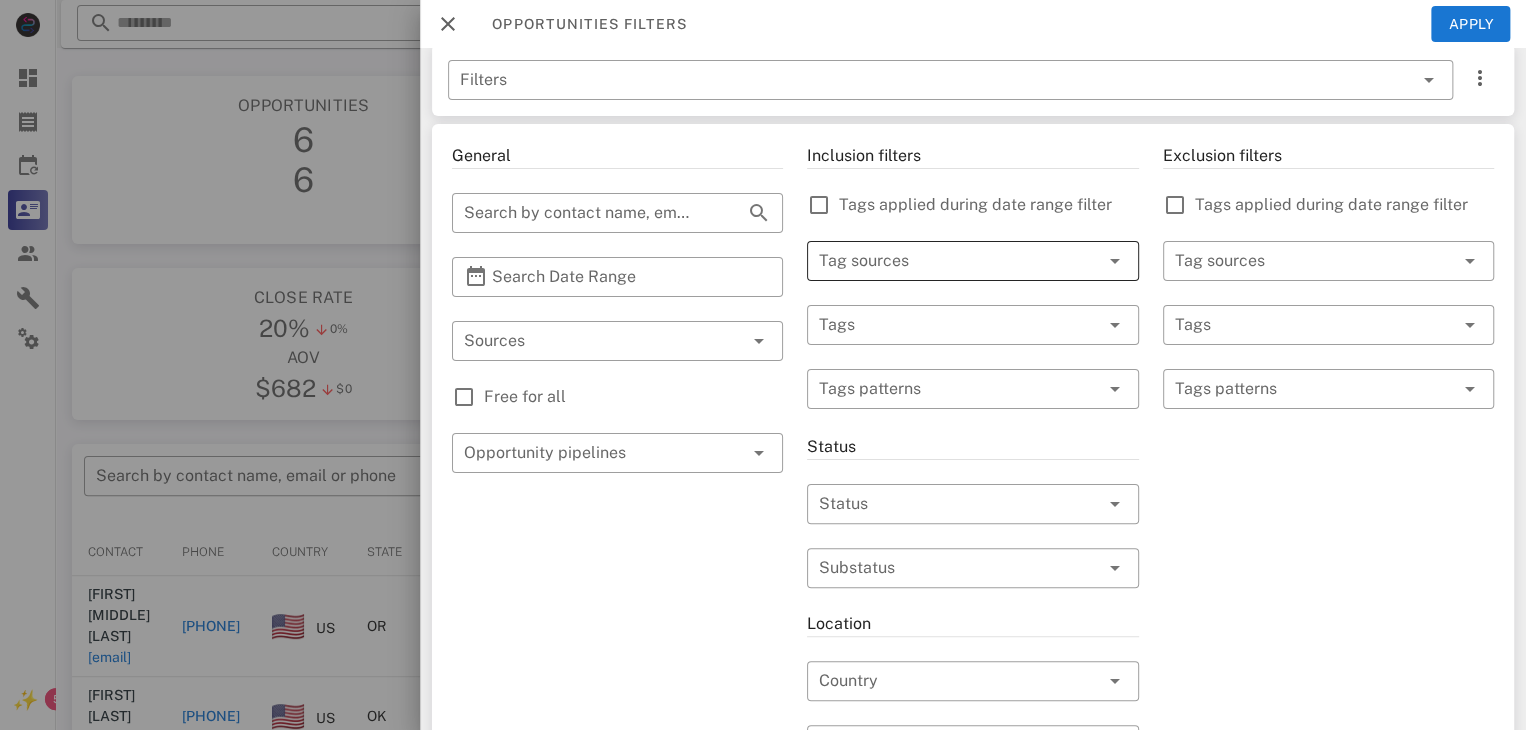 click at bounding box center (944, 261) 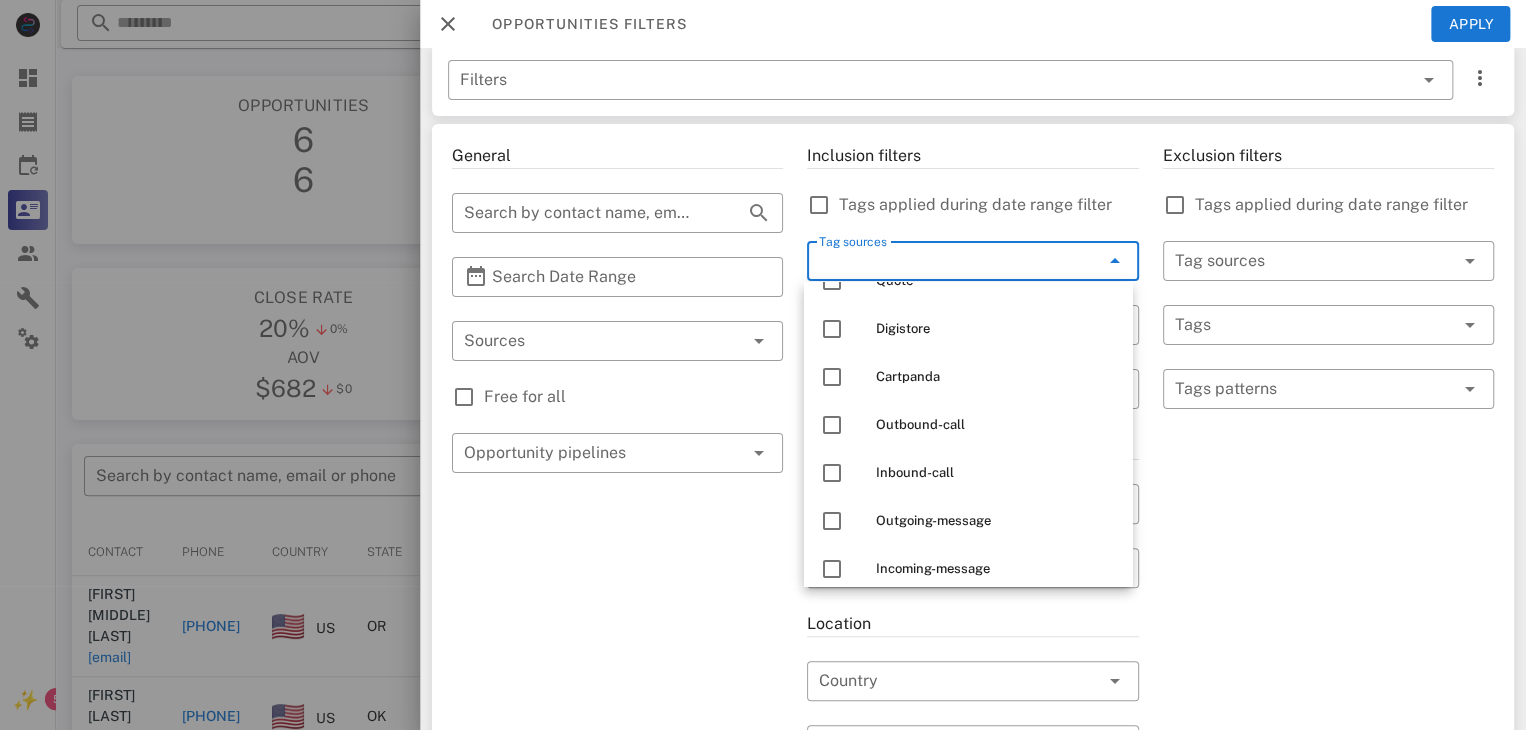 scroll, scrollTop: 336, scrollLeft: 0, axis: vertical 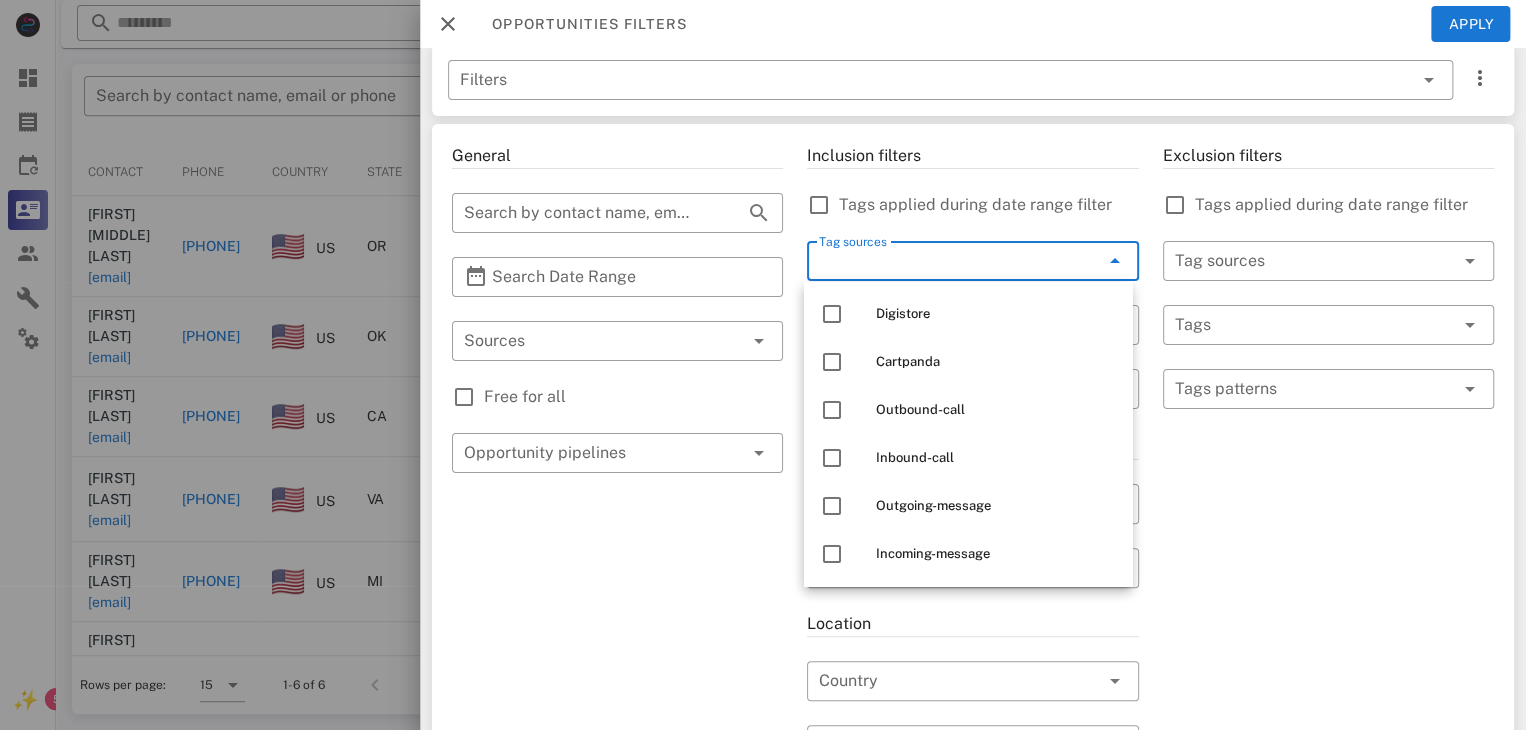 click on "Exclusion filters Tags applied during date range filter ​ Tag sources ​ Tags ​ Tags patterns" at bounding box center [1328, 693] 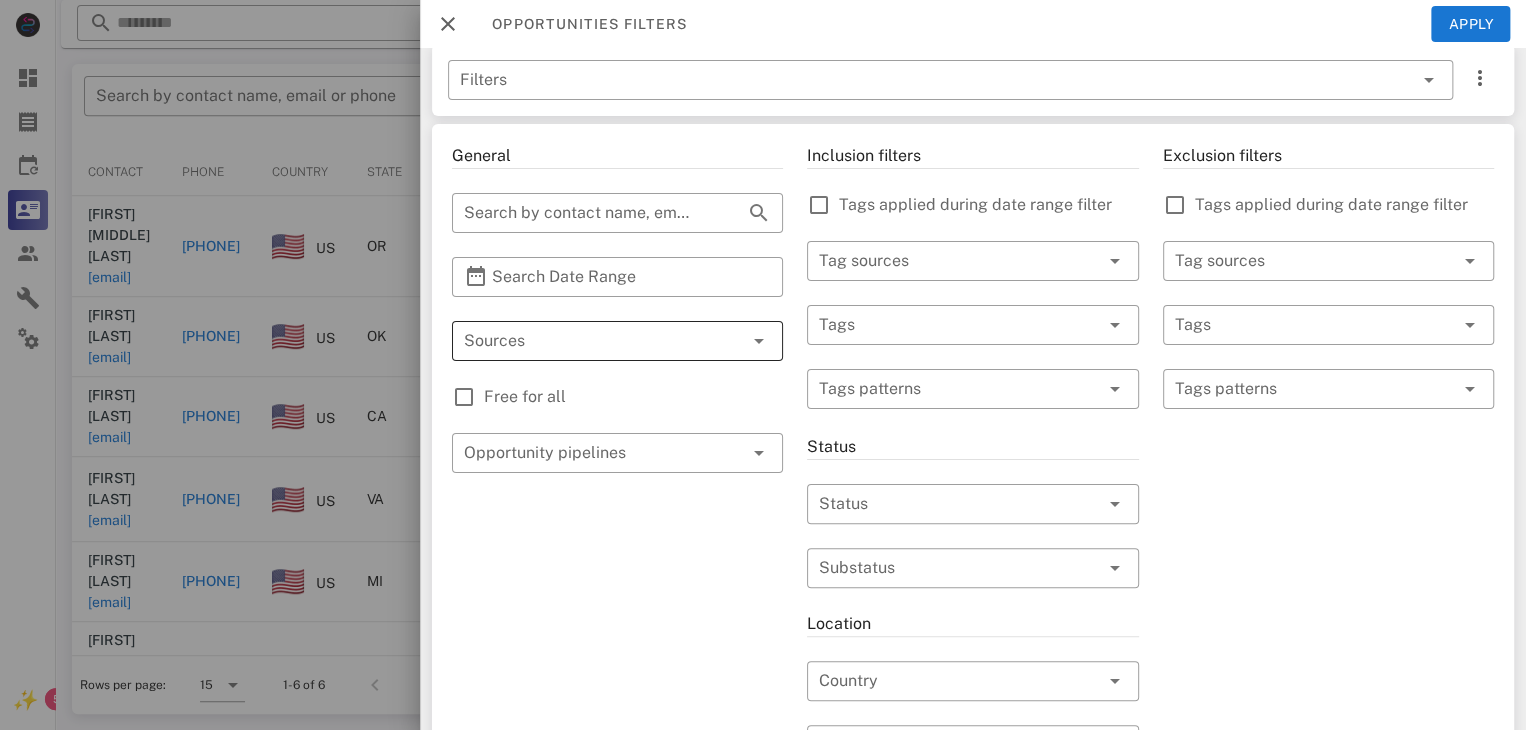click at bounding box center [589, 341] 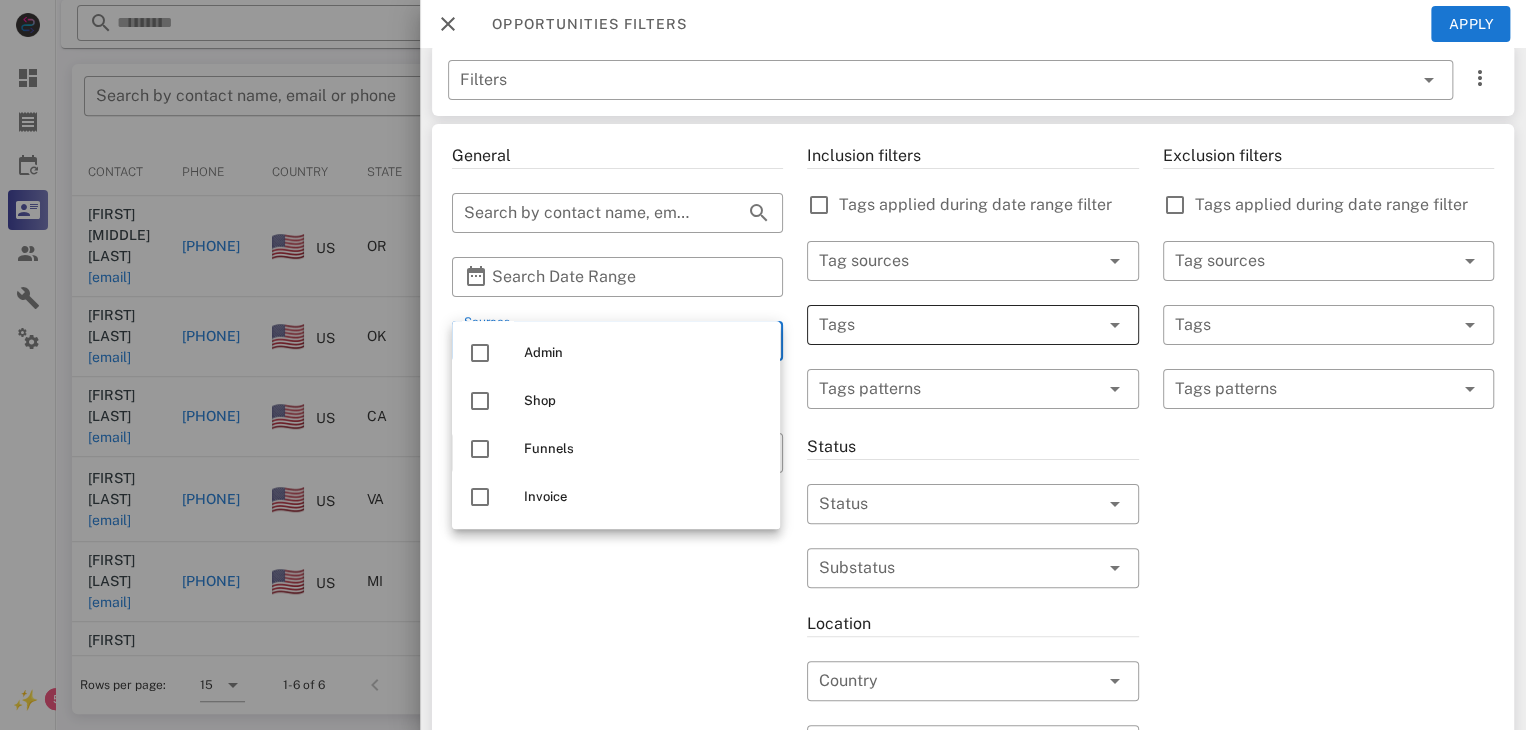 click at bounding box center (944, 325) 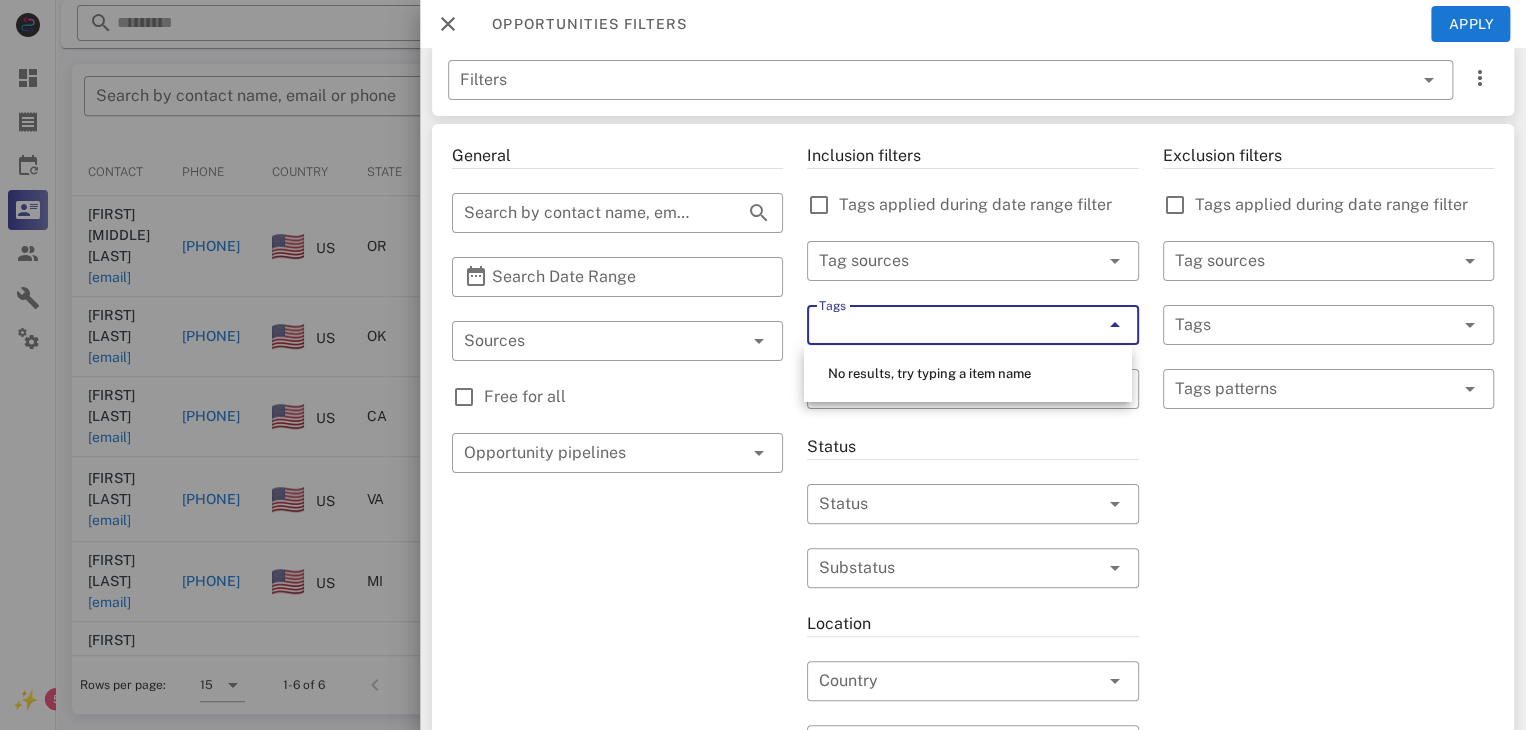 click on "Inclusion filters Tags applied during date range filter ​ Tag sources ​ Tags ​ Tags patterns Status ​ Status ​ Substatus Location ​ Country ​ States ​ Zip code Activation ​ Min Activations ​ Max Activations Order value ​ Min Value ​ Max Value Include leads Include customers Include cooldown" at bounding box center [972, 693] 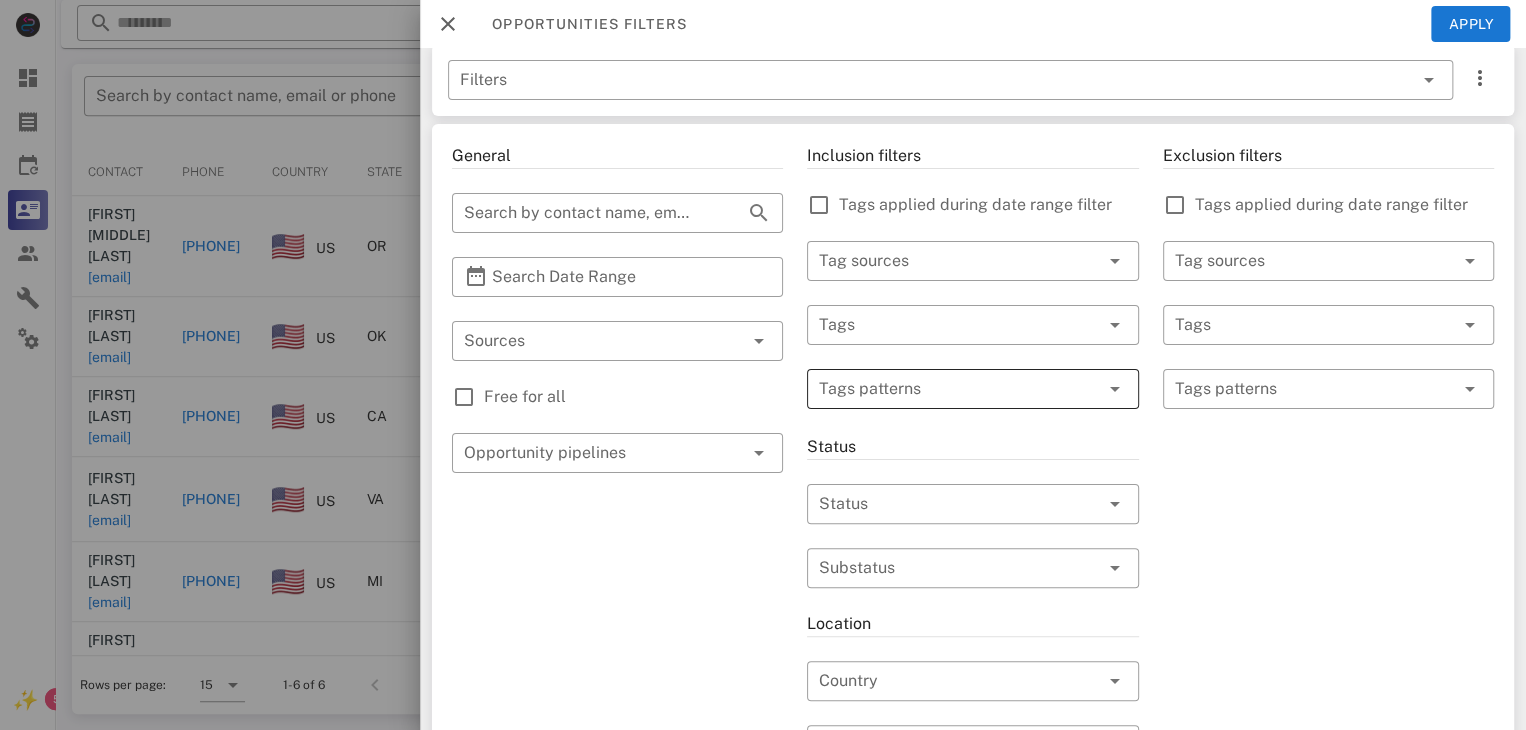 click at bounding box center (958, 389) 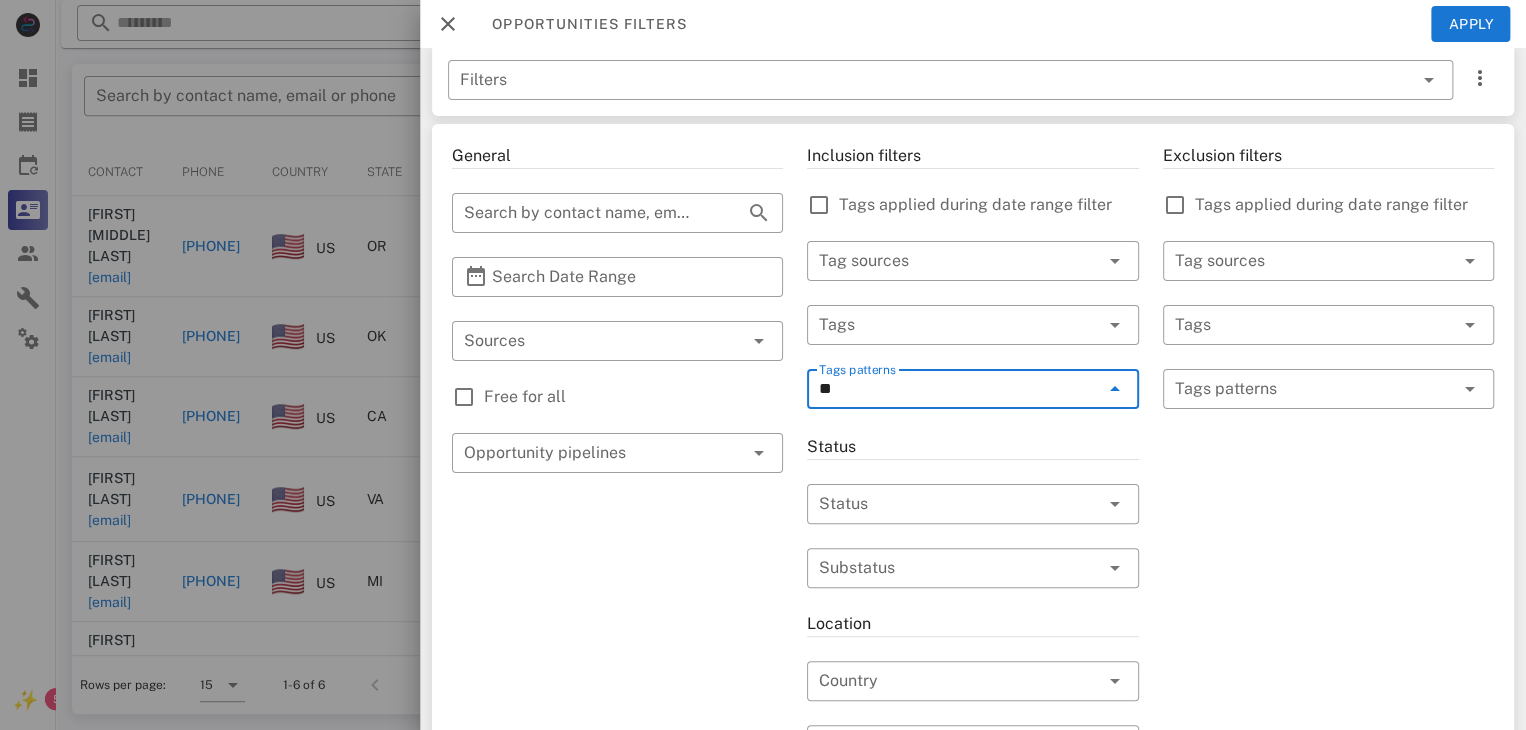 type on "*" 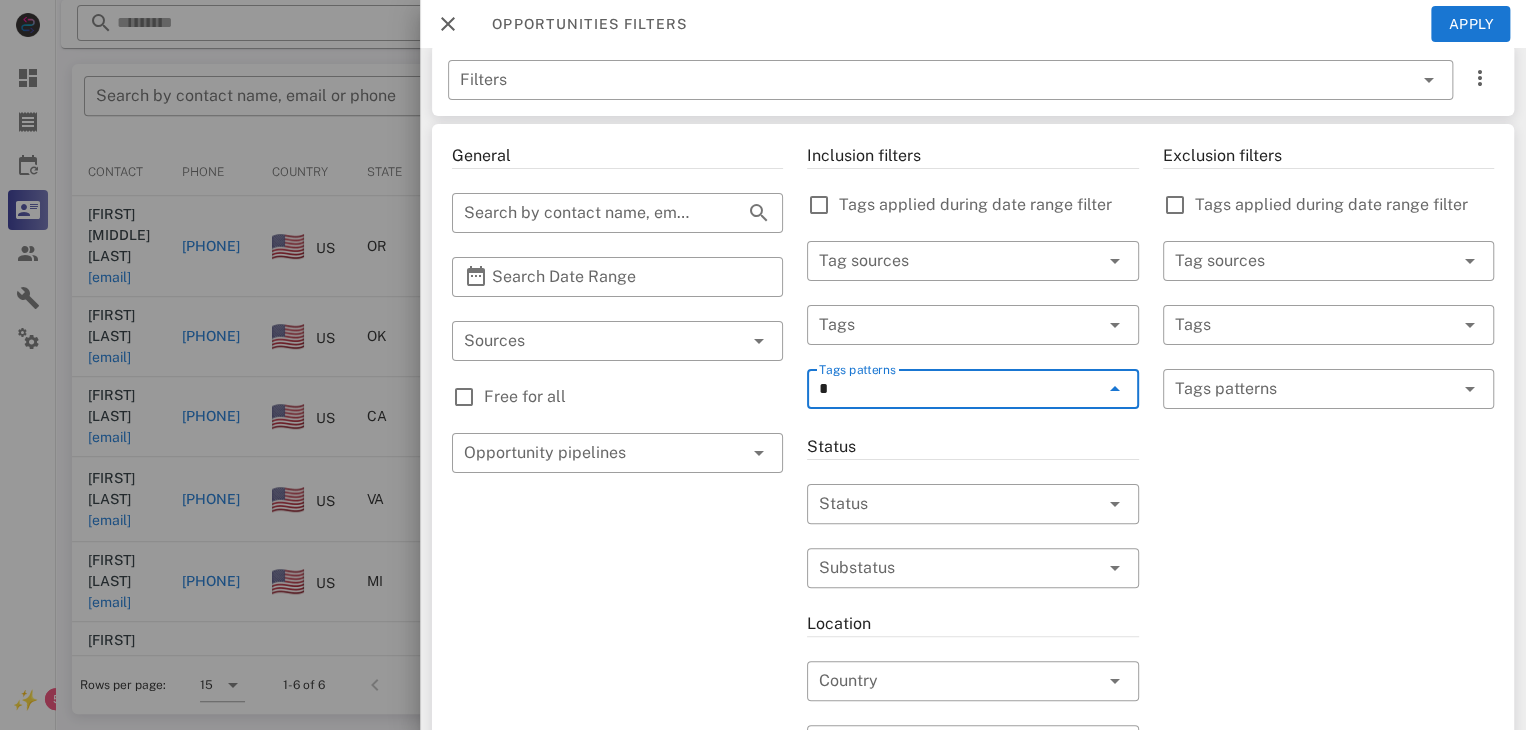 type 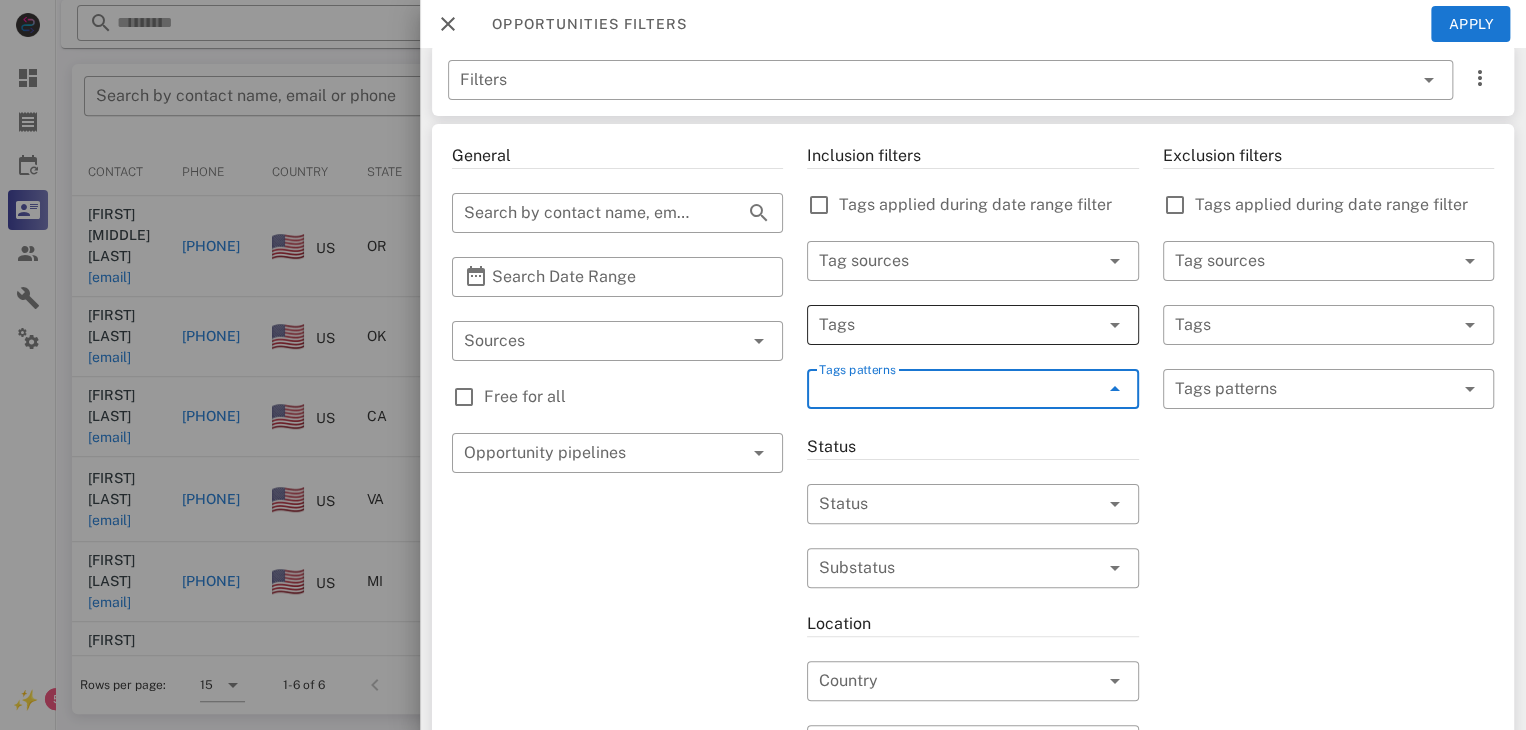 click at bounding box center [944, 325] 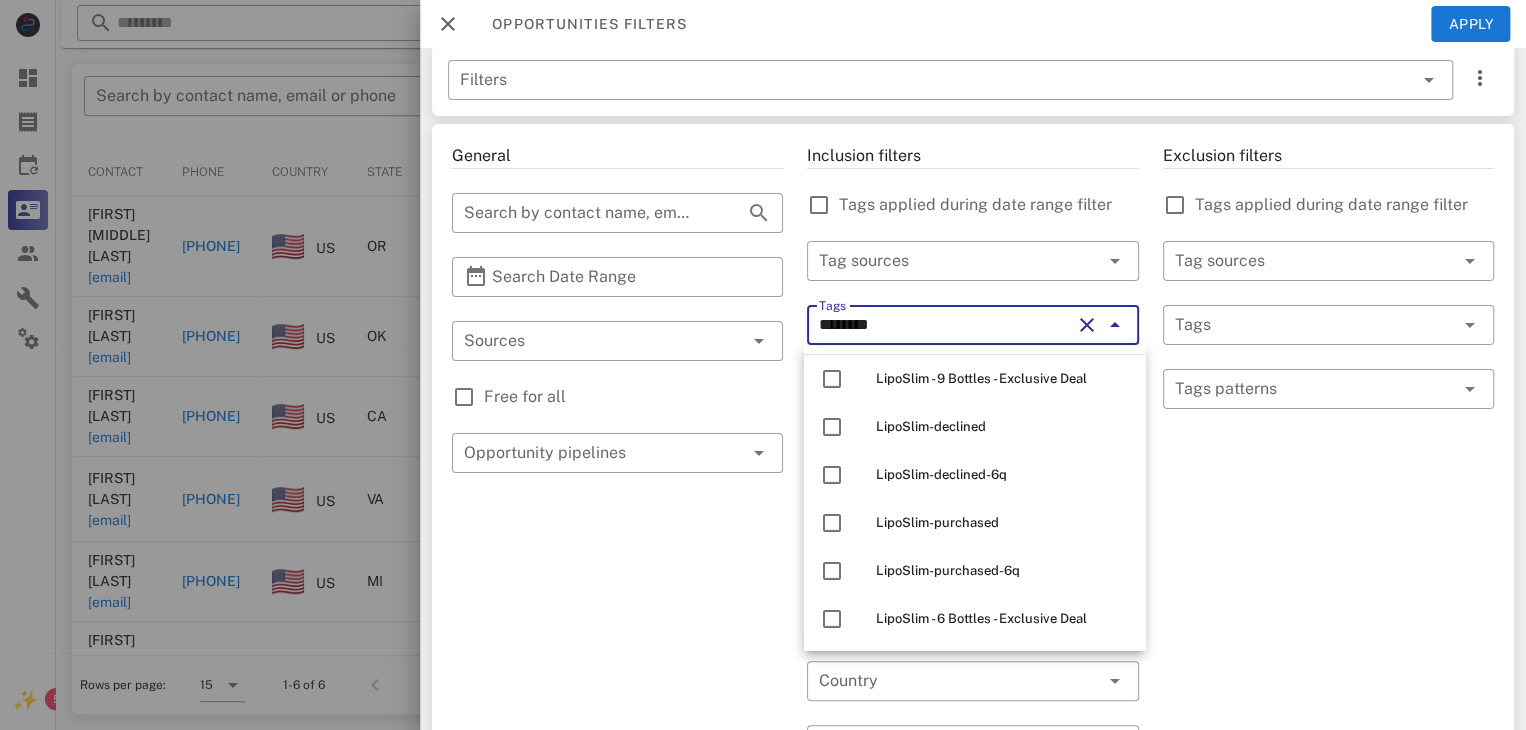scroll, scrollTop: 0, scrollLeft: 0, axis: both 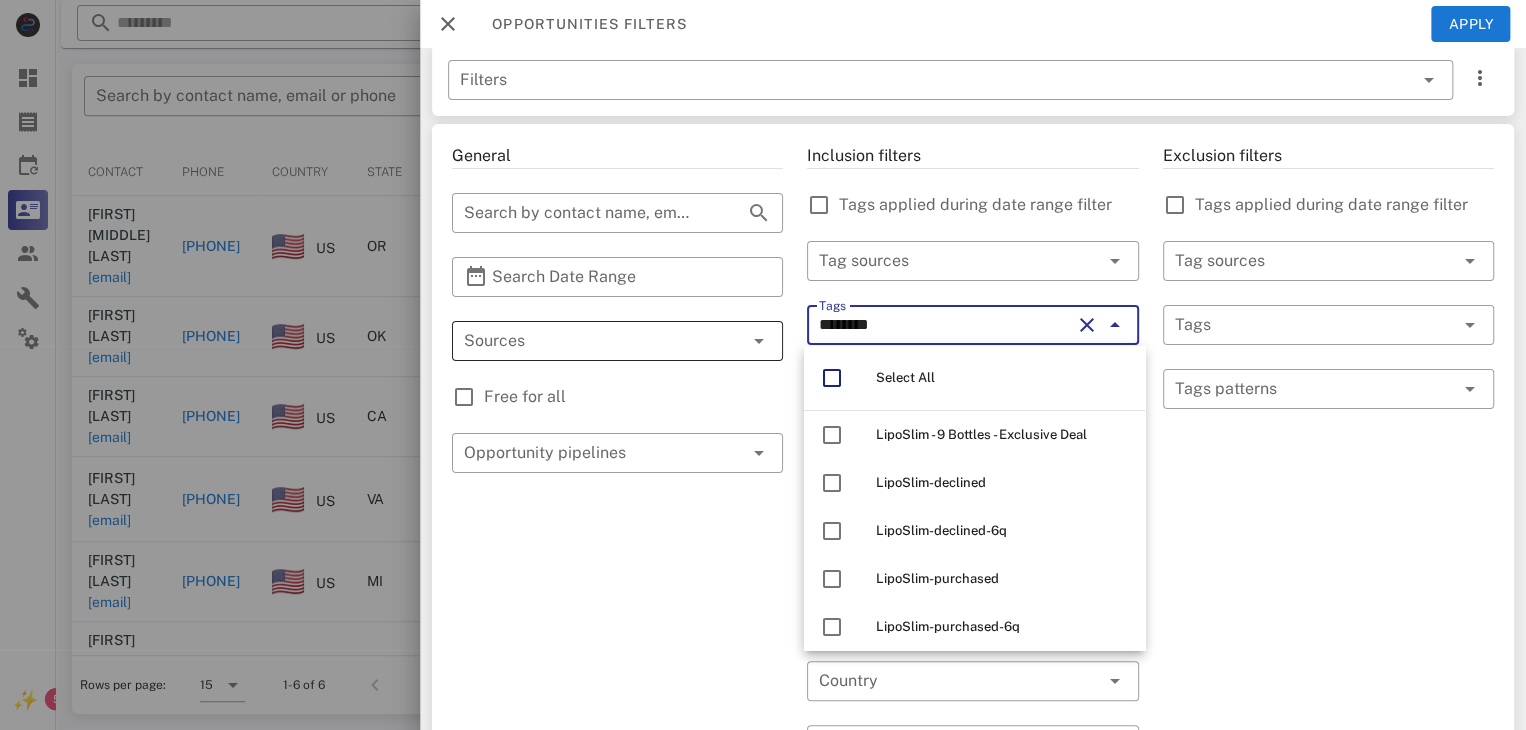 click at bounding box center [589, 341] 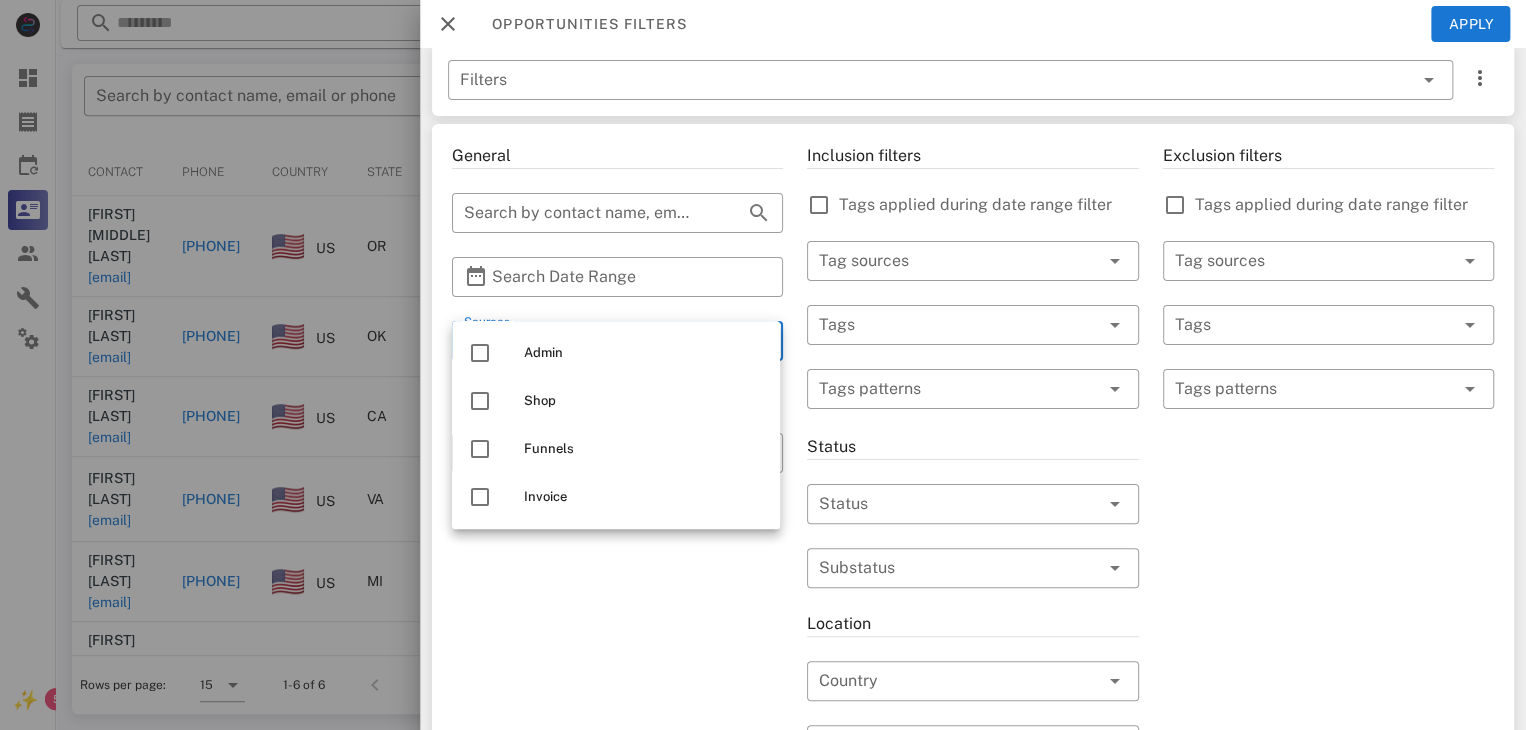click on "General ​ Search by contact name, email or phone ​ Search Date Range ​ Sources Free for all ​ Opportunity pipelines" at bounding box center [617, 693] 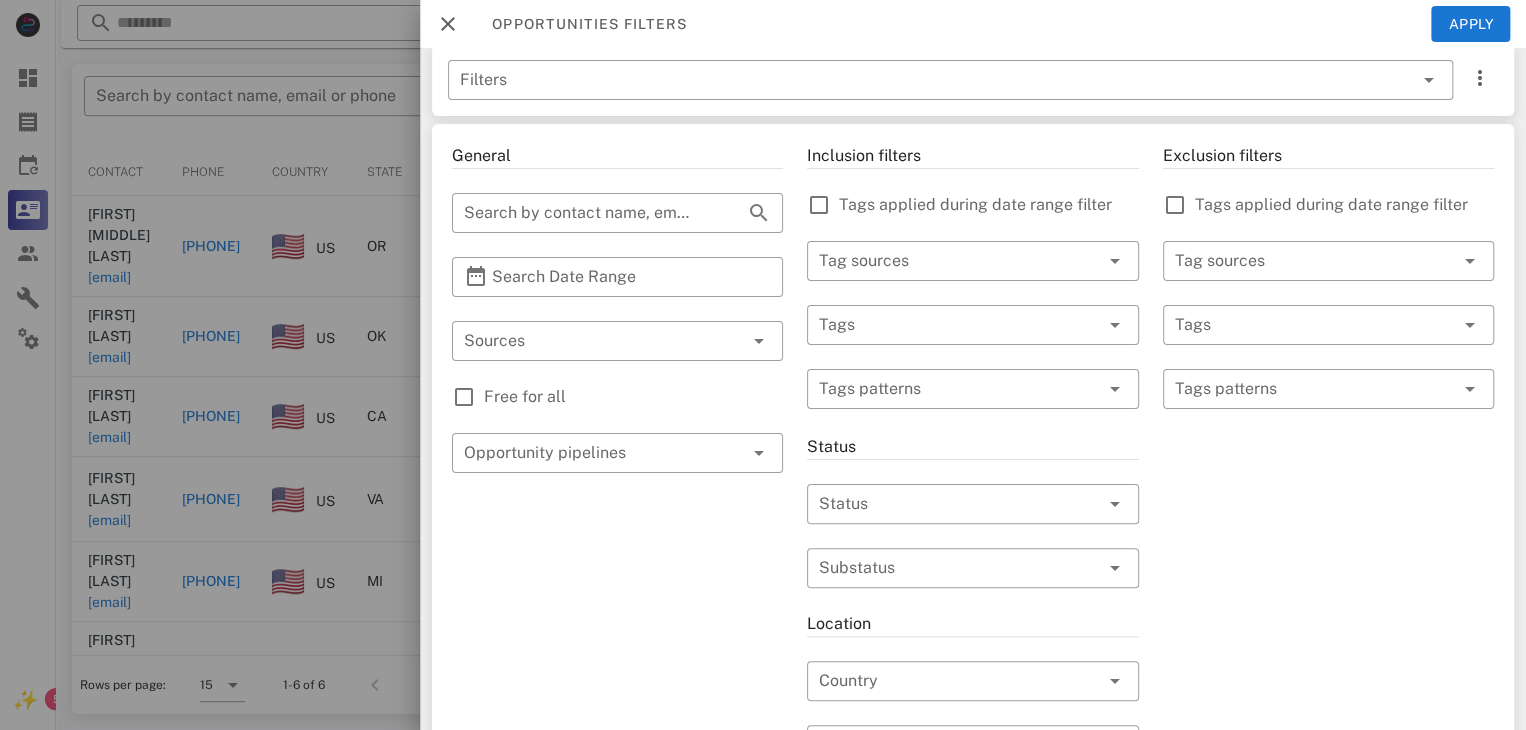 click on "General ​ Search by contact name, email or phone ​ Search Date Range ​ Sources Free for all ​ Opportunity pipelines" at bounding box center [617, 693] 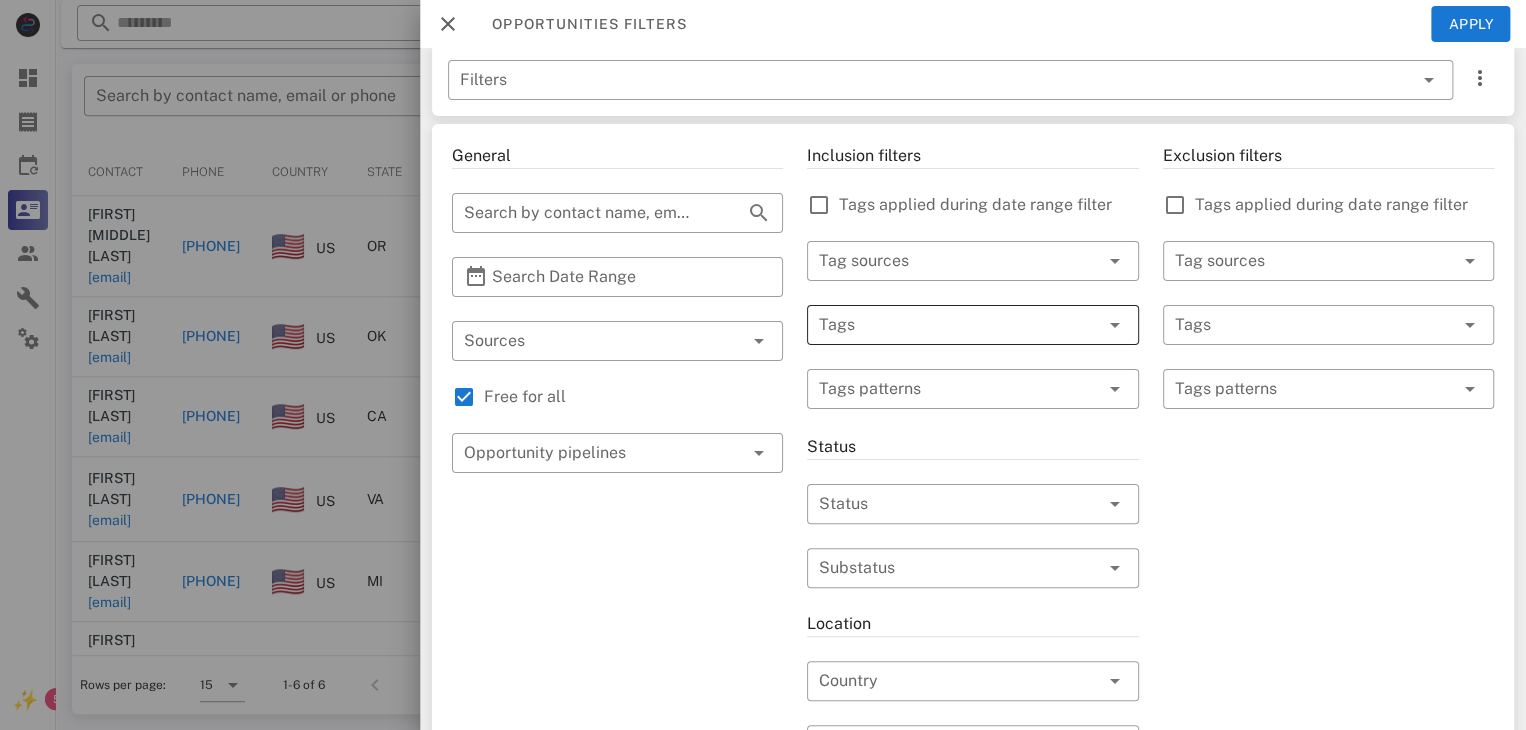 click at bounding box center (944, 325) 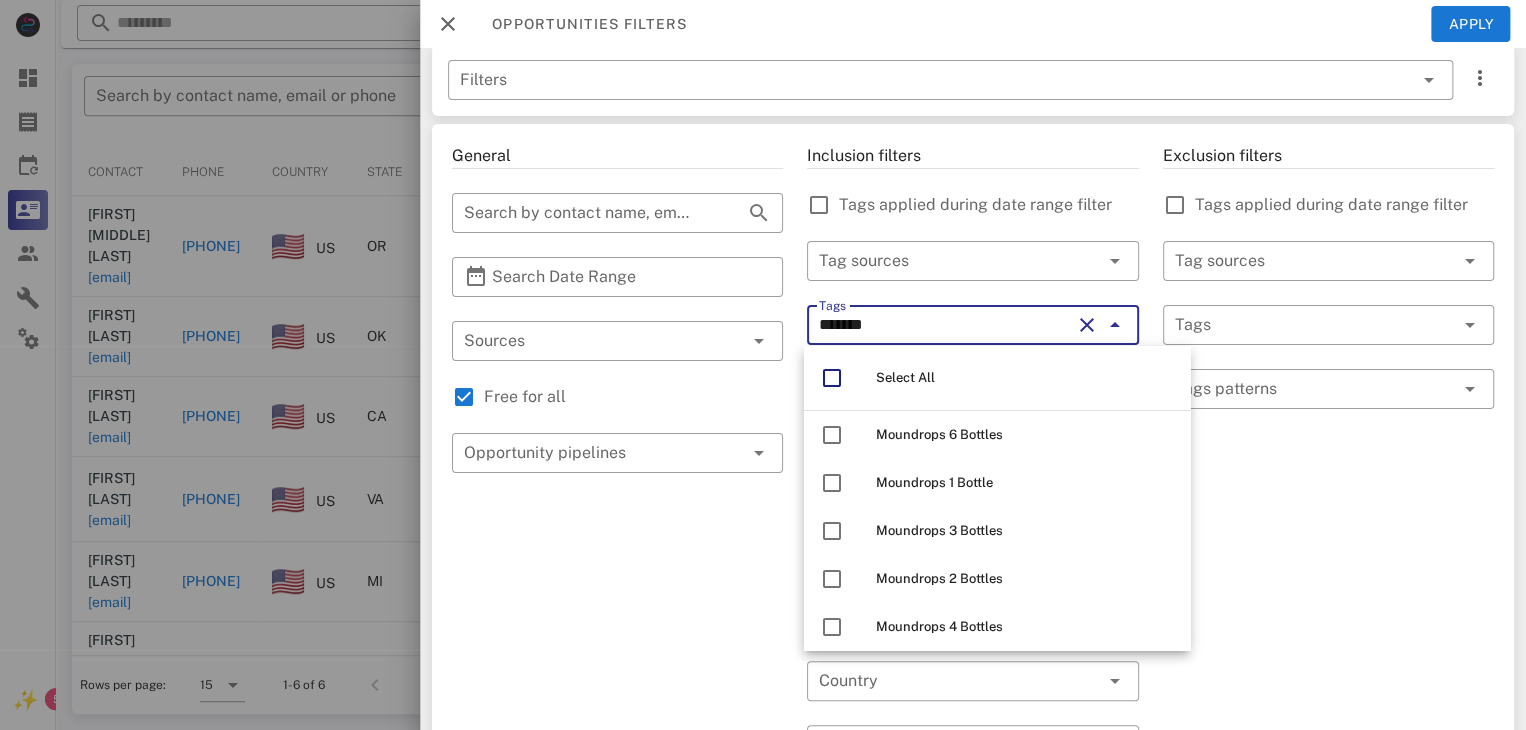 type on "********" 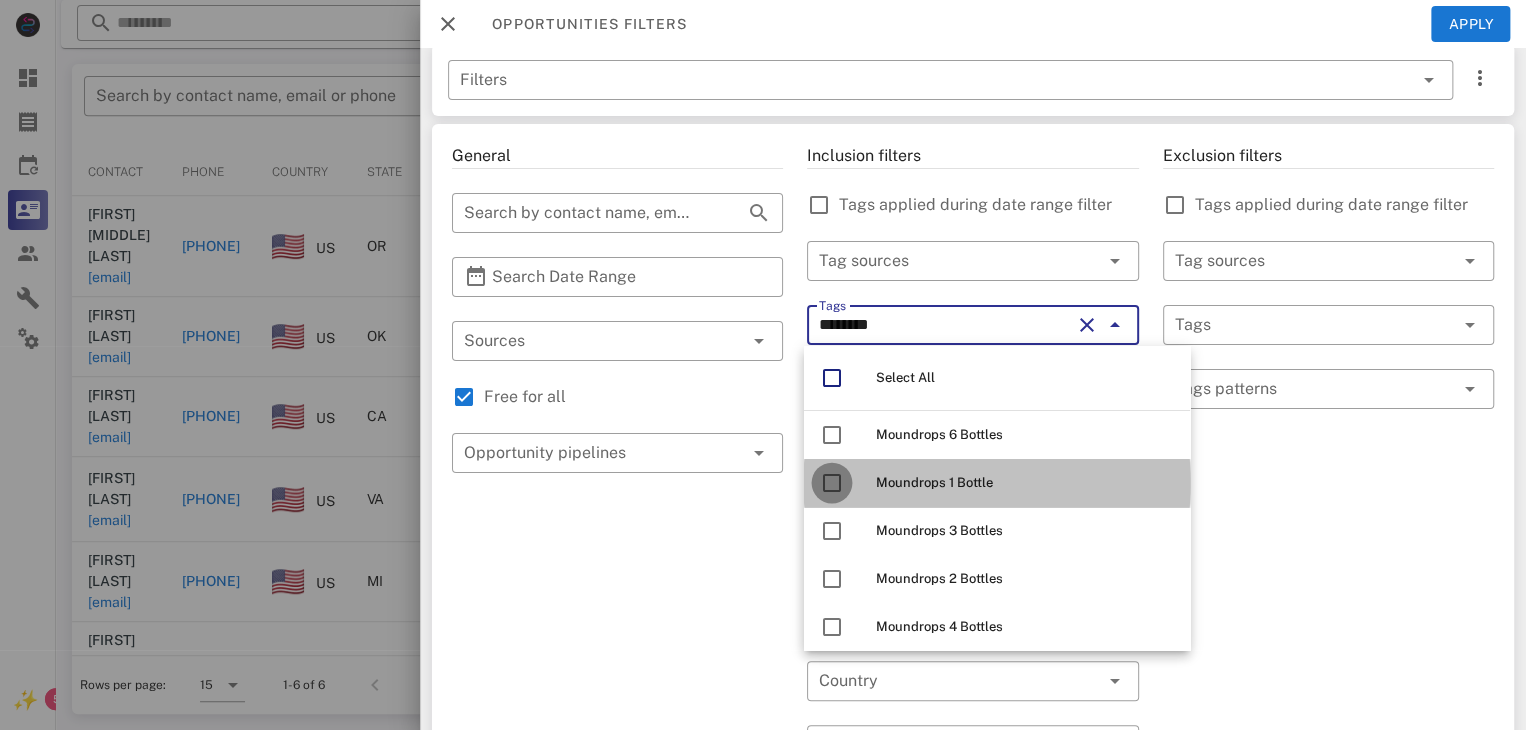 click at bounding box center [832, 483] 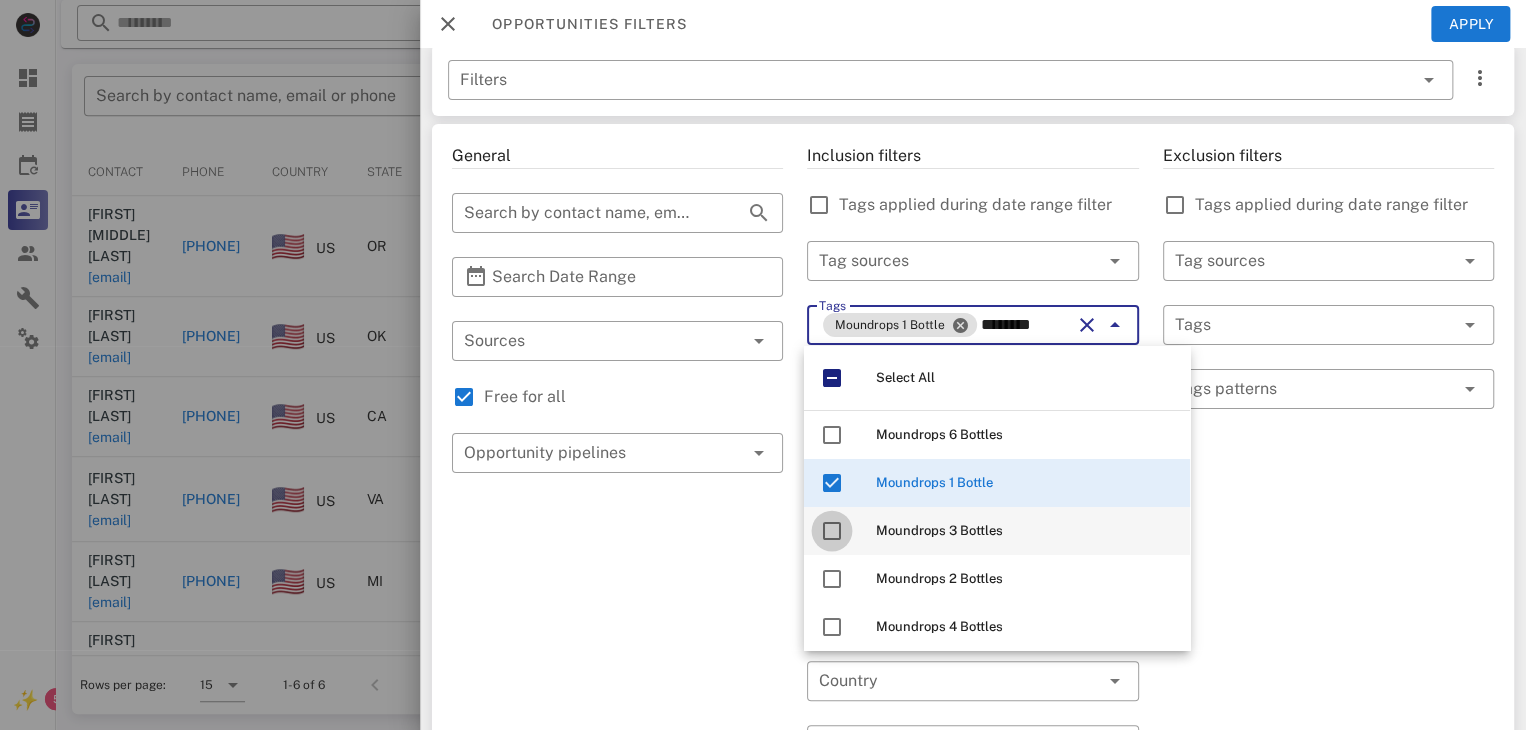 click at bounding box center (832, 531) 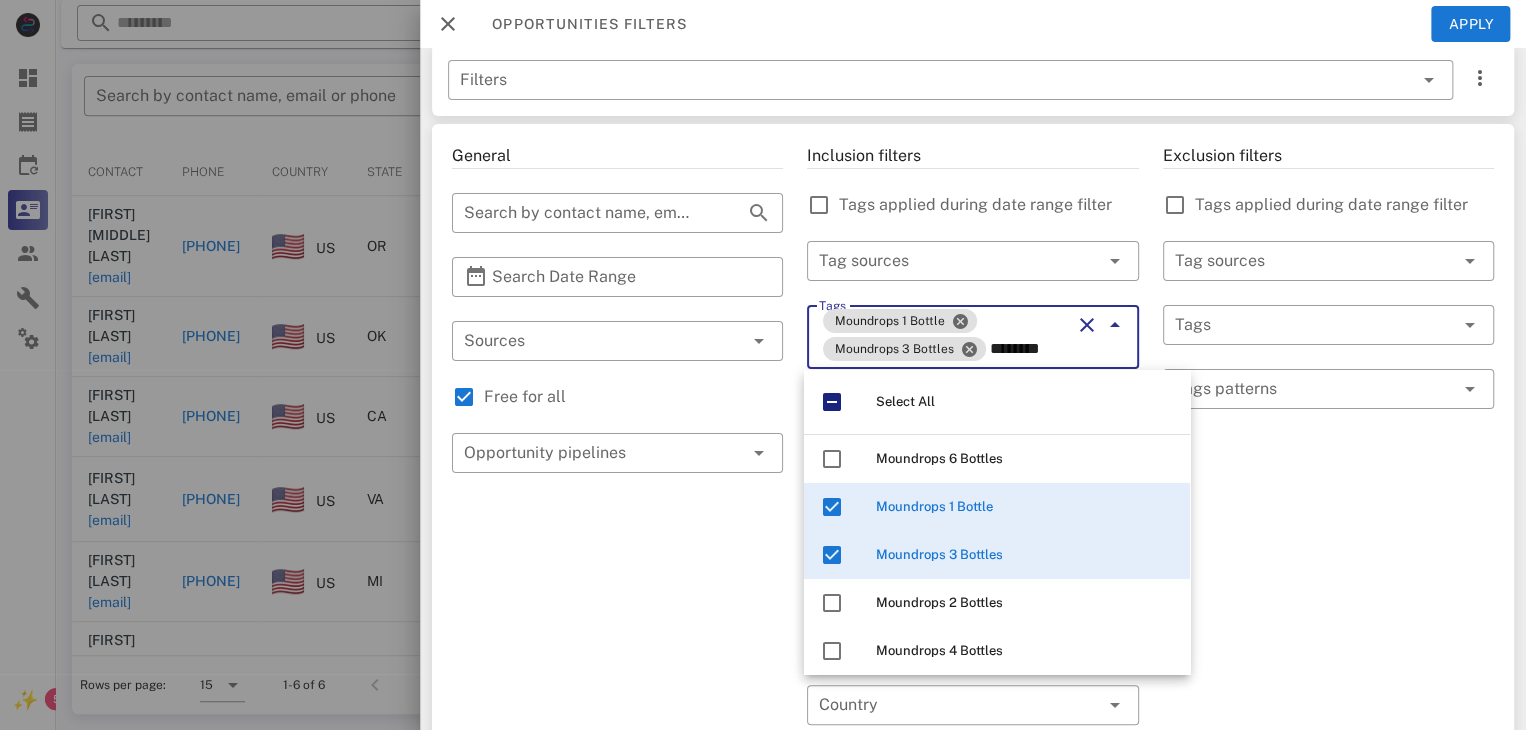 click at bounding box center (1087, 325) 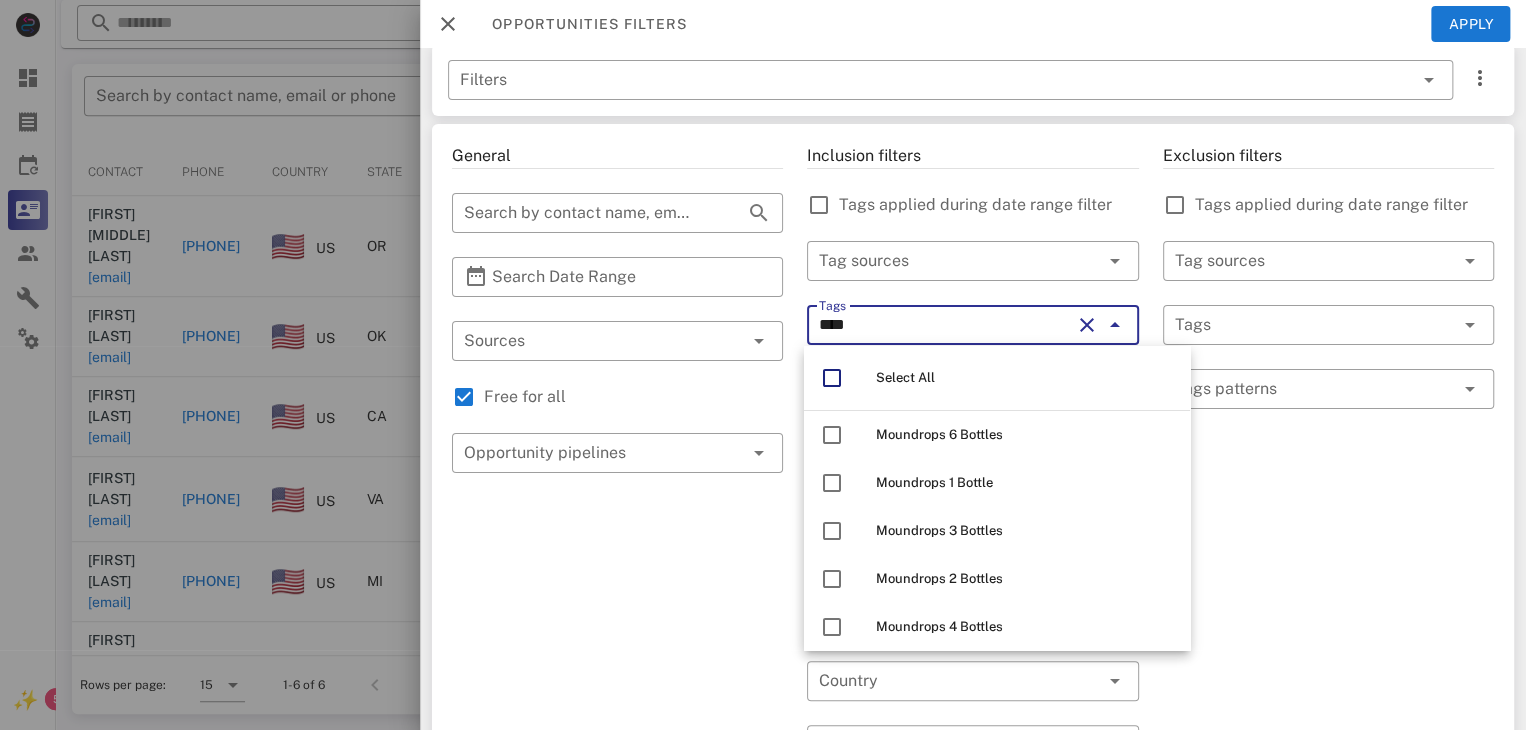 click on "****" at bounding box center (944, 325) 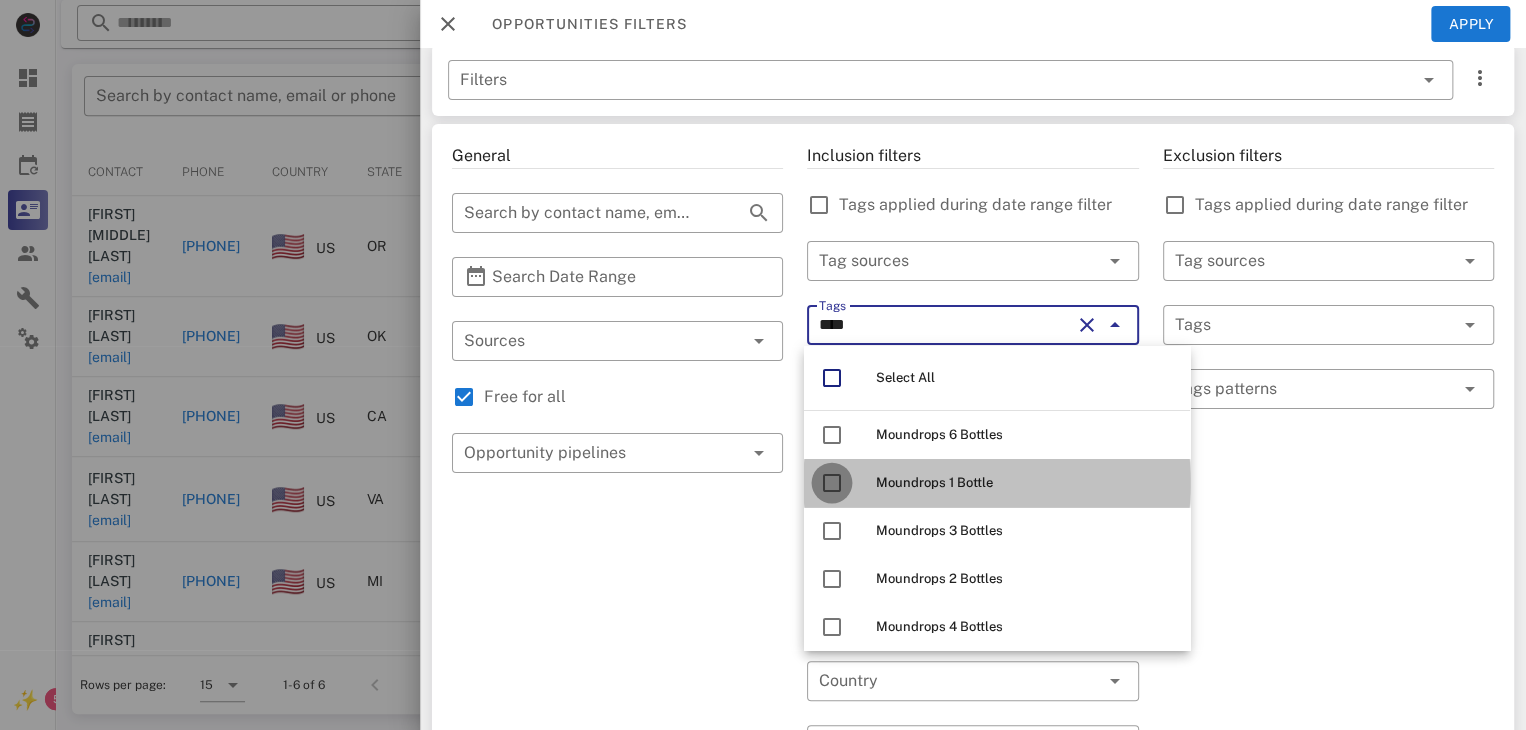 click at bounding box center (832, 483) 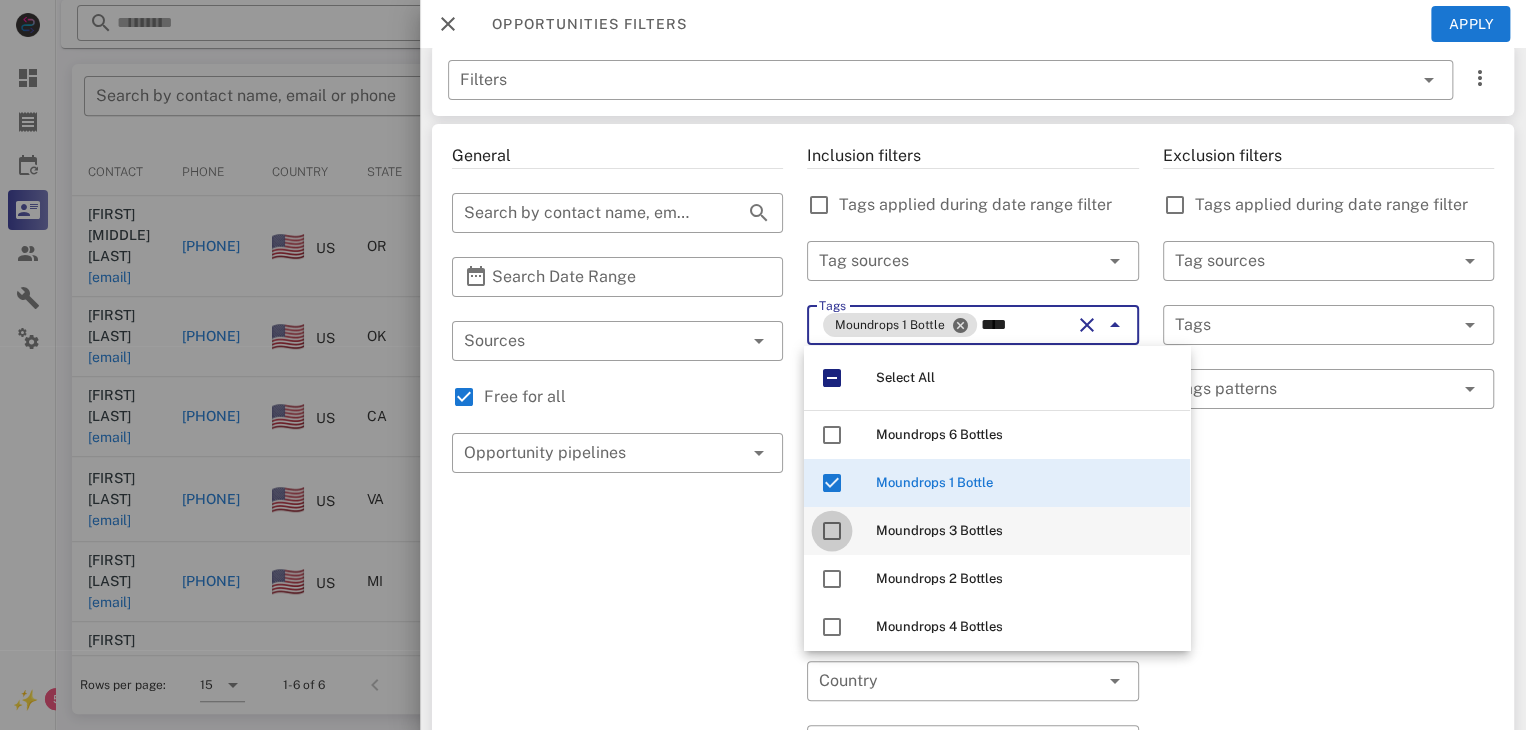 click at bounding box center (832, 531) 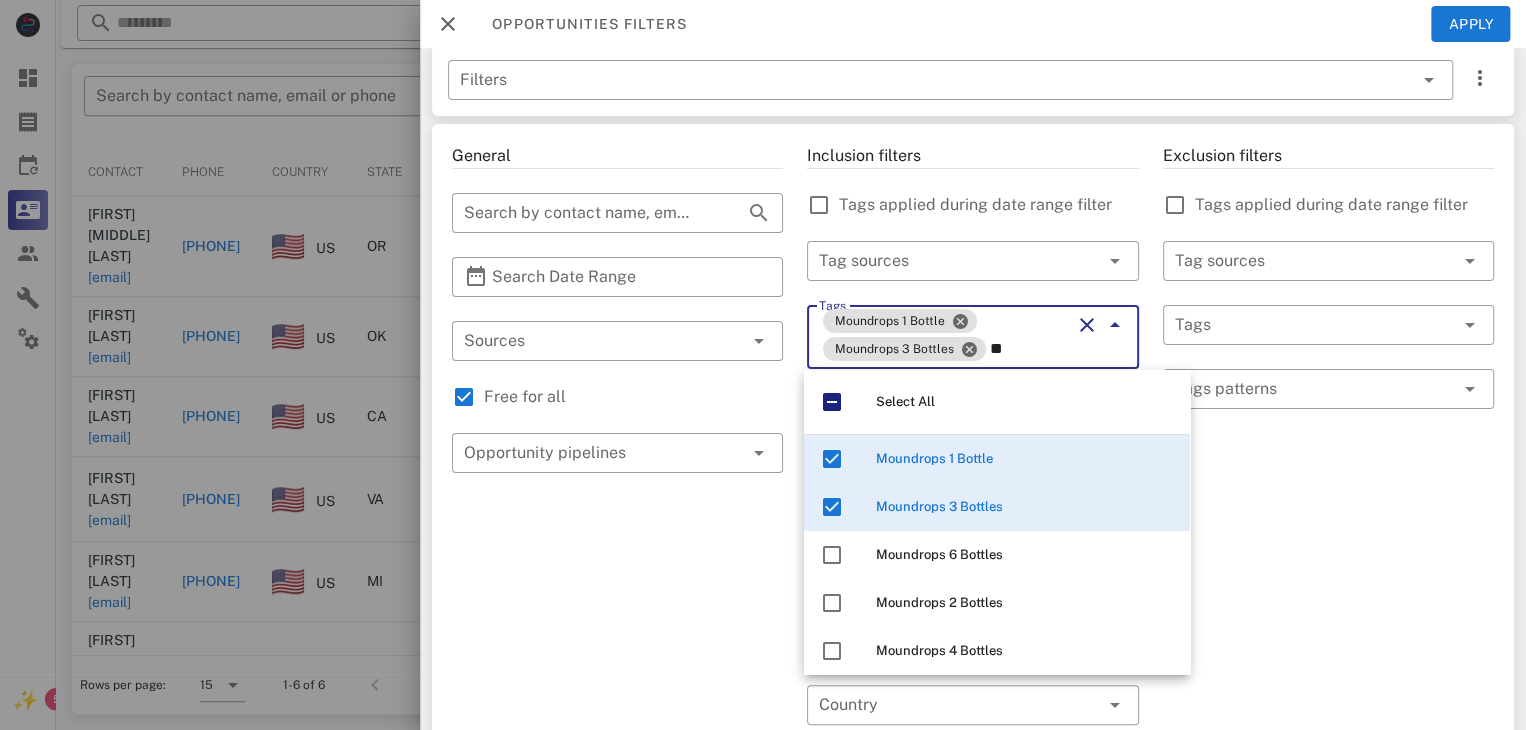type on "*" 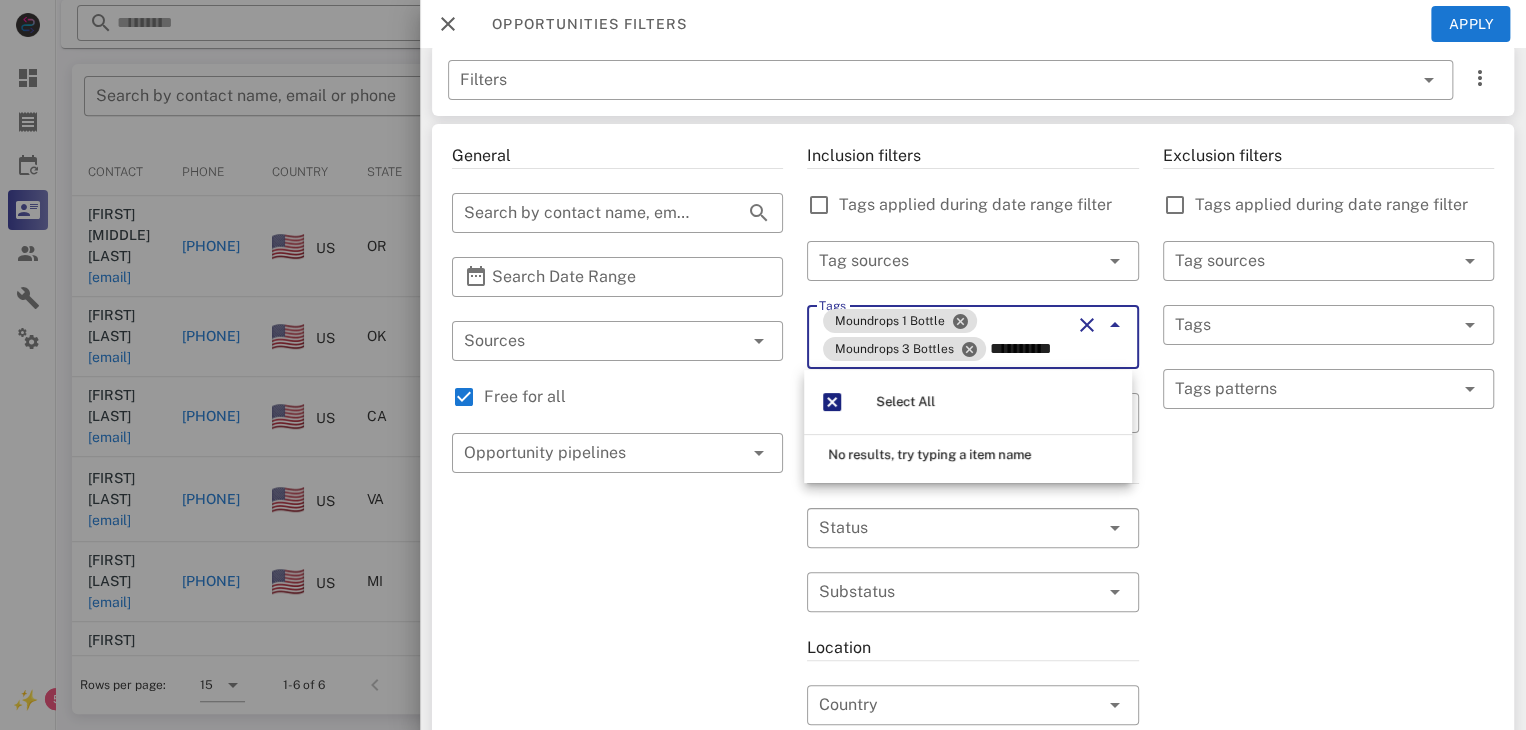 scroll, scrollTop: 0, scrollLeft: 0, axis: both 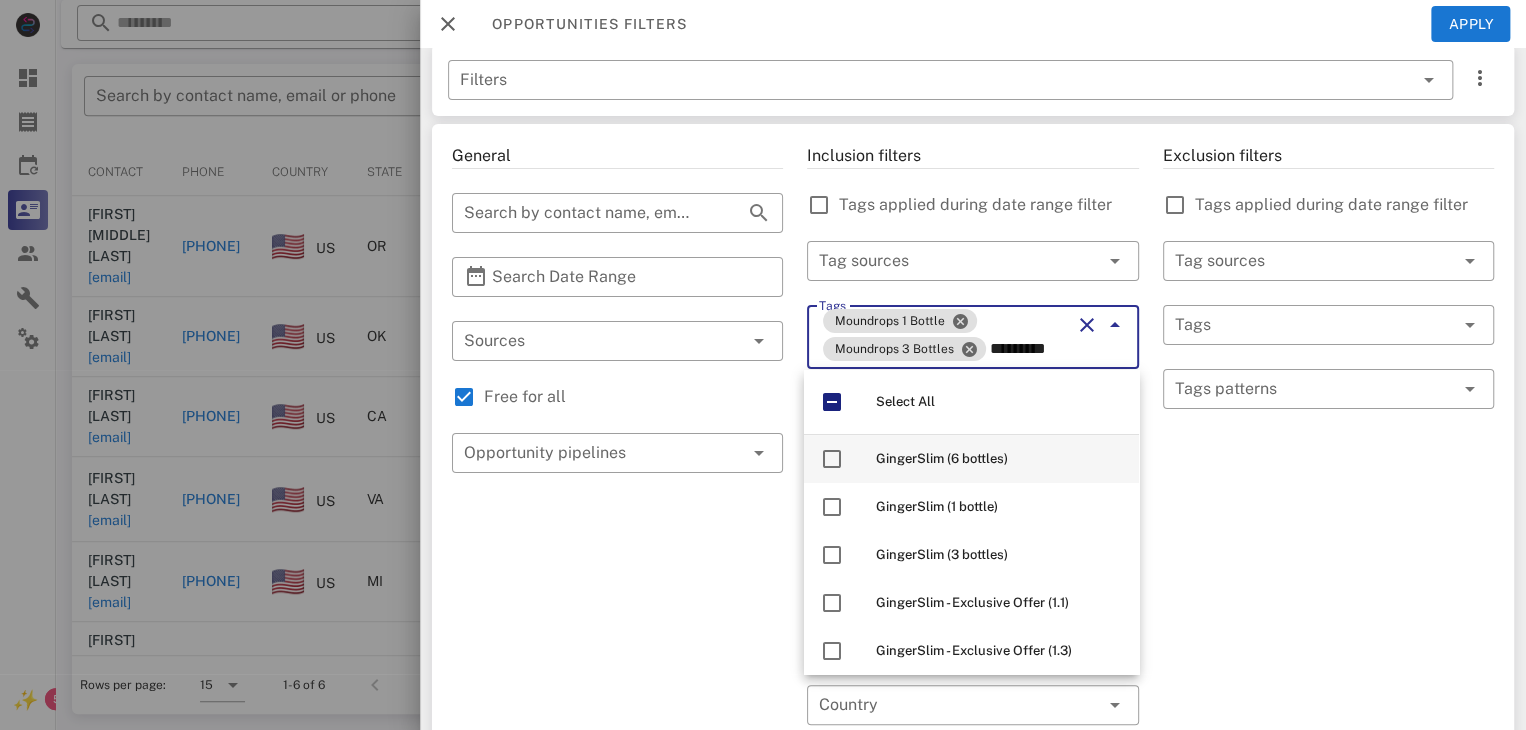 type on "**********" 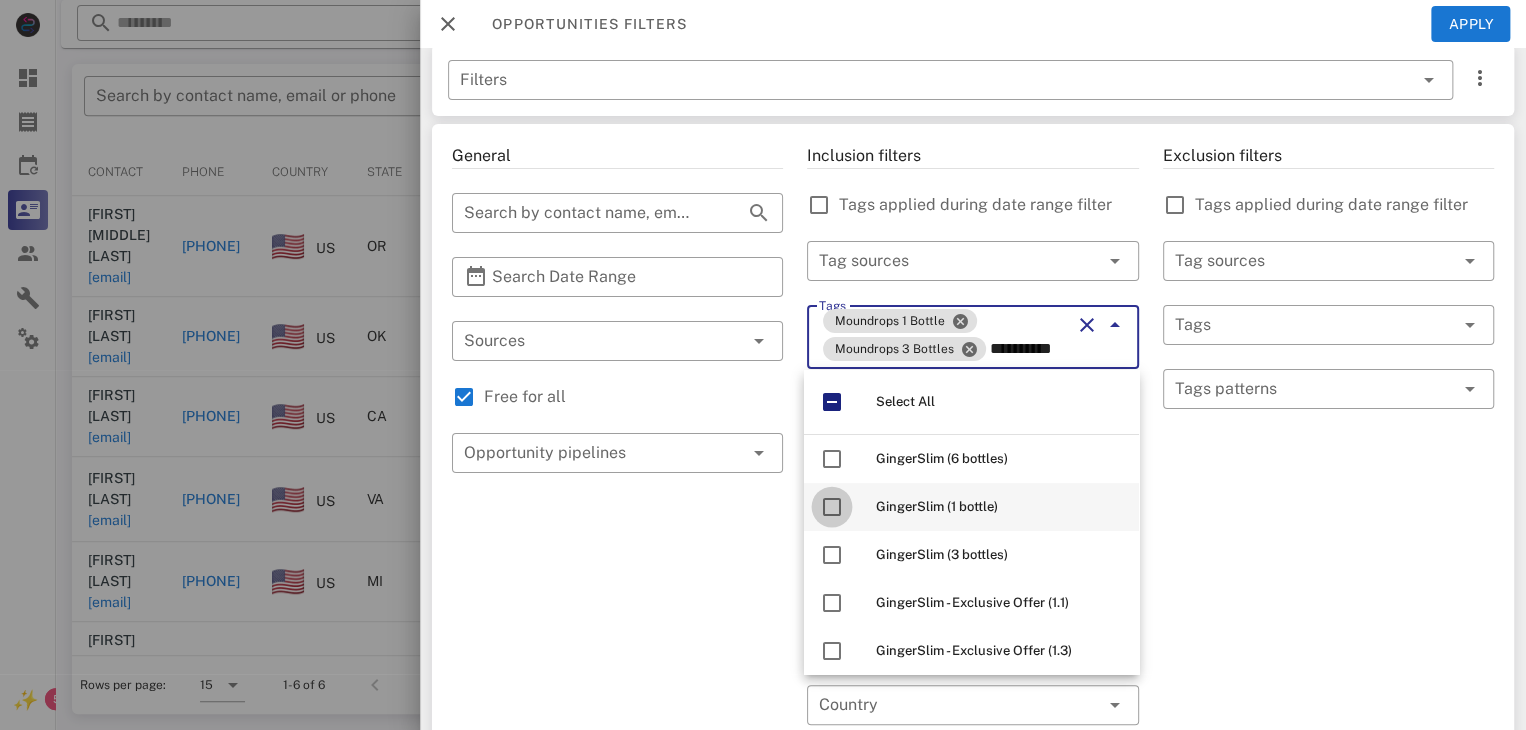 click at bounding box center [832, 507] 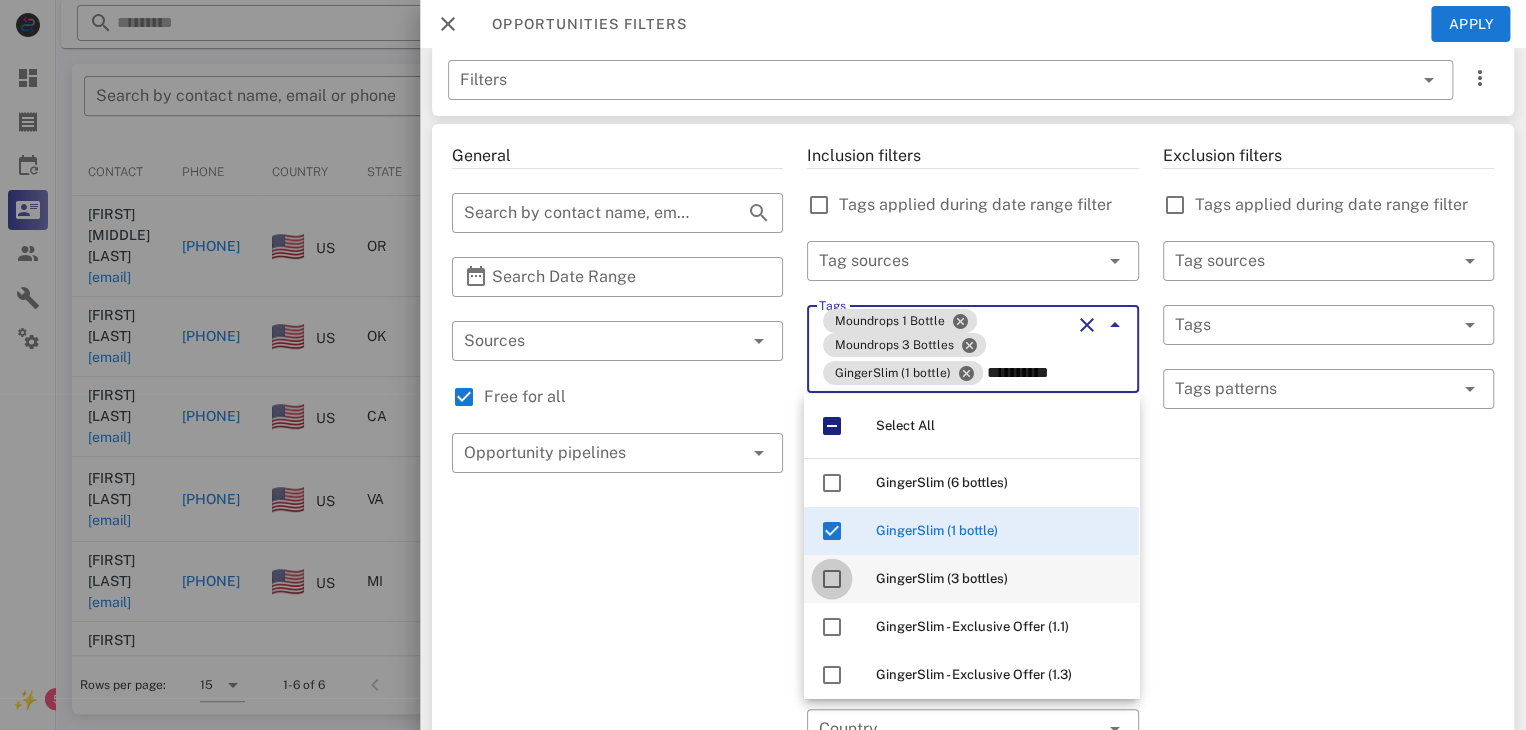 click at bounding box center [832, 579] 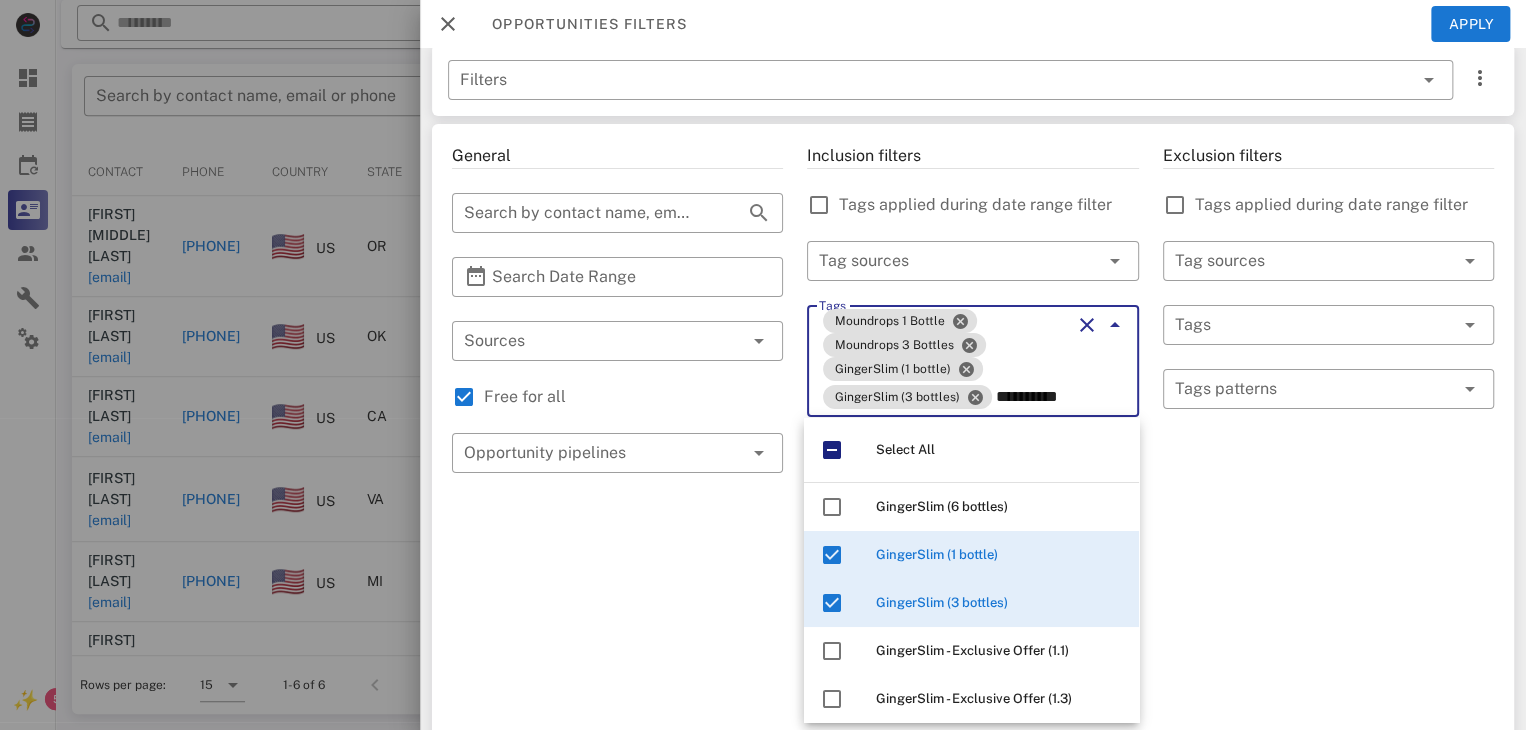 click on "General ​ Search by contact name, email or phone ​ Search Date Range ​ Sources Free for all ​ Opportunity pipelines" at bounding box center [617, 729] 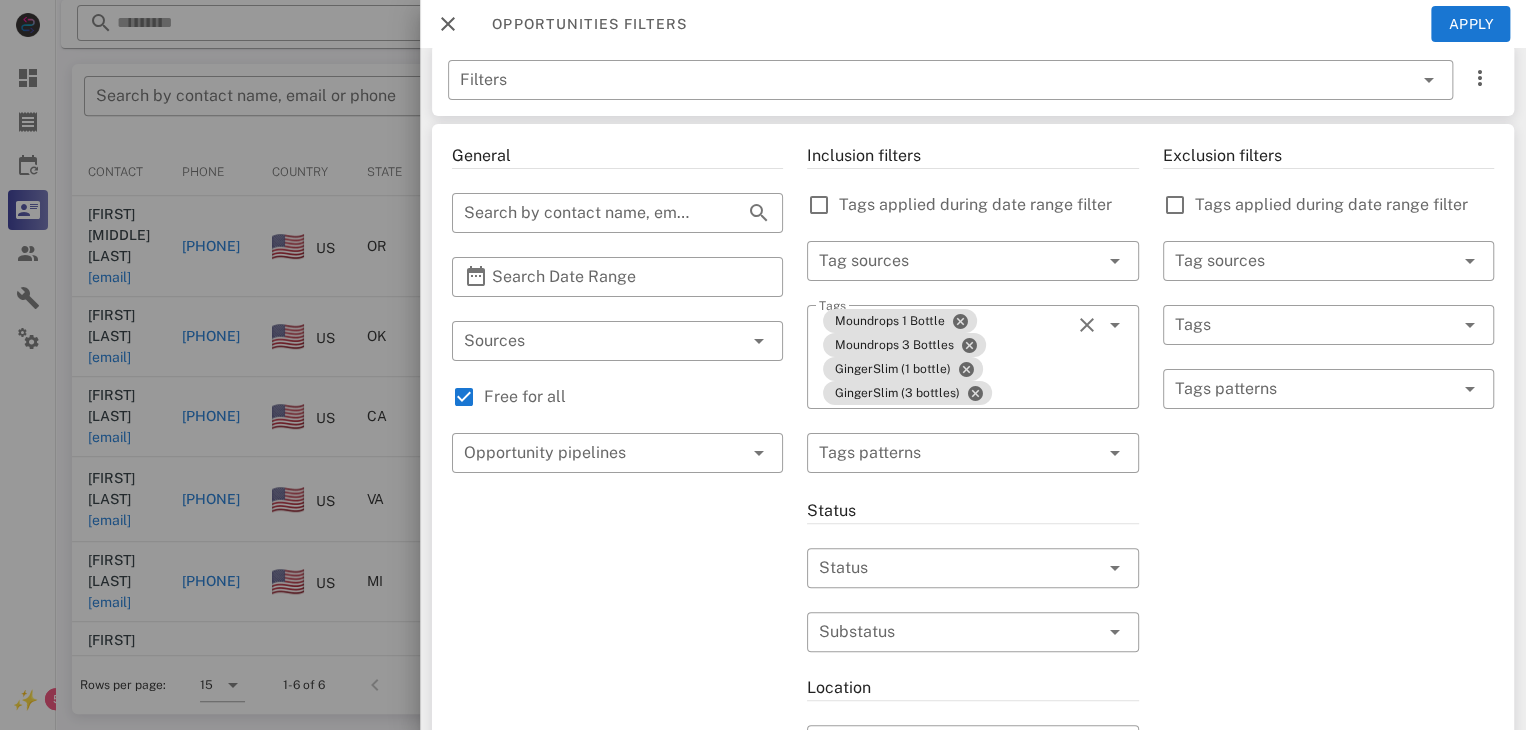 click on "Inclusion filters Tags applied during date range filter ​ Tag sources ​ Tags Moundrops 1 Bottle Moundrops 3 Bottles GingerSlim (1 bottle) GingerSlim (3 bottles) ​ Tags patterns Status ​ Status ​ Substatus Location ​ Country ​ States ​ Zip code Activation ​ Min Activations ​ Max Activations Order value ​ Min Value ​ Max Value Include leads Include customers Include cooldown" at bounding box center (972, 725) 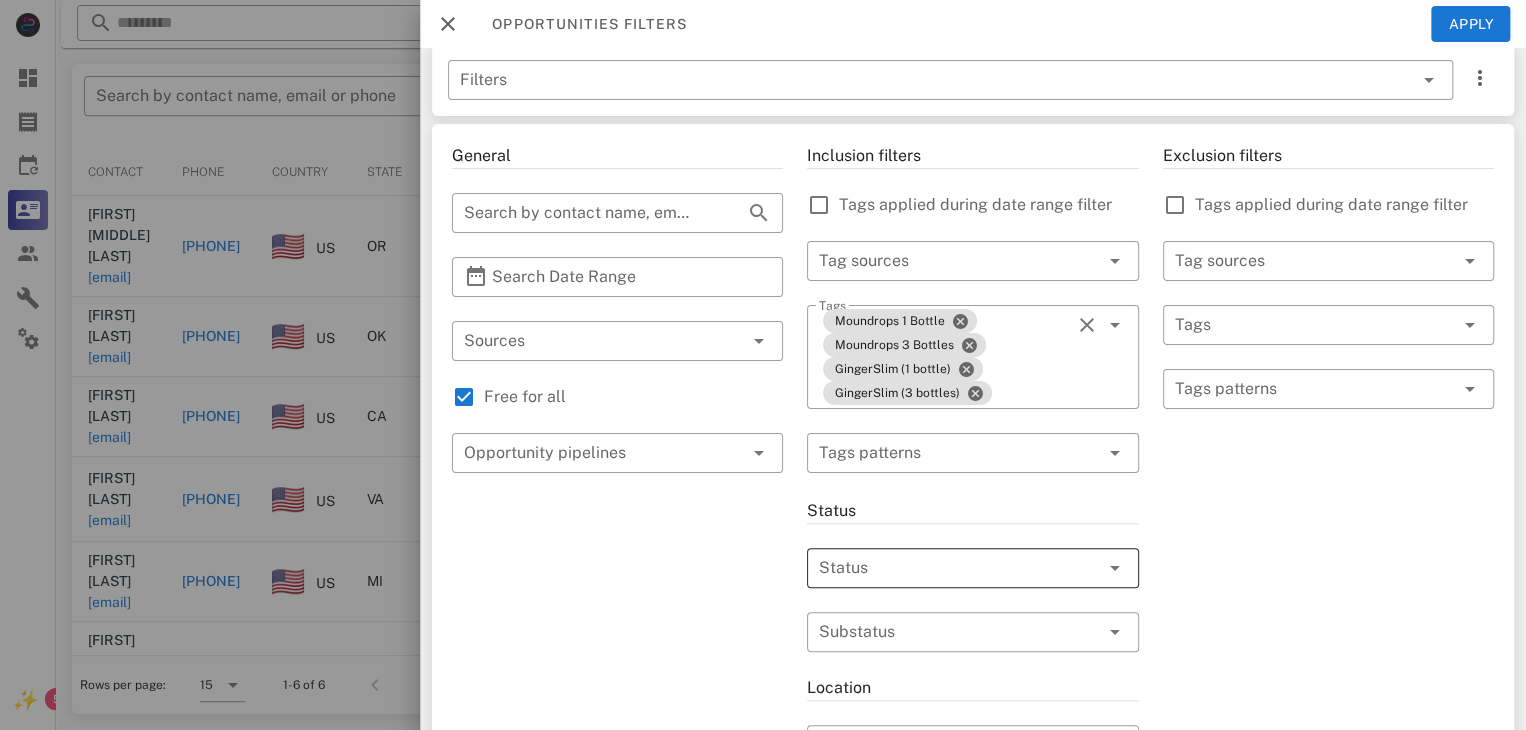 click at bounding box center (944, 568) 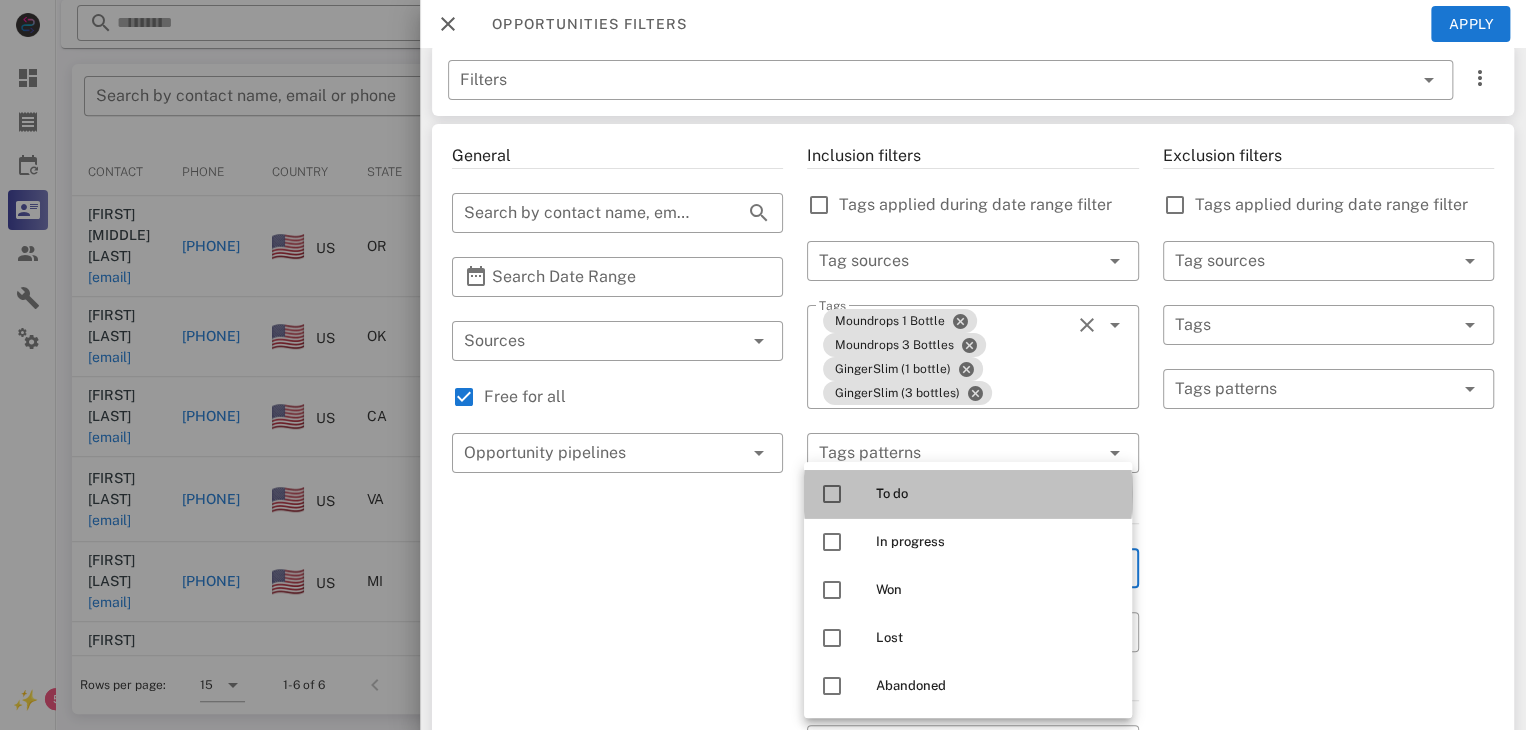 click at bounding box center (832, 494) 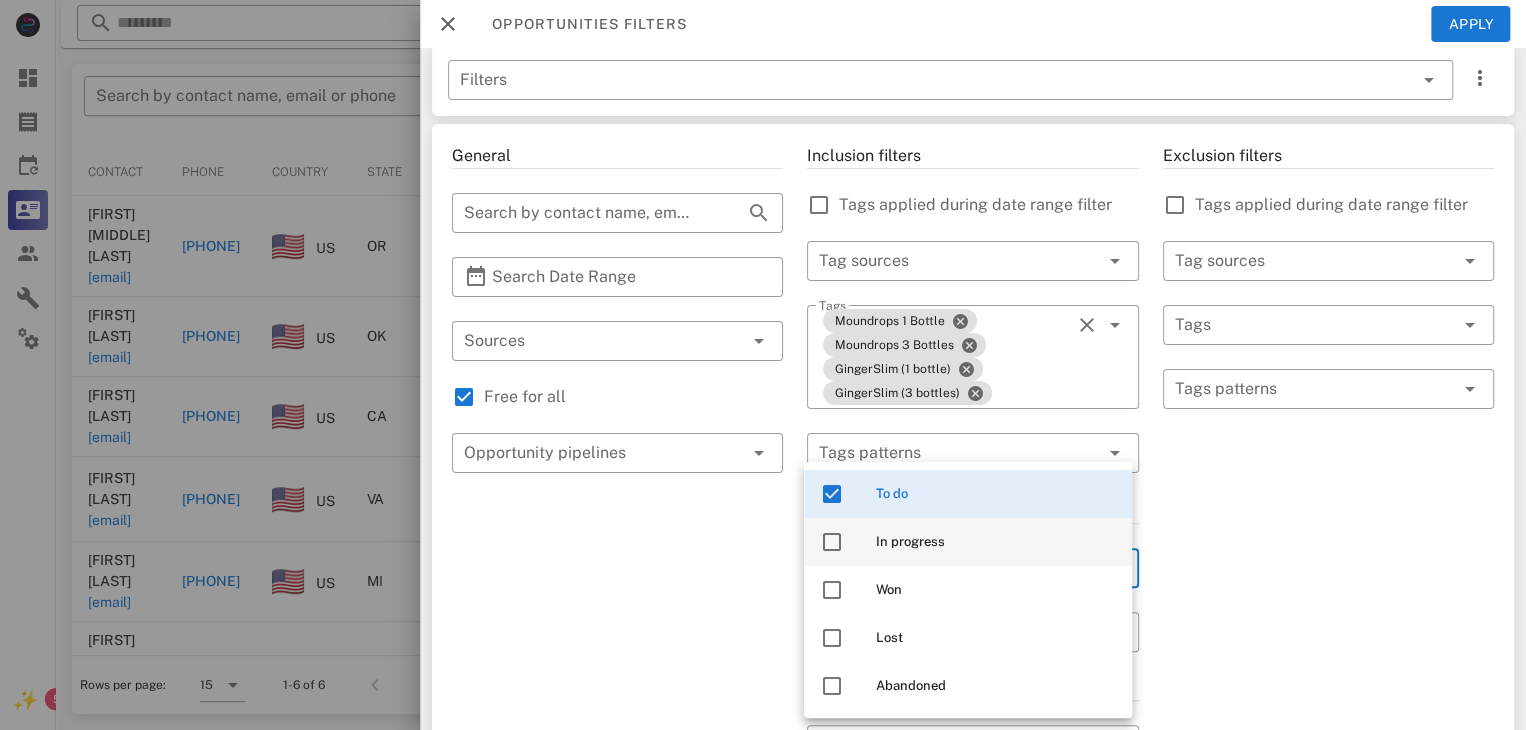 click at bounding box center [832, 542] 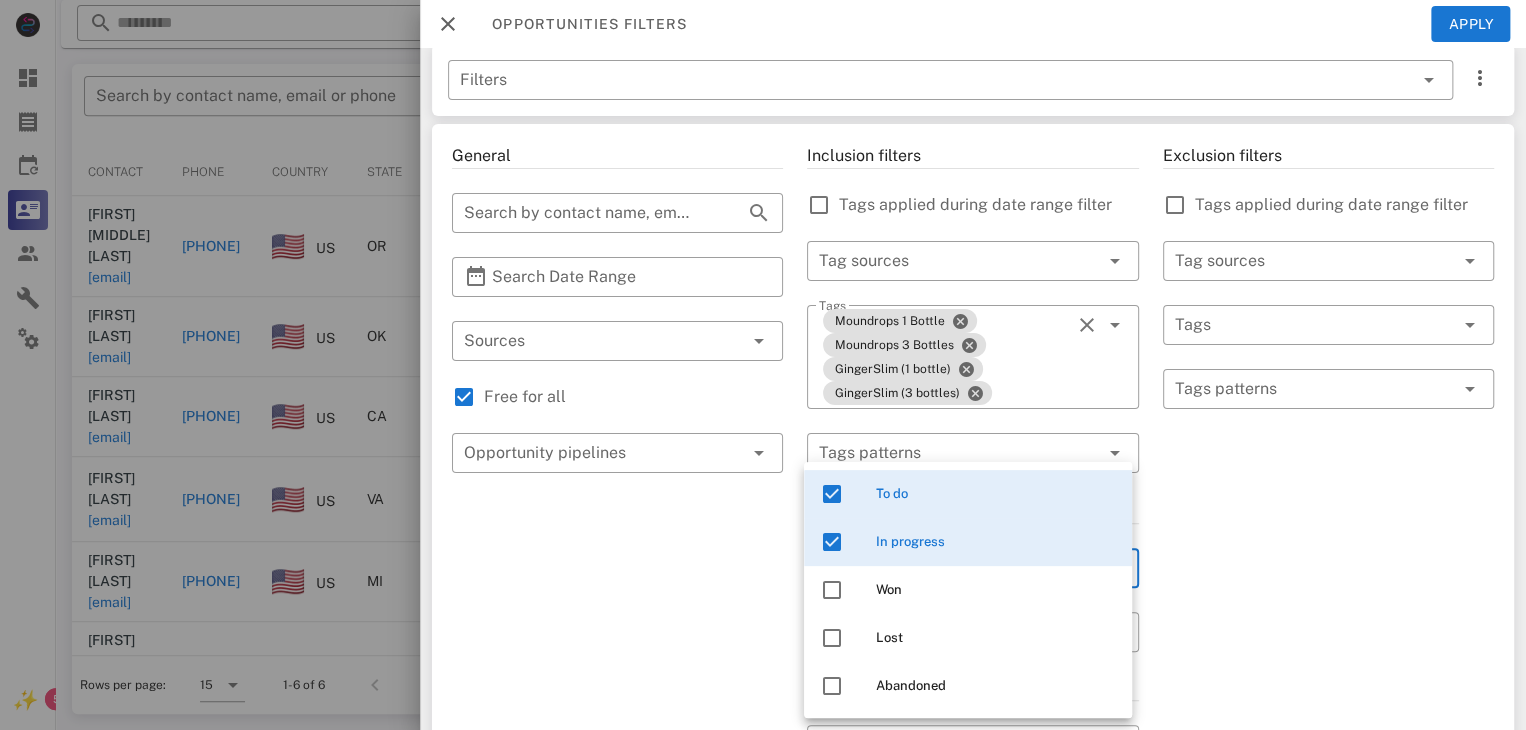 click on "General ​ Search by contact name, email or phone ​ Search Date Range ​ Sources Free for all ​ Opportunity pipelines" at bounding box center [617, 725] 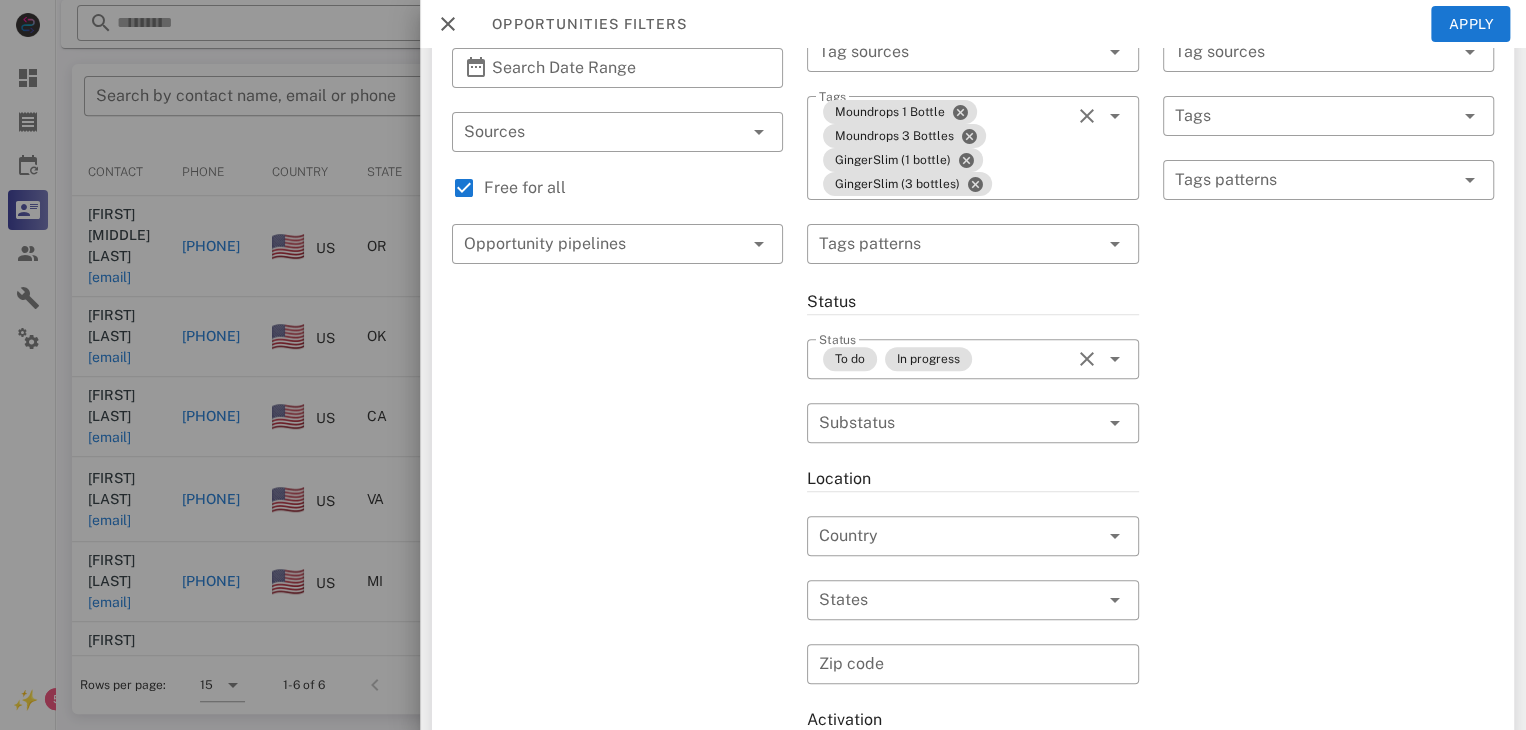 scroll, scrollTop: 228, scrollLeft: 0, axis: vertical 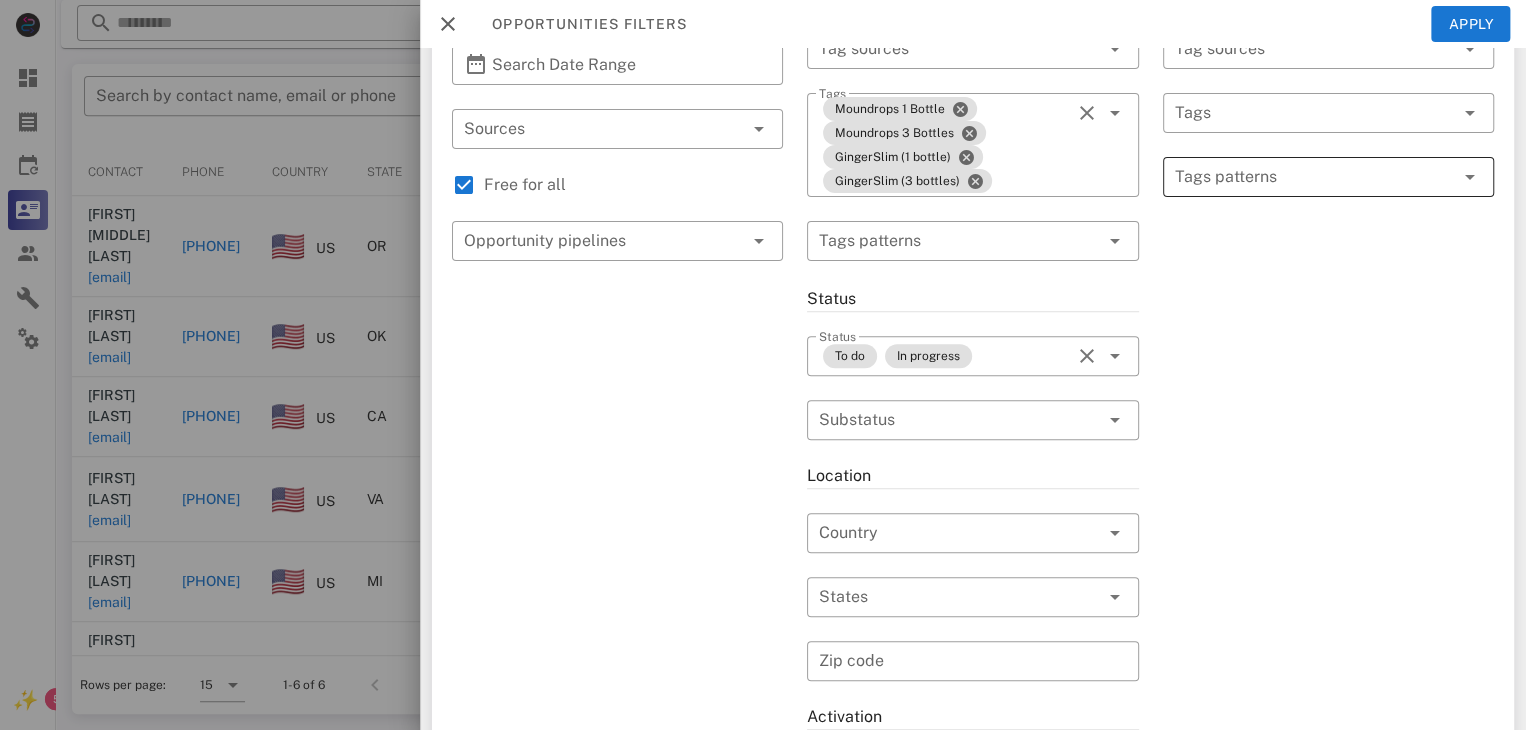 click at bounding box center (1314, 177) 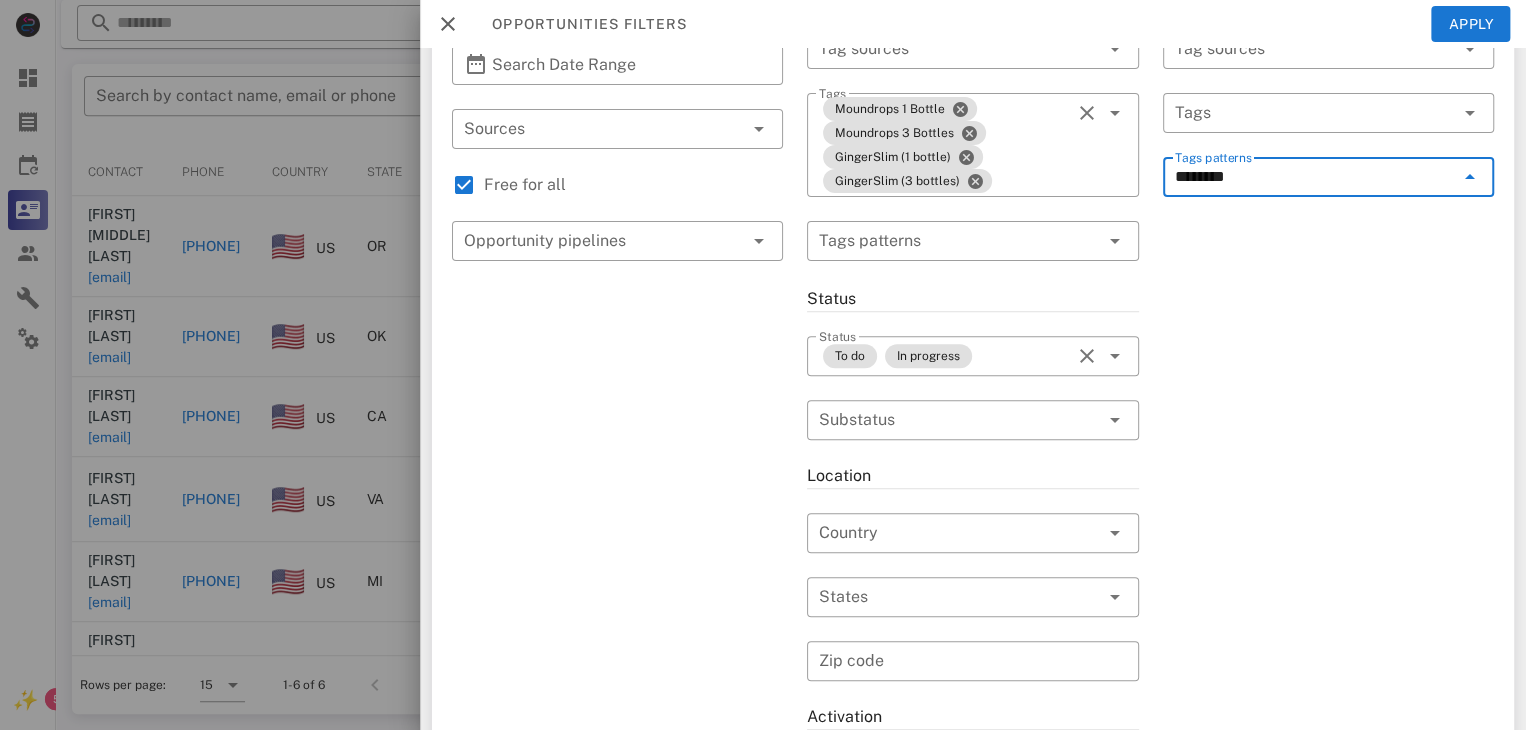 type on "*********" 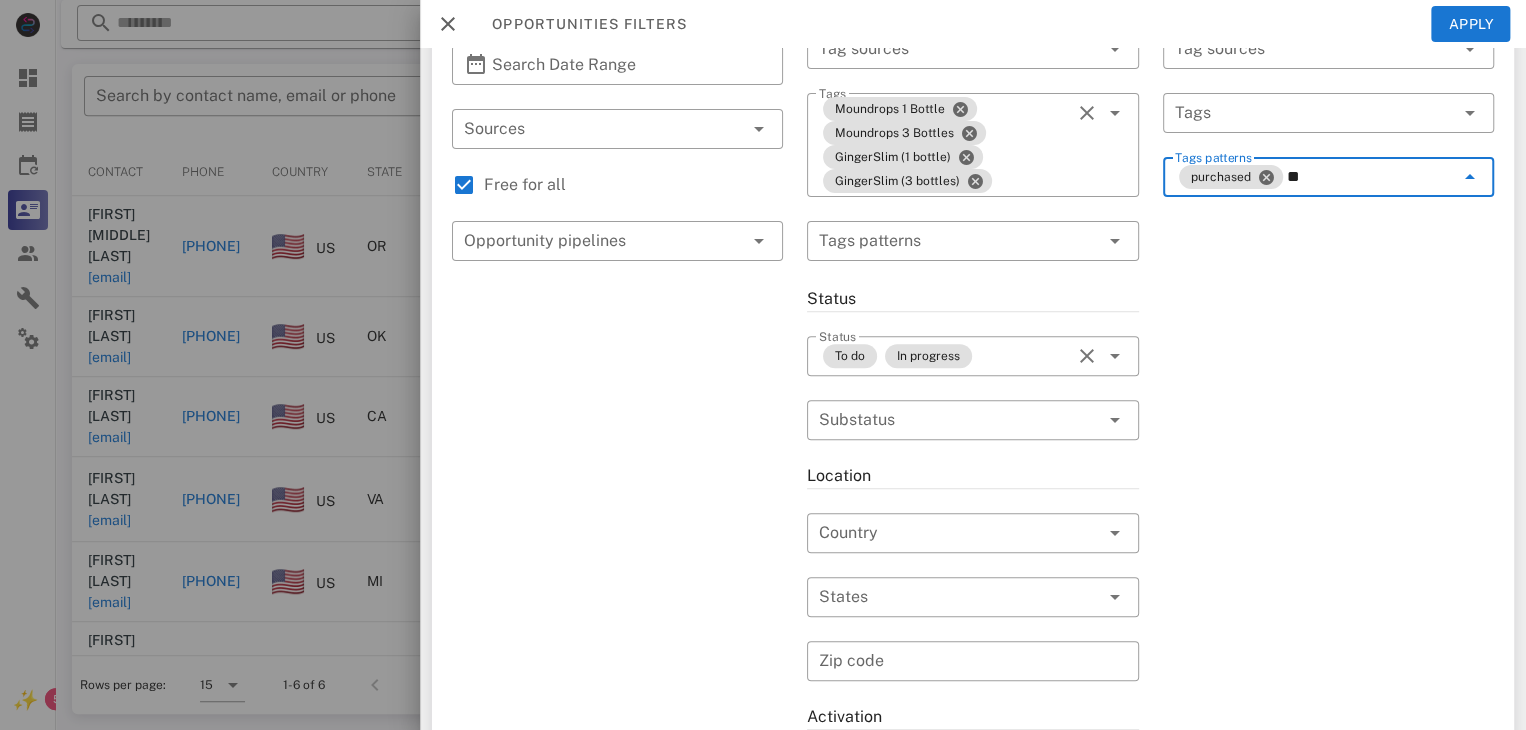 type on "*" 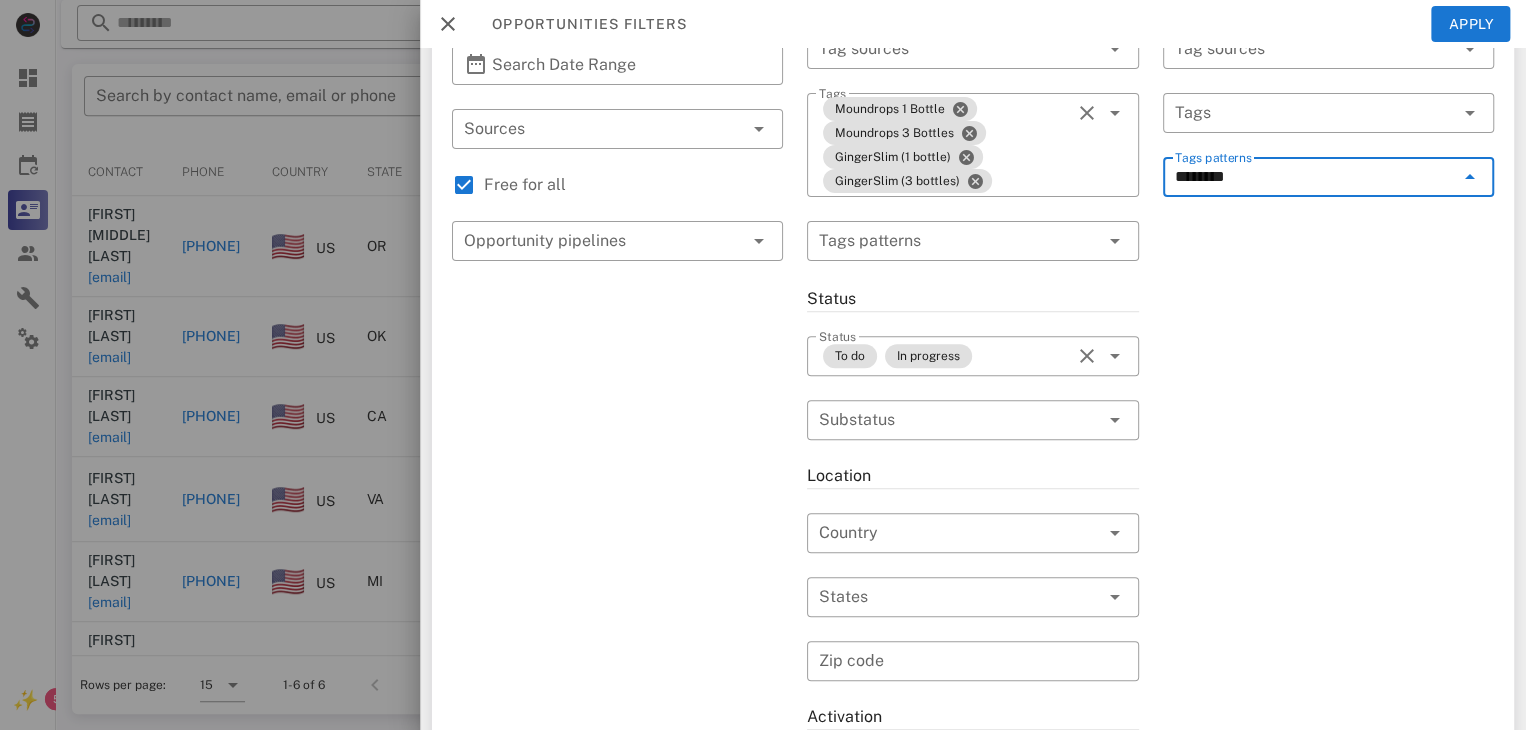 type on "*********" 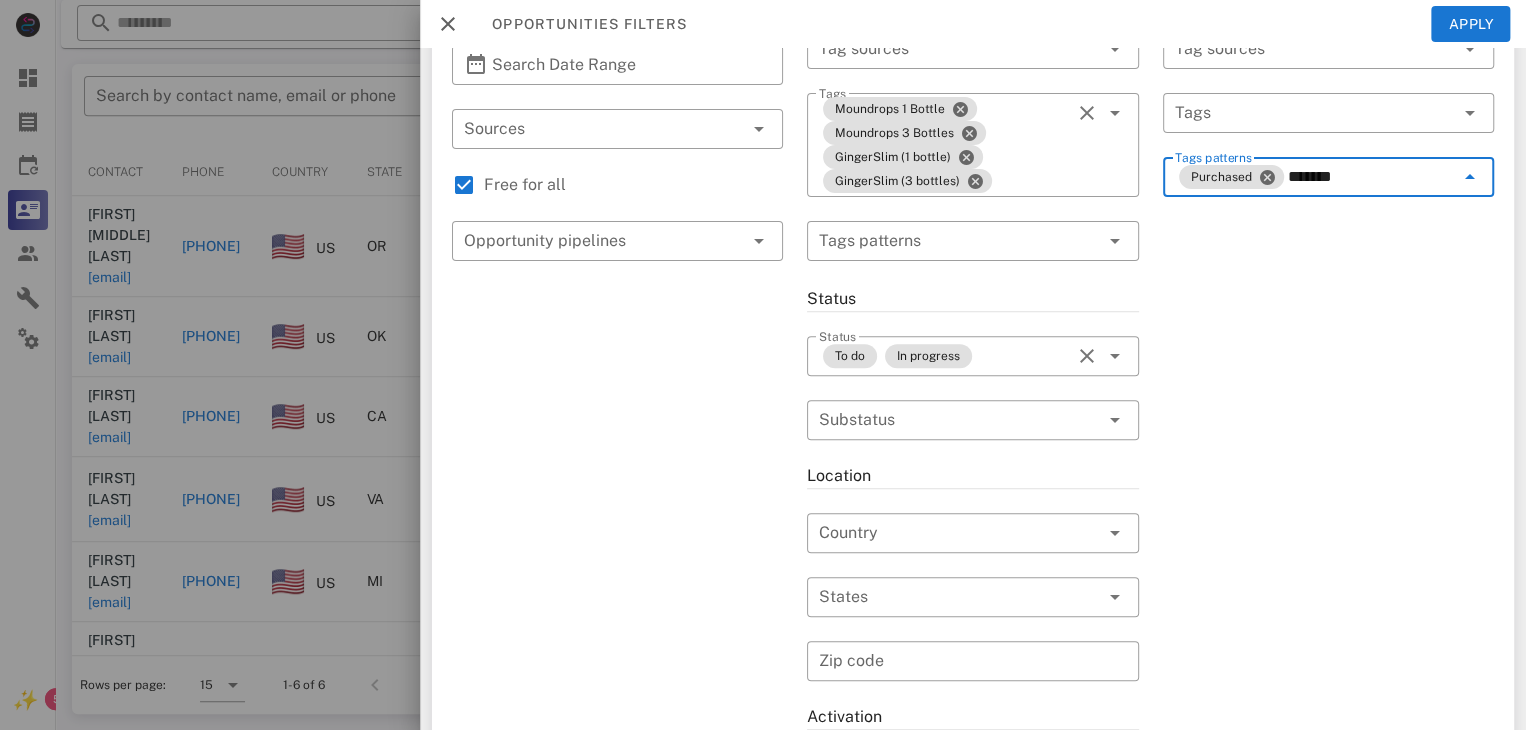type on "********" 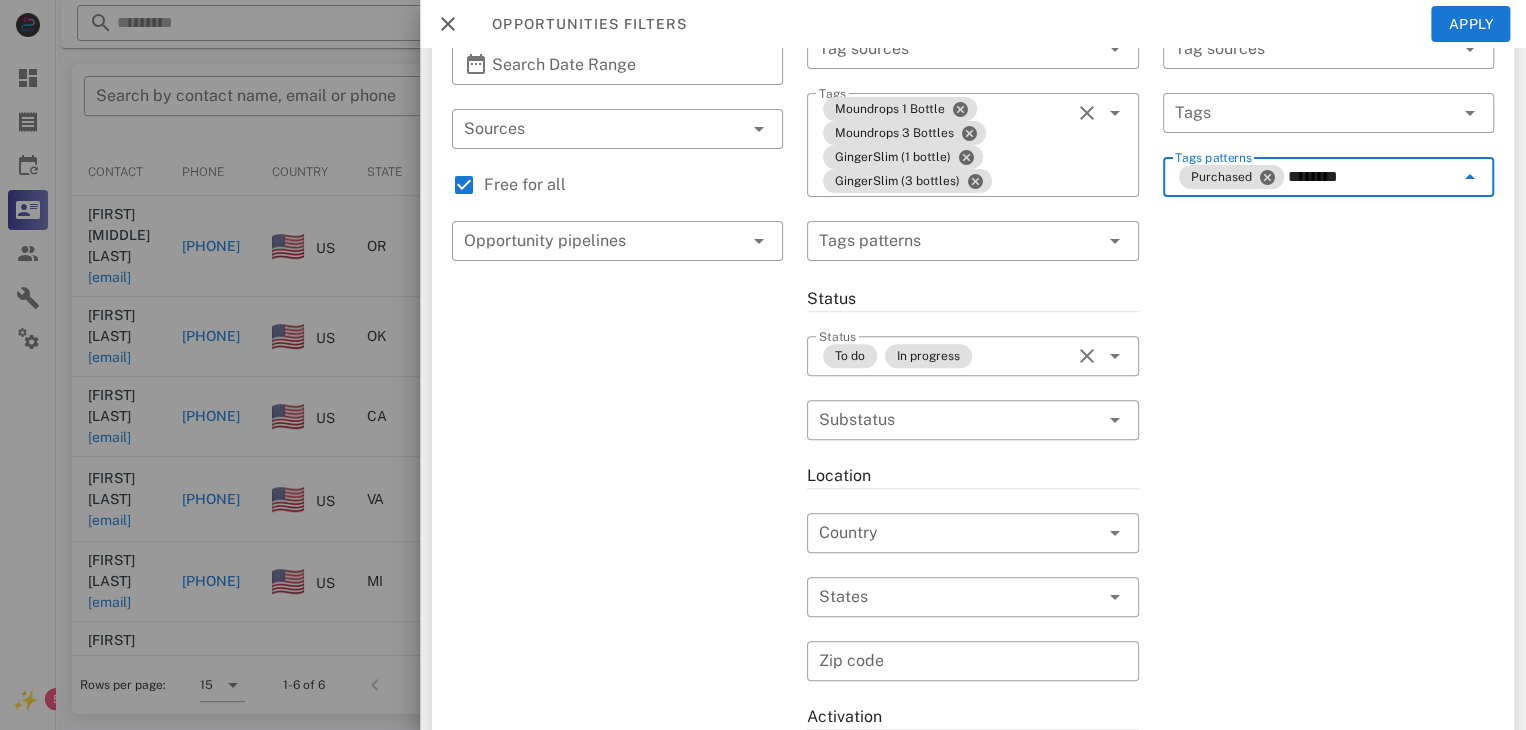 type 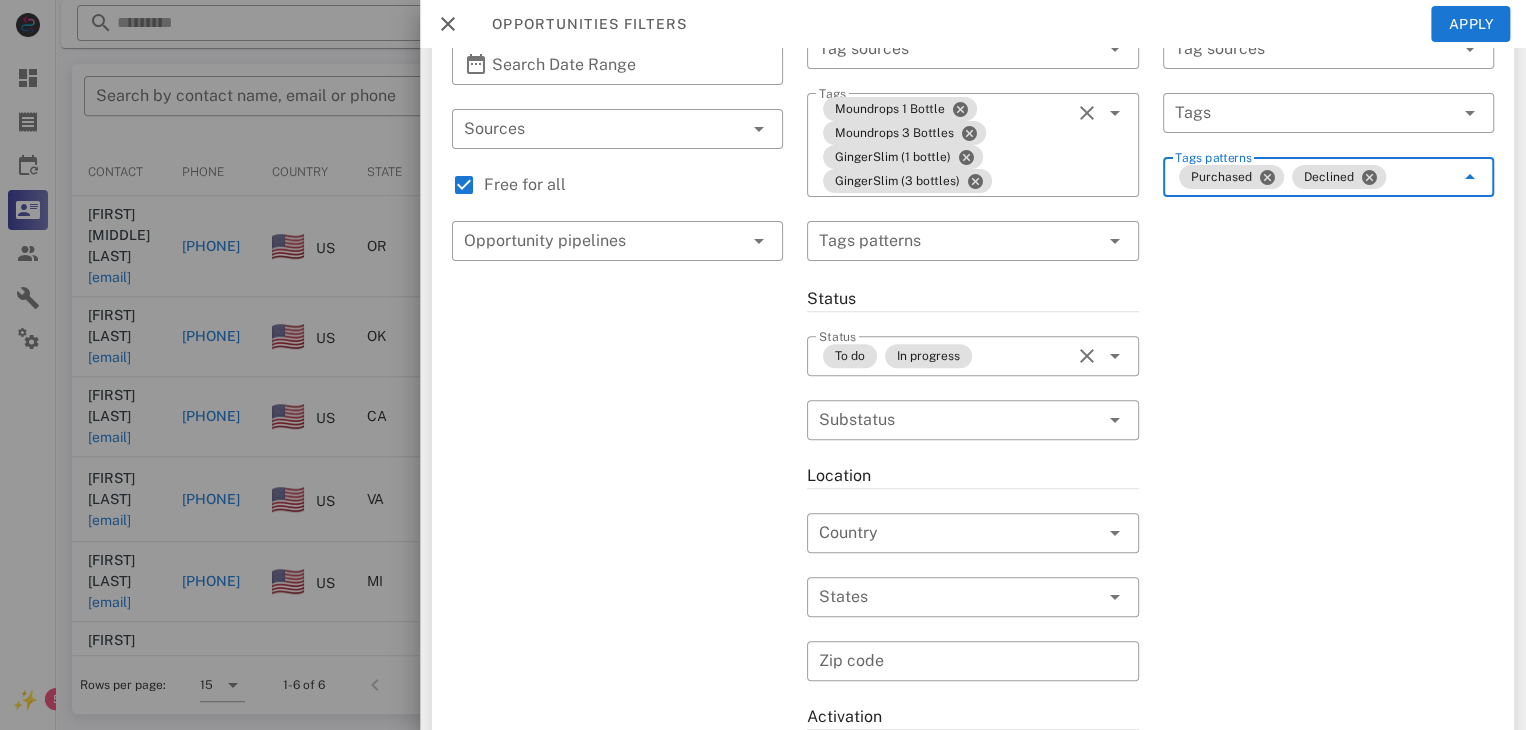 click on "Exclusion filters Tags applied during date range filter ​ Tag sources ​ Tags ​ Tags patterns Purchased Declined" at bounding box center (1328, 513) 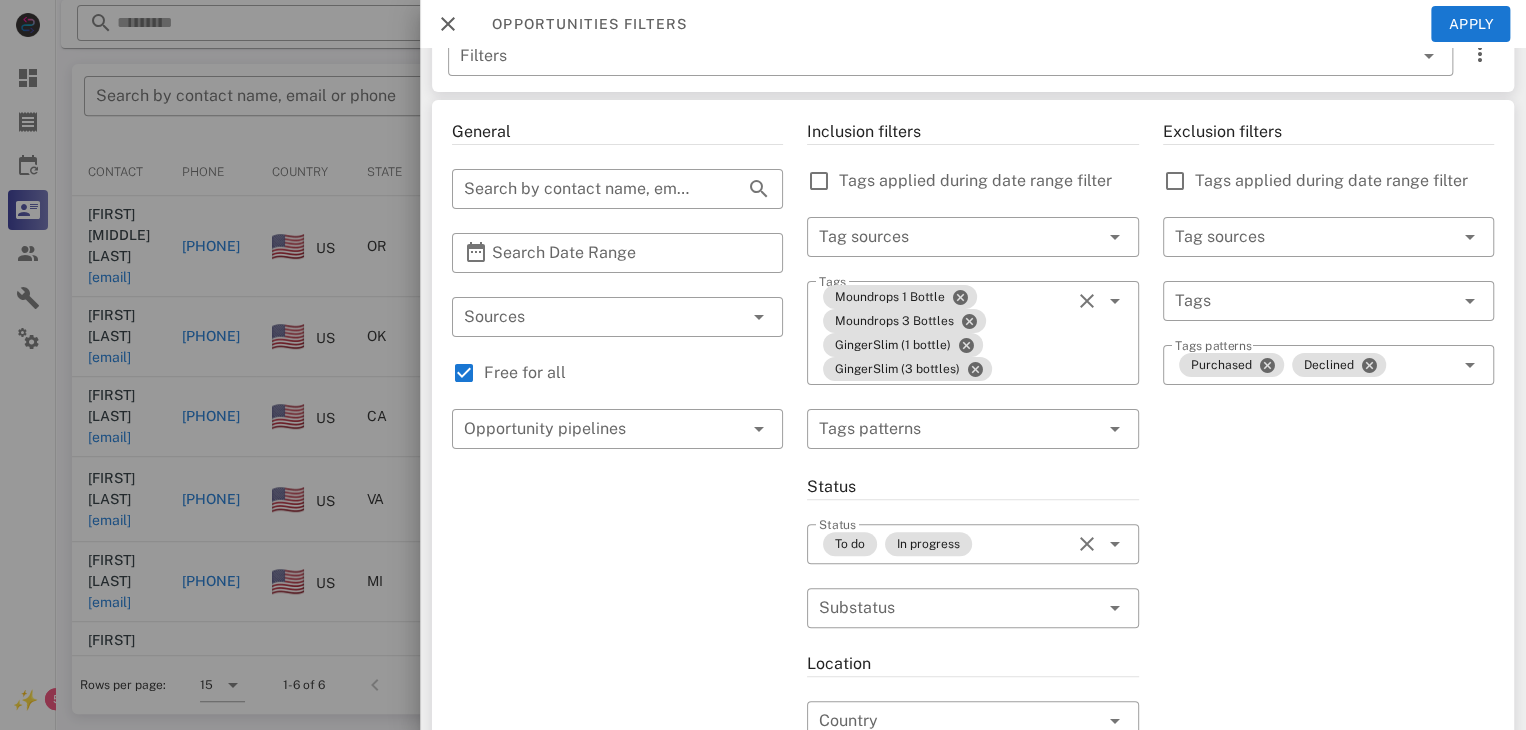 scroll, scrollTop: 0, scrollLeft: 0, axis: both 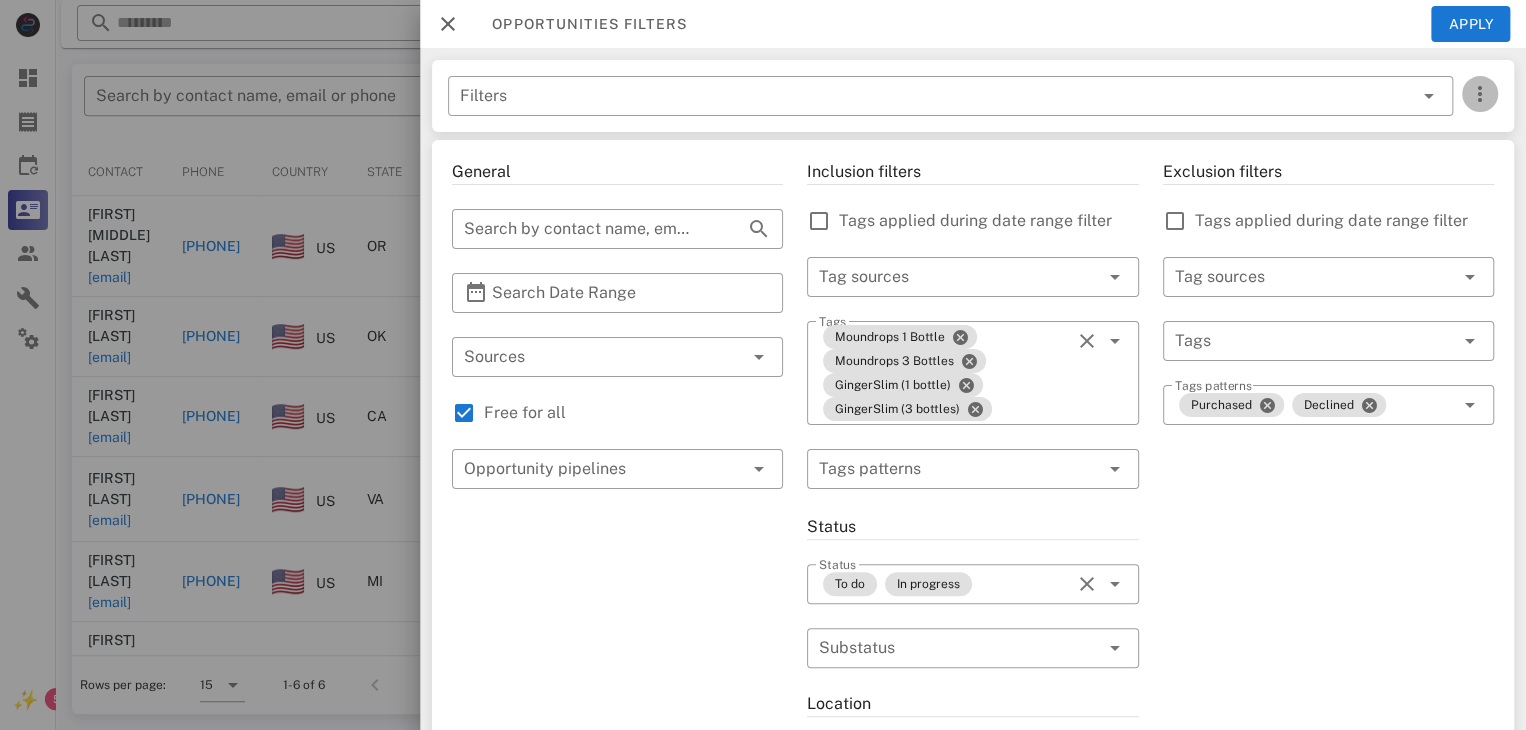 click at bounding box center [1480, 94] 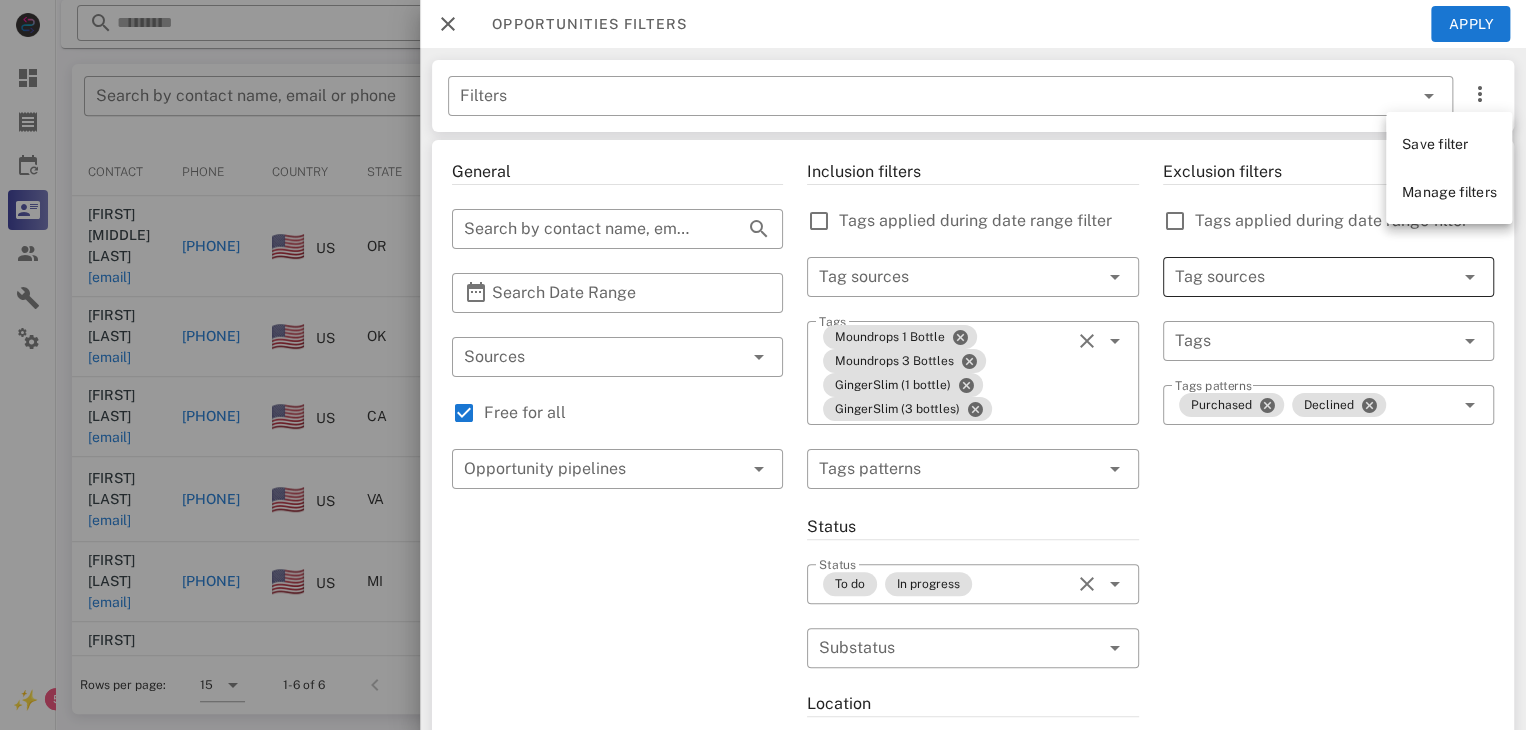 click at bounding box center [1300, 277] 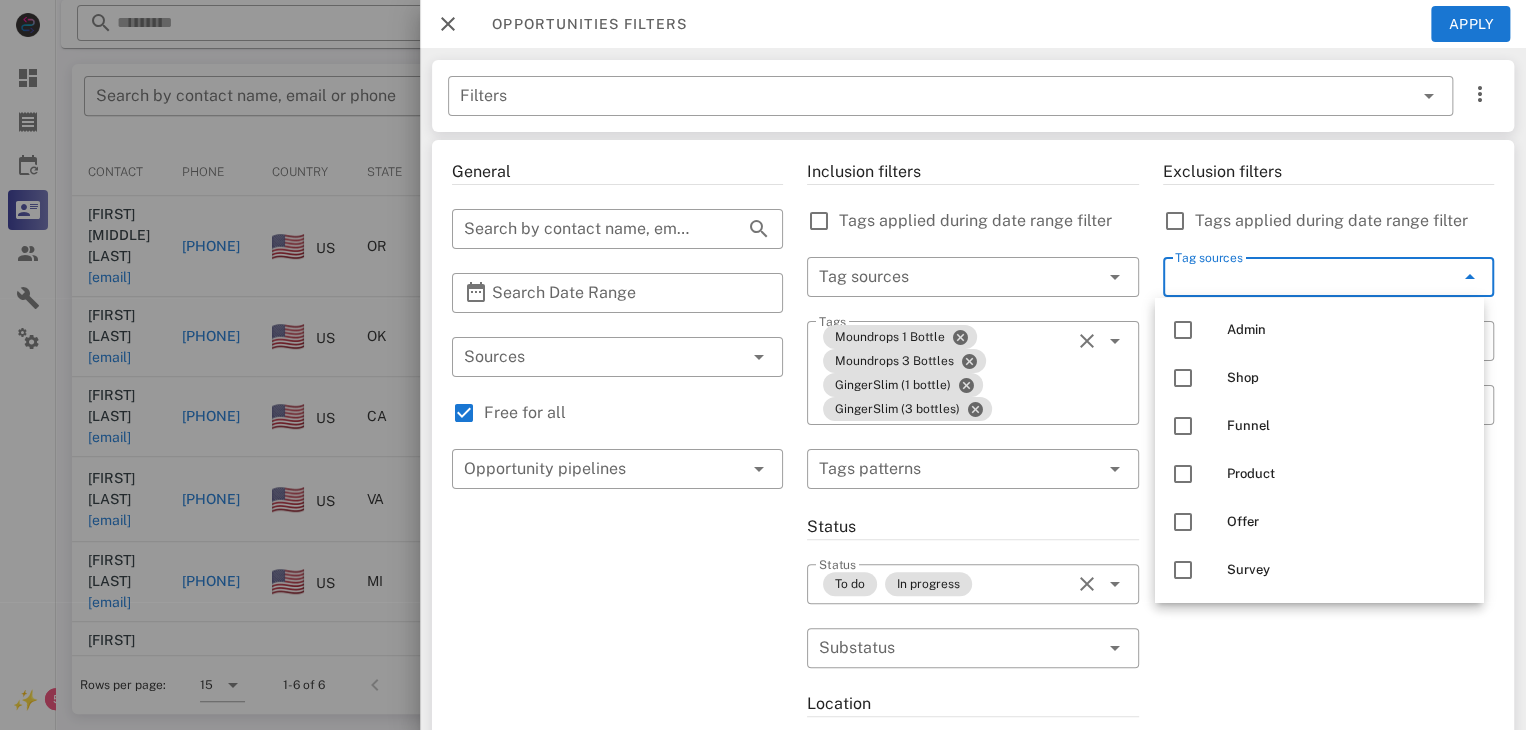 click on "General ​ Search by contact name, email or phone ​ Search Date Range ​ Sources Free for all ​ Opportunity pipelines Inclusion filters Tags applied during date range filter ​ Tag sources ​ Tags Moundrops 1 Bottle Moundrops 3 Bottles GingerSlim (1 bottle) GingerSlim (3 bottles) ​ Tags patterns Status ​ Status To do In progress ​ Substatus Location ​ Country ​ States ​ Zip code Activation ​ Min Activations ​ Max Activations Order value ​ Min Value ​ Max Value Include leads Include customers Include cooldown Exclusion filters Tags applied during date range filter ​ Tag sources ​ Tags ​ Tags patterns Purchased Declined" at bounding box center (973, 737) 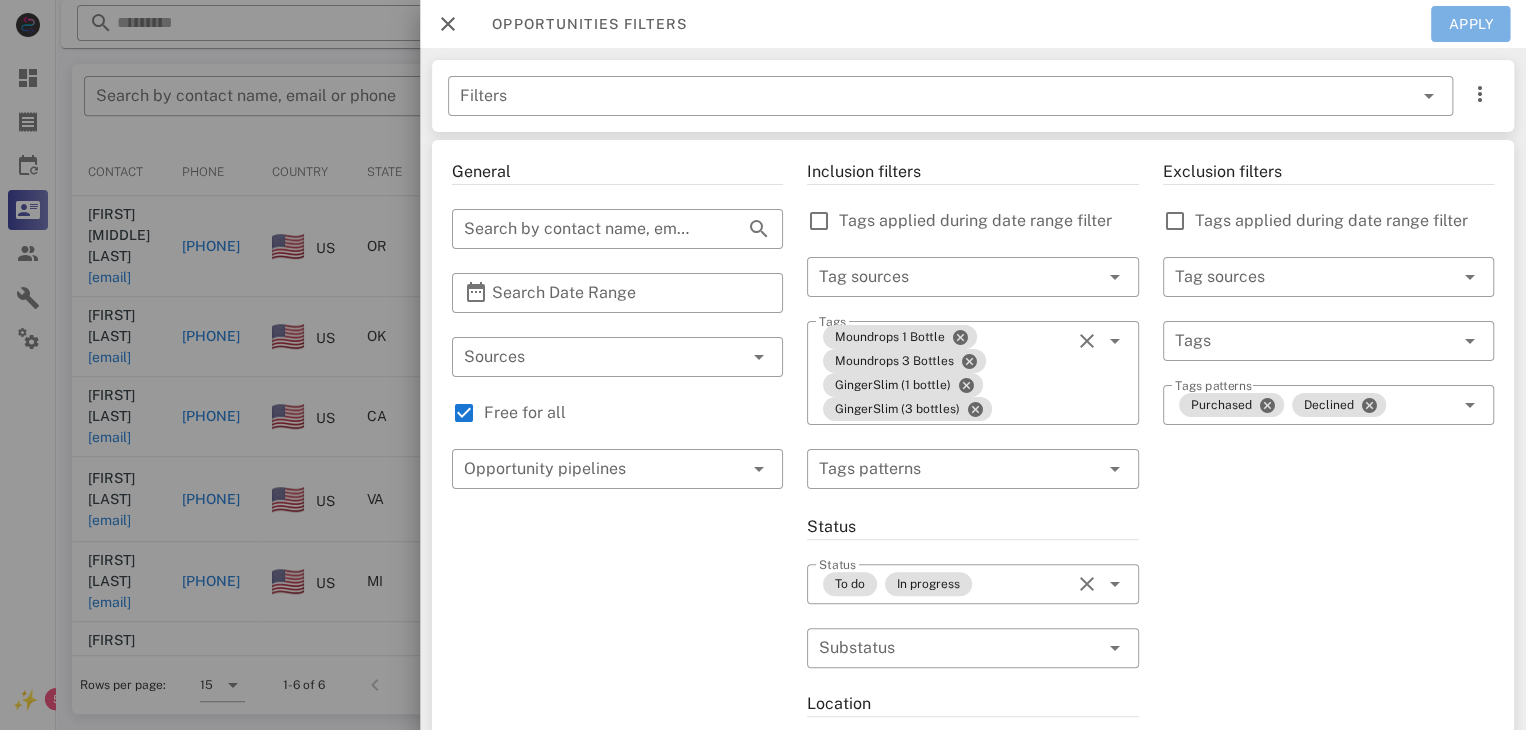 click on "Apply" at bounding box center [1471, 24] 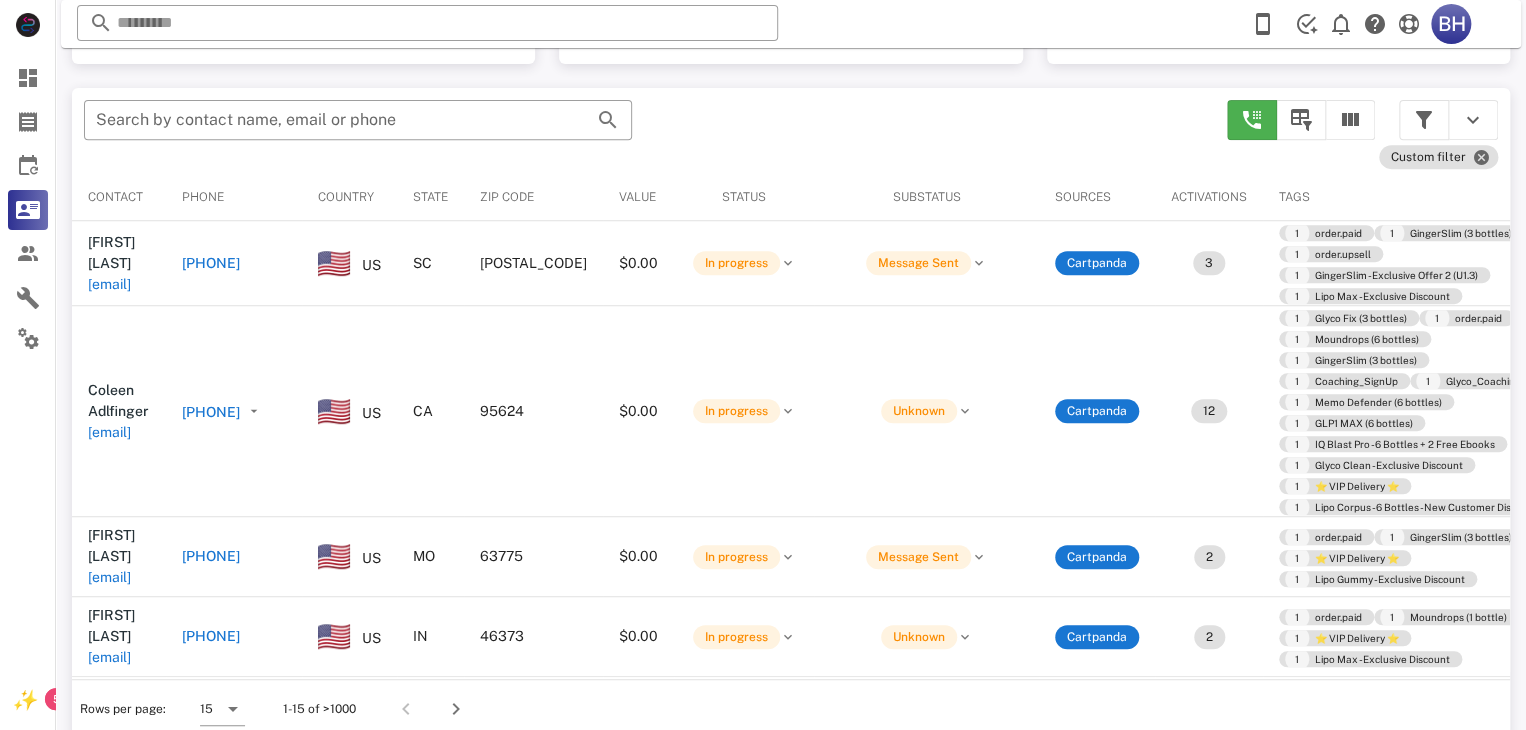 scroll, scrollTop: 380, scrollLeft: 0, axis: vertical 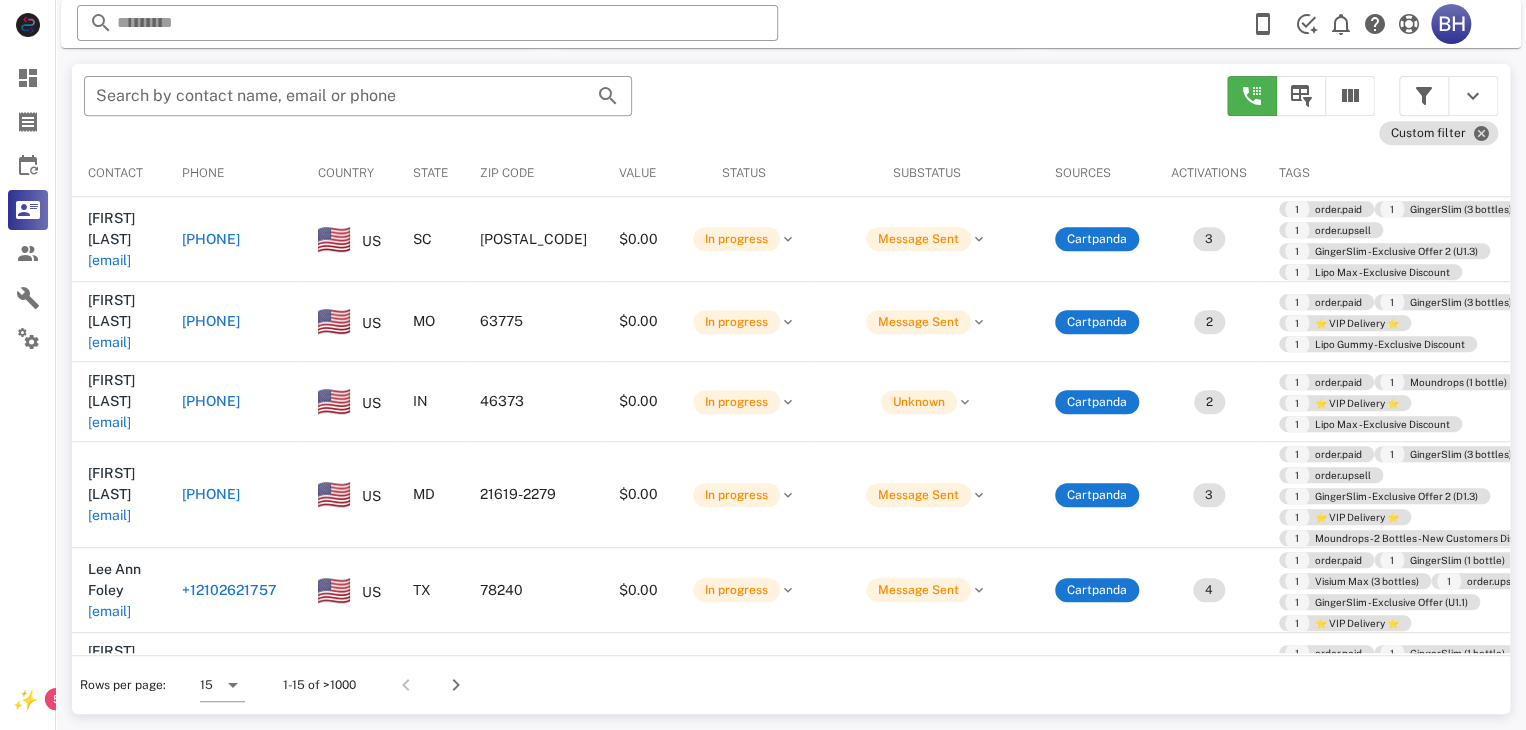 drag, startPoint x: 396, startPoint y: 641, endPoint x: 403, endPoint y: 653, distance: 13.892444 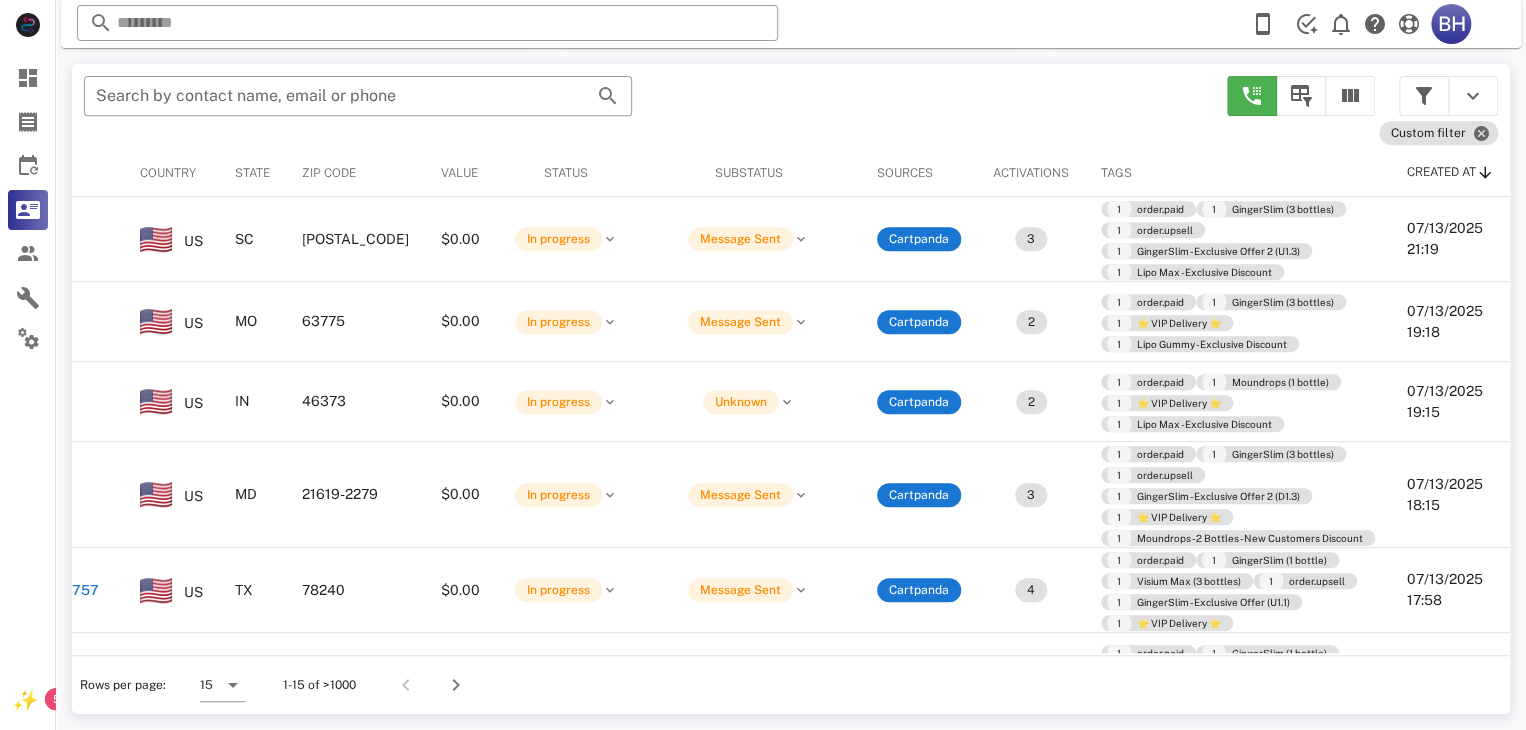 scroll, scrollTop: 0, scrollLeft: 0, axis: both 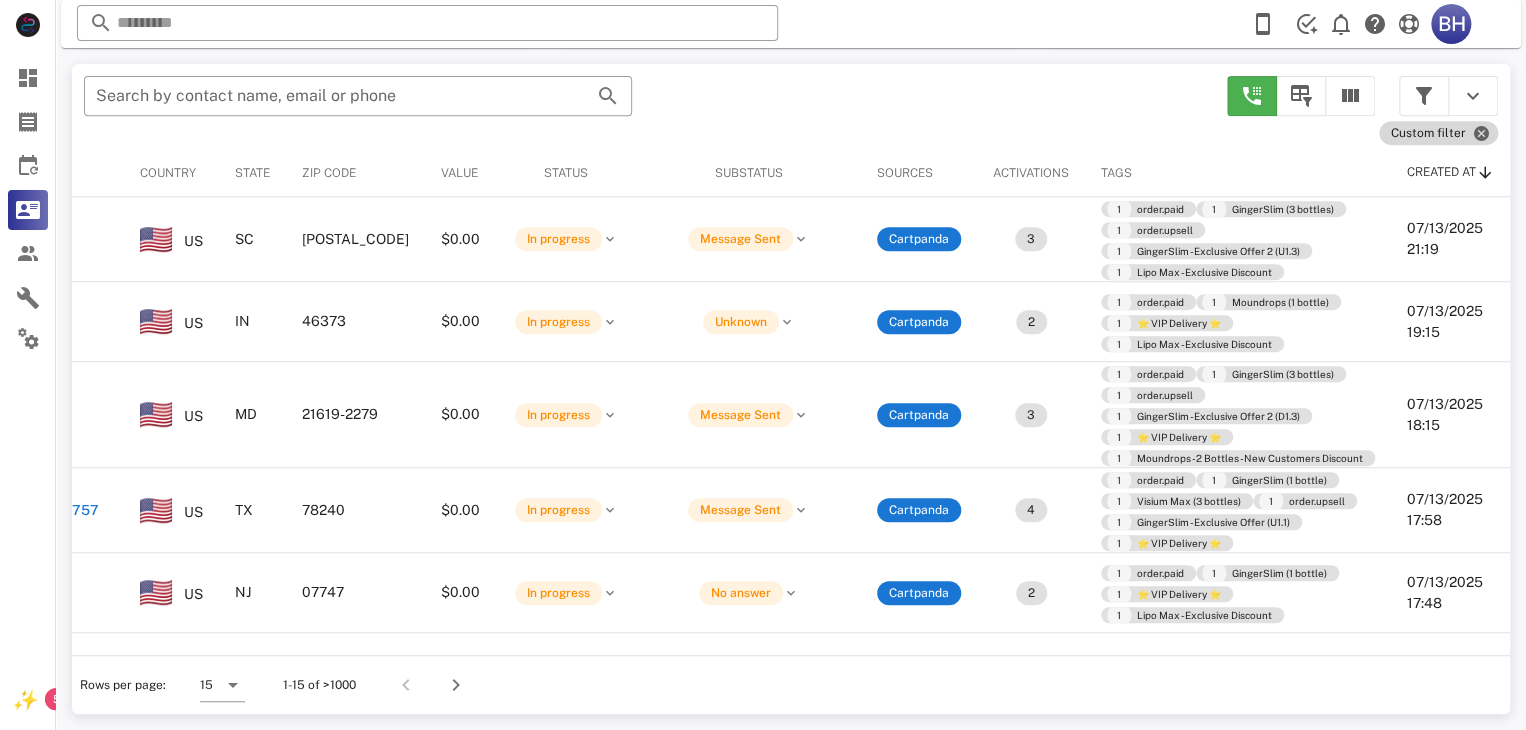 click on "Custom filter" at bounding box center (1438, 133) 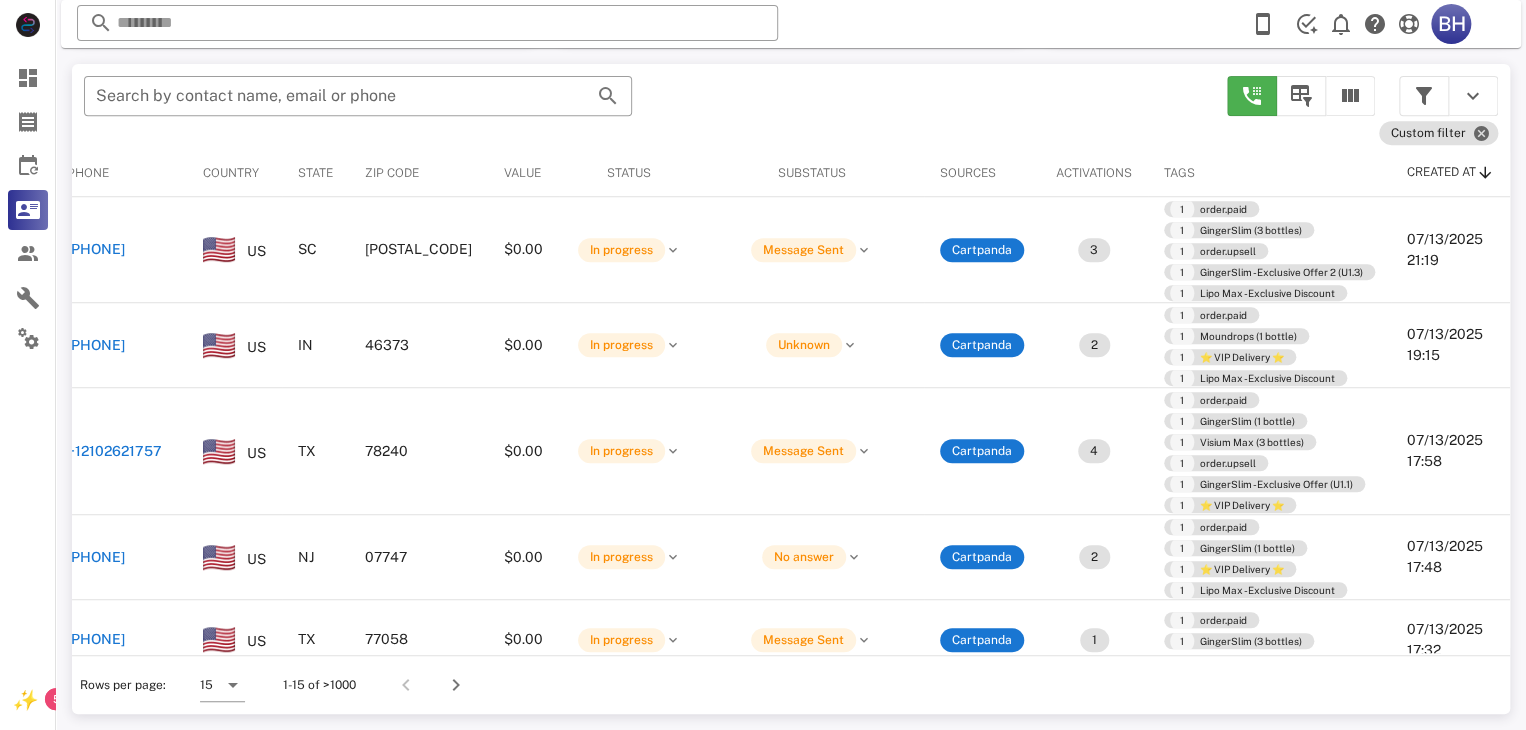 scroll, scrollTop: 0, scrollLeft: 248, axis: horizontal 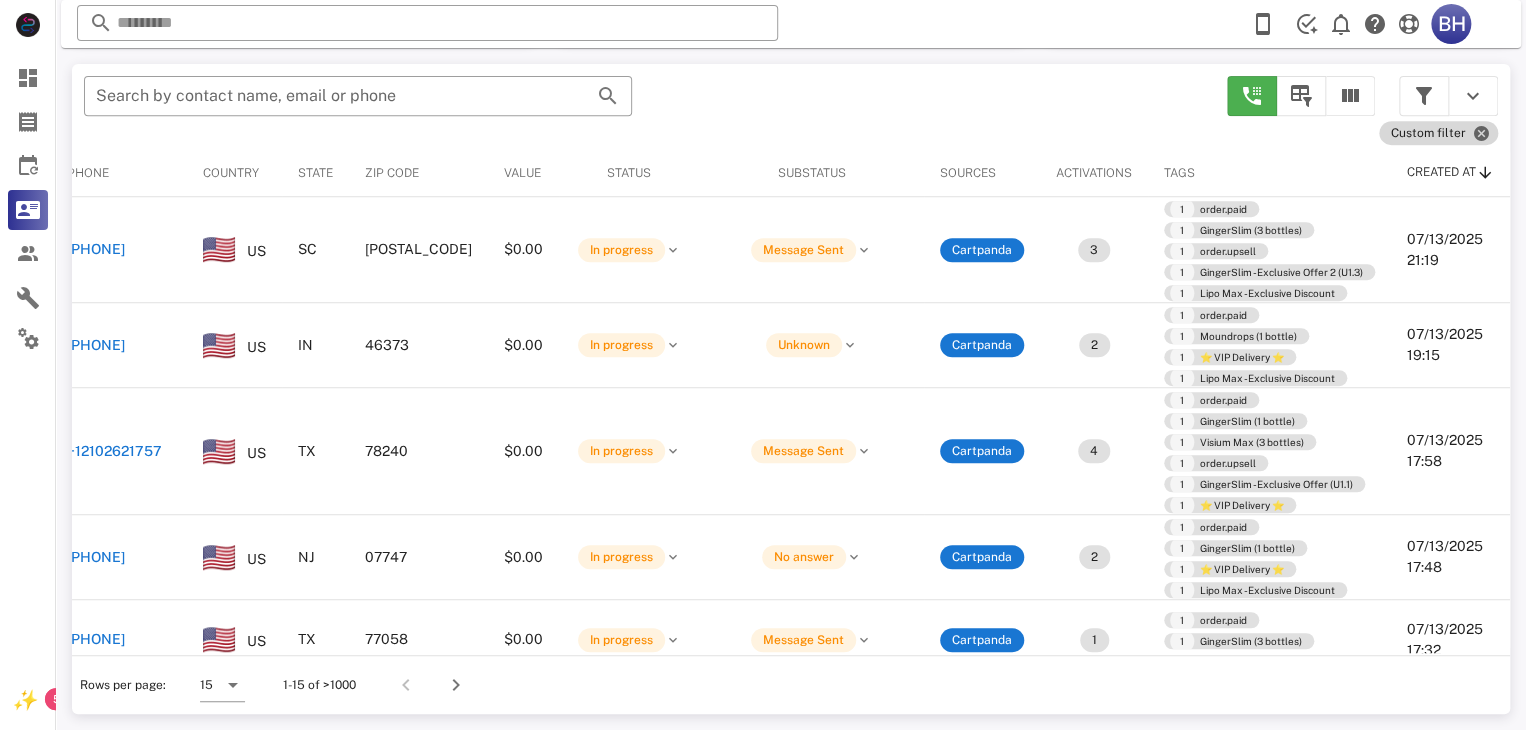click on "Custom filter" at bounding box center [1438, 133] 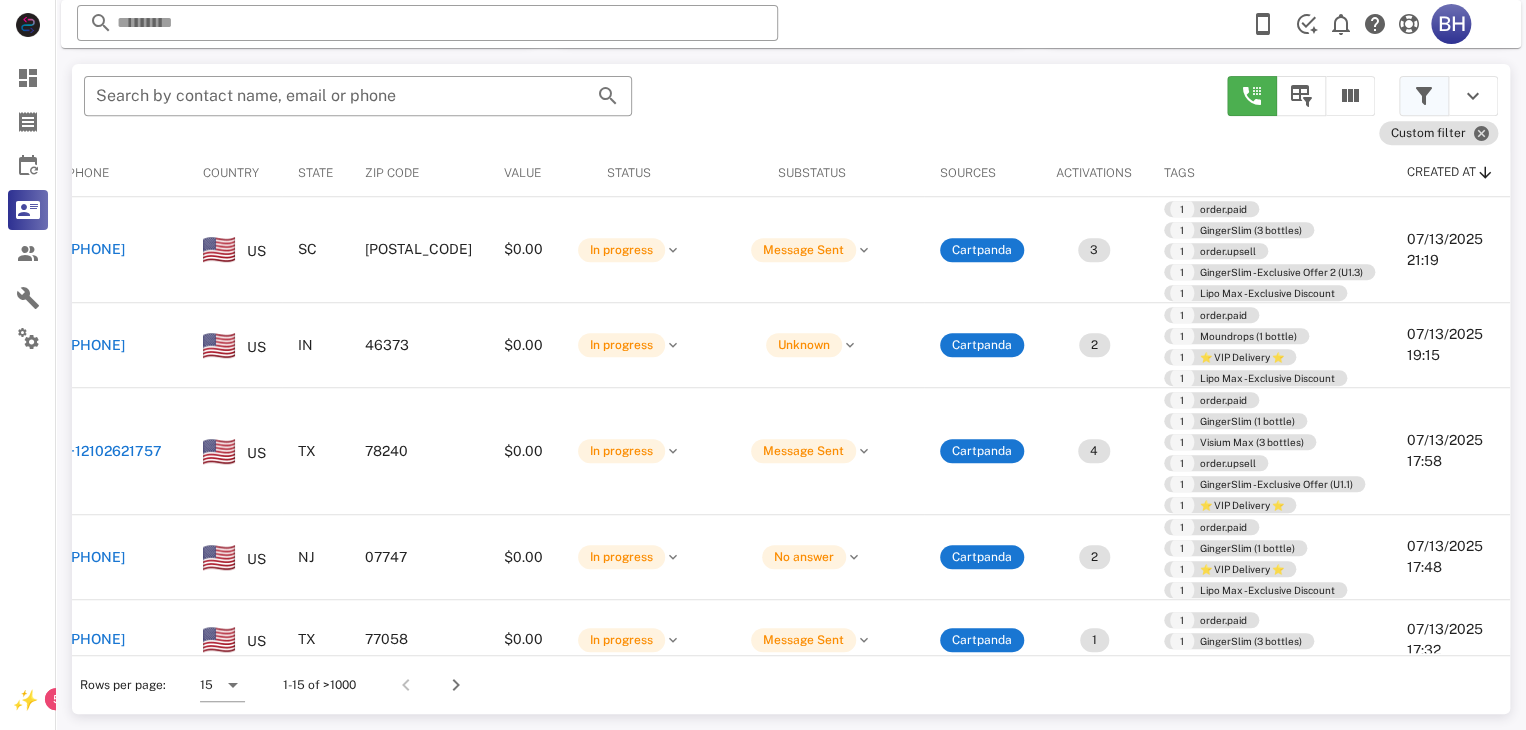 click at bounding box center [1424, 96] 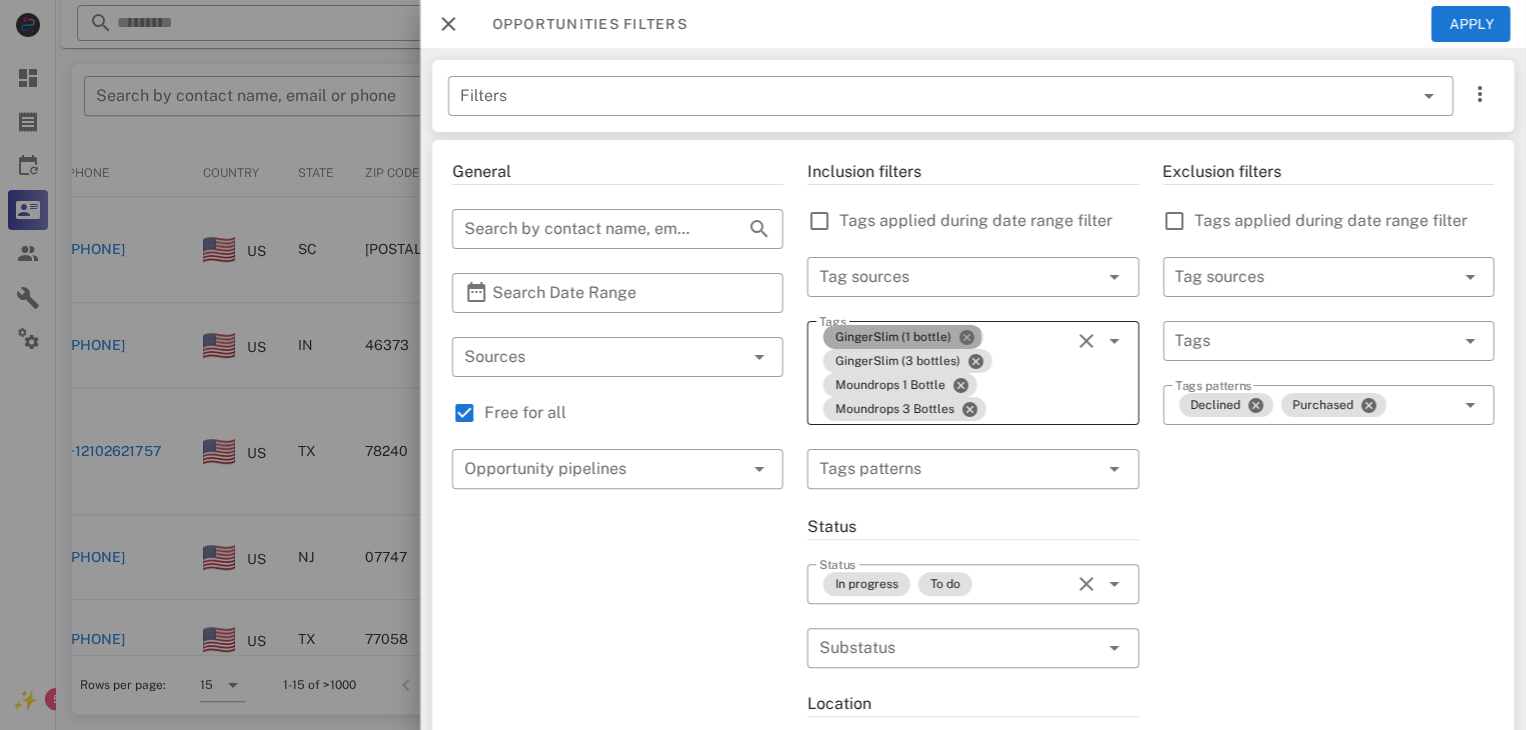 click at bounding box center [966, 337] 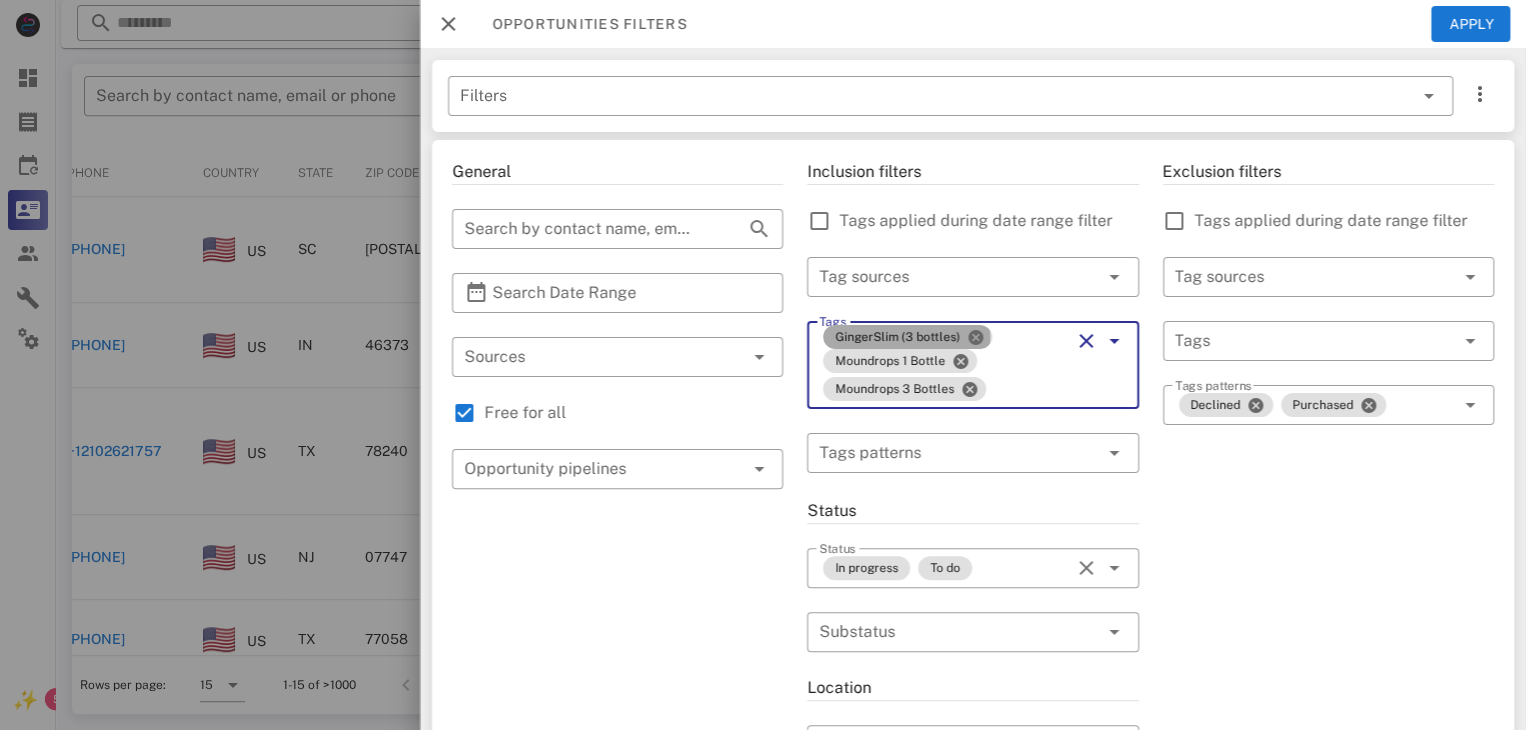 click at bounding box center (975, 337) 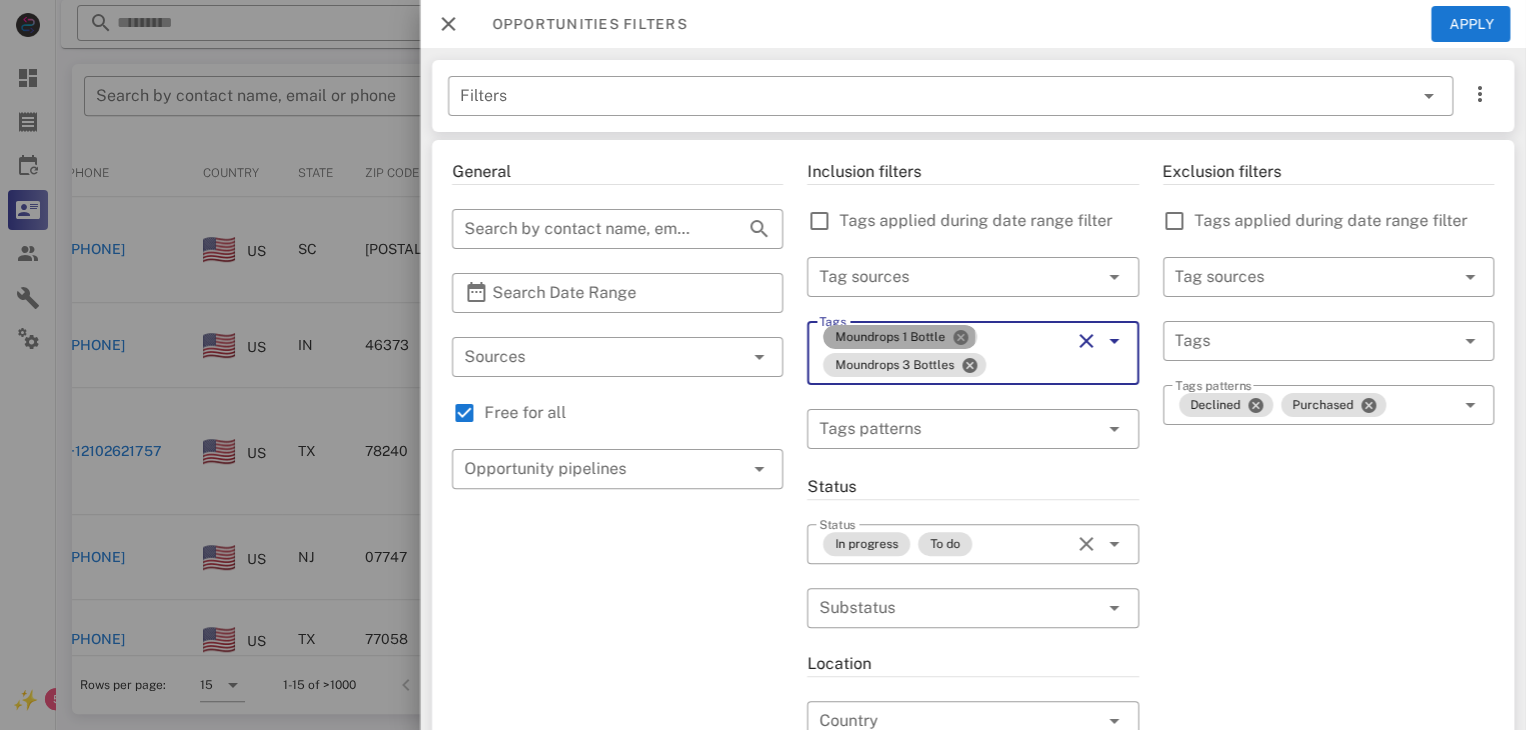 click at bounding box center [960, 337] 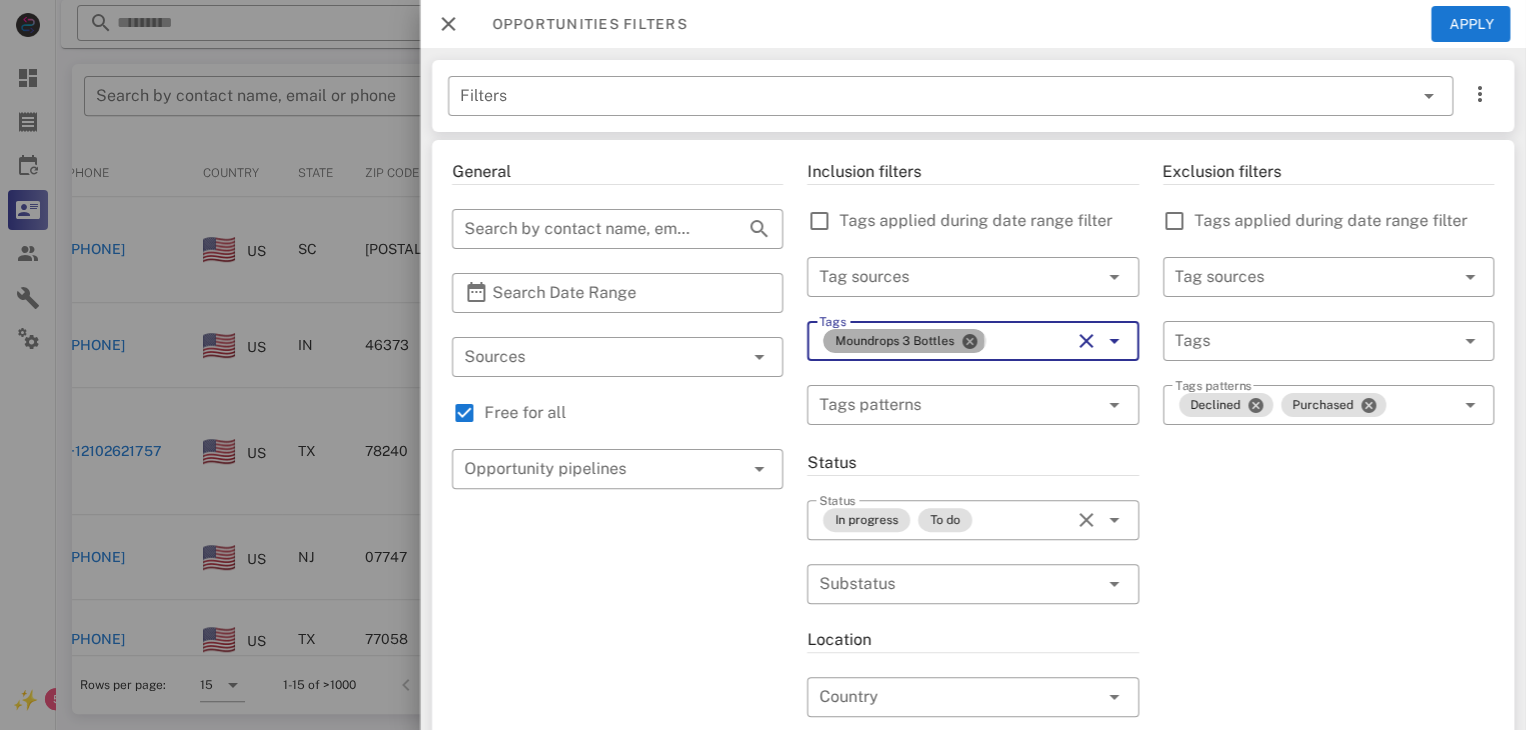 click at bounding box center (969, 341) 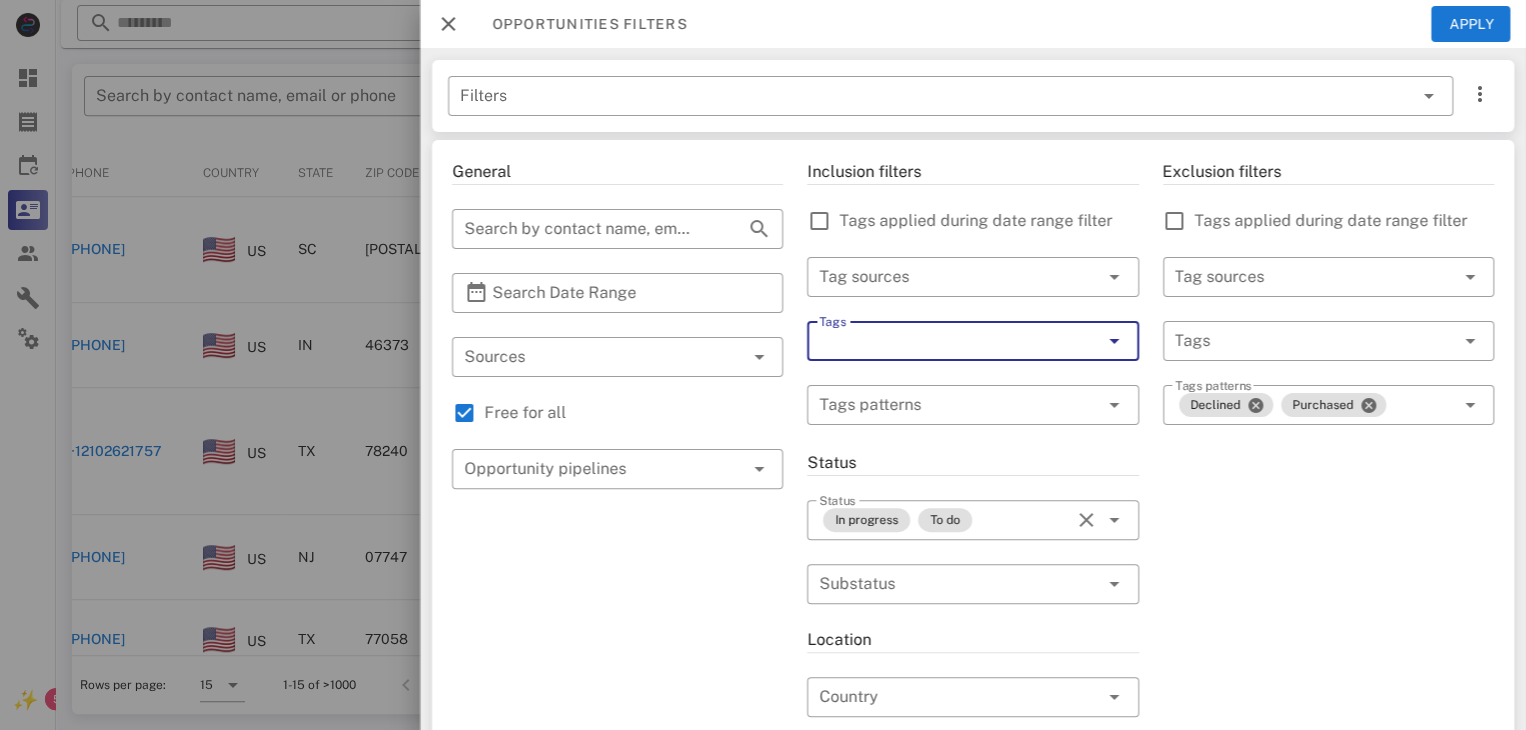 scroll, scrollTop: 0, scrollLeft: 230, axis: horizontal 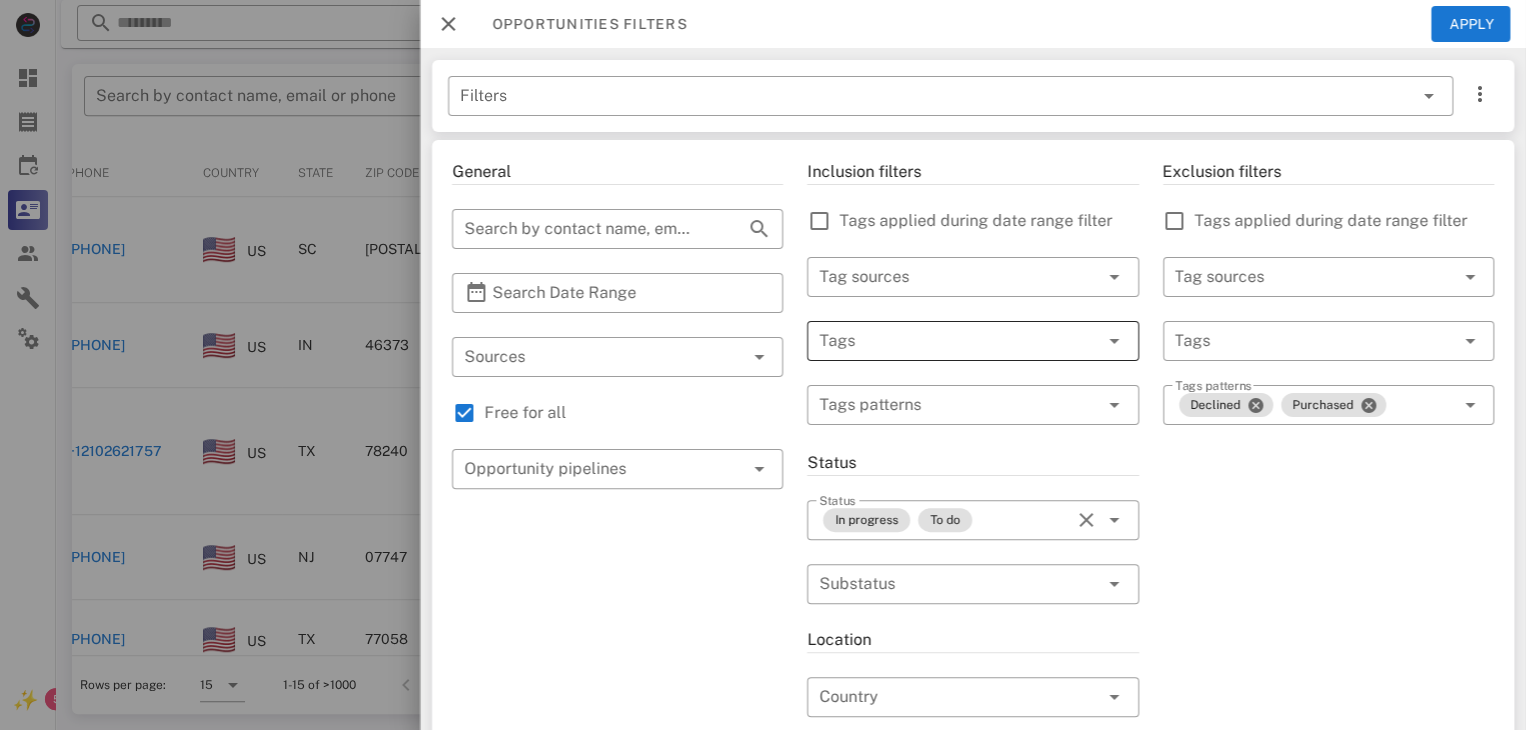 click on "General ​ Search by contact name, email or phone ​ Search Date Range ​ Sources Free for all ​ Opportunity pipelines" at bounding box center [617, 709] 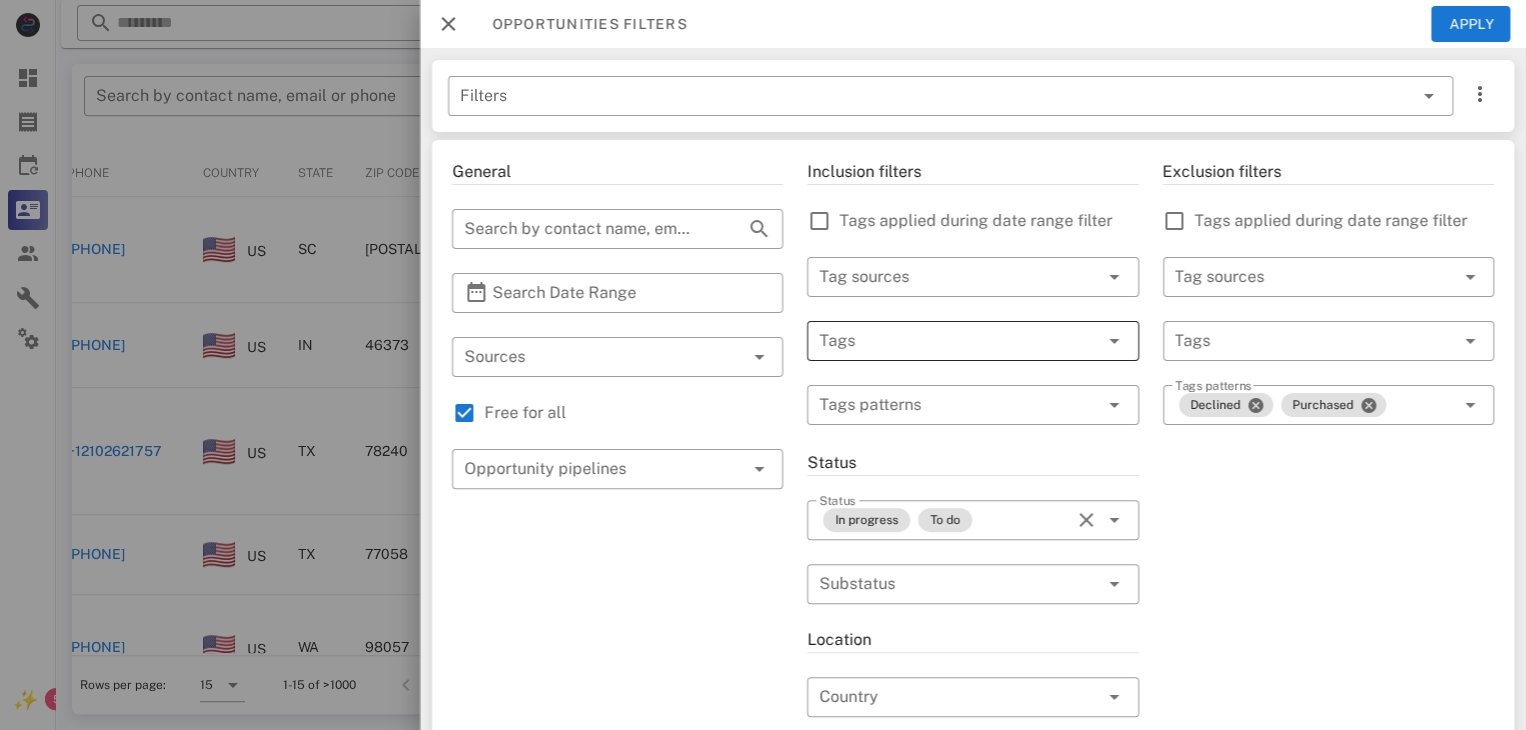 click at bounding box center [448, 24] 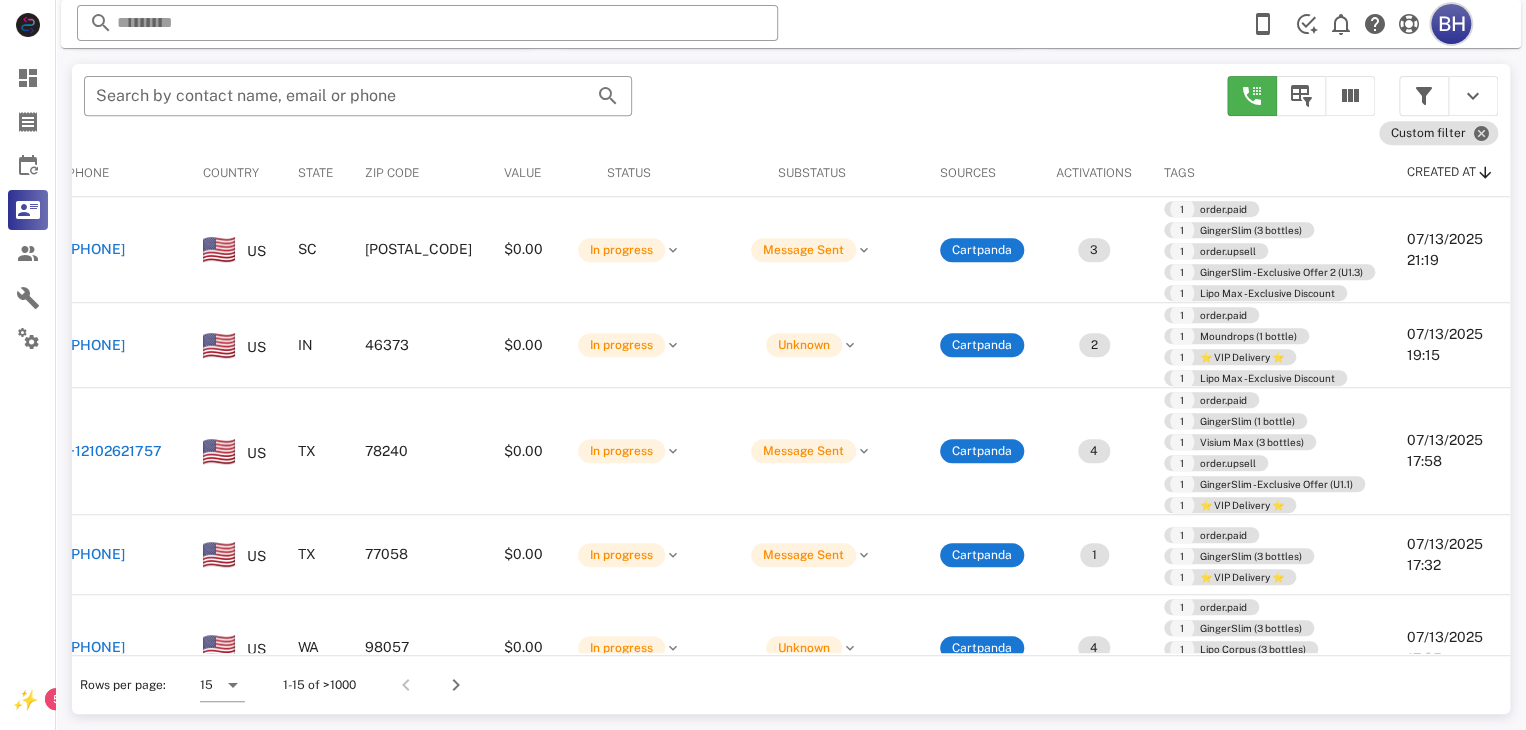 click on "BH" at bounding box center [1451, 24] 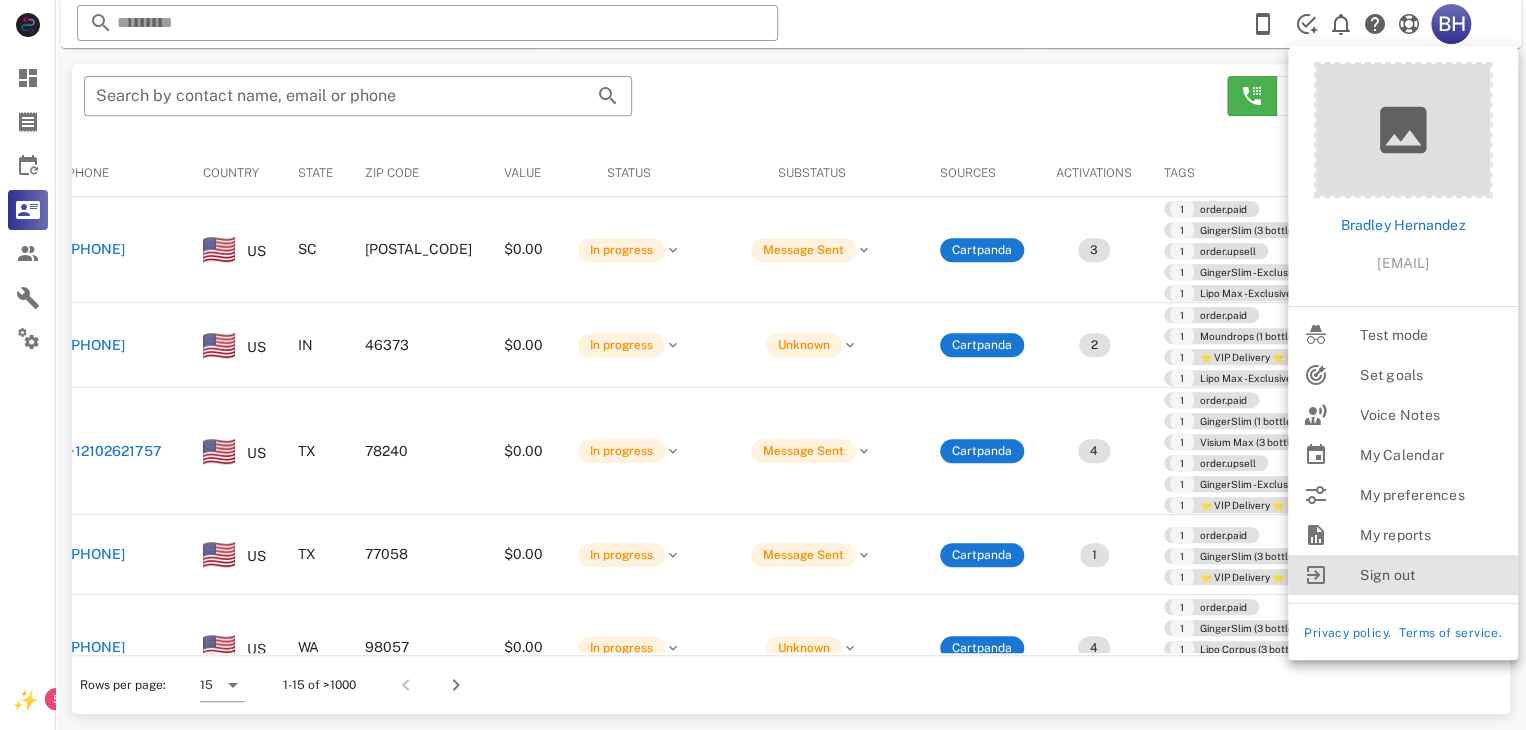 click on "Sign out" at bounding box center [1431, 575] 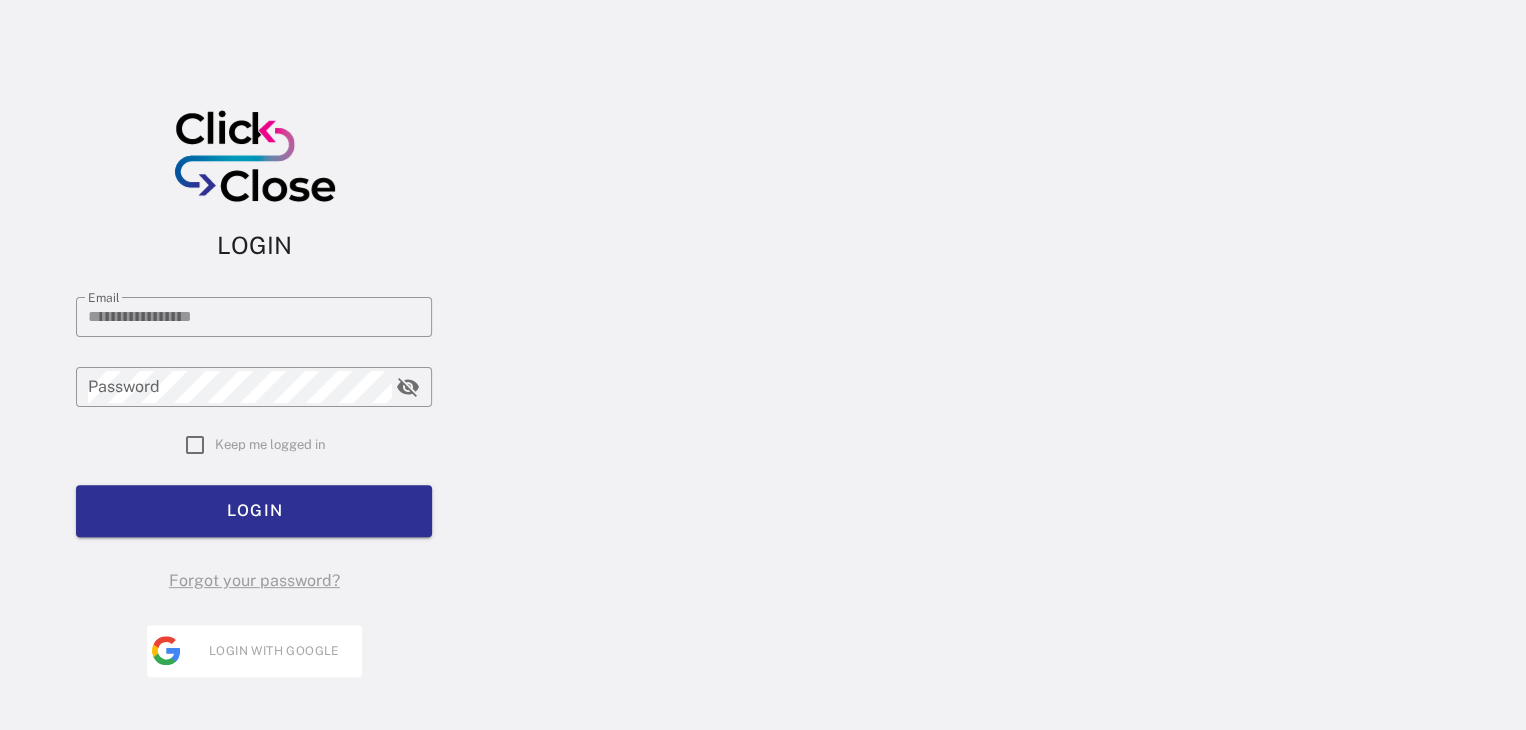 scroll, scrollTop: 0, scrollLeft: 0, axis: both 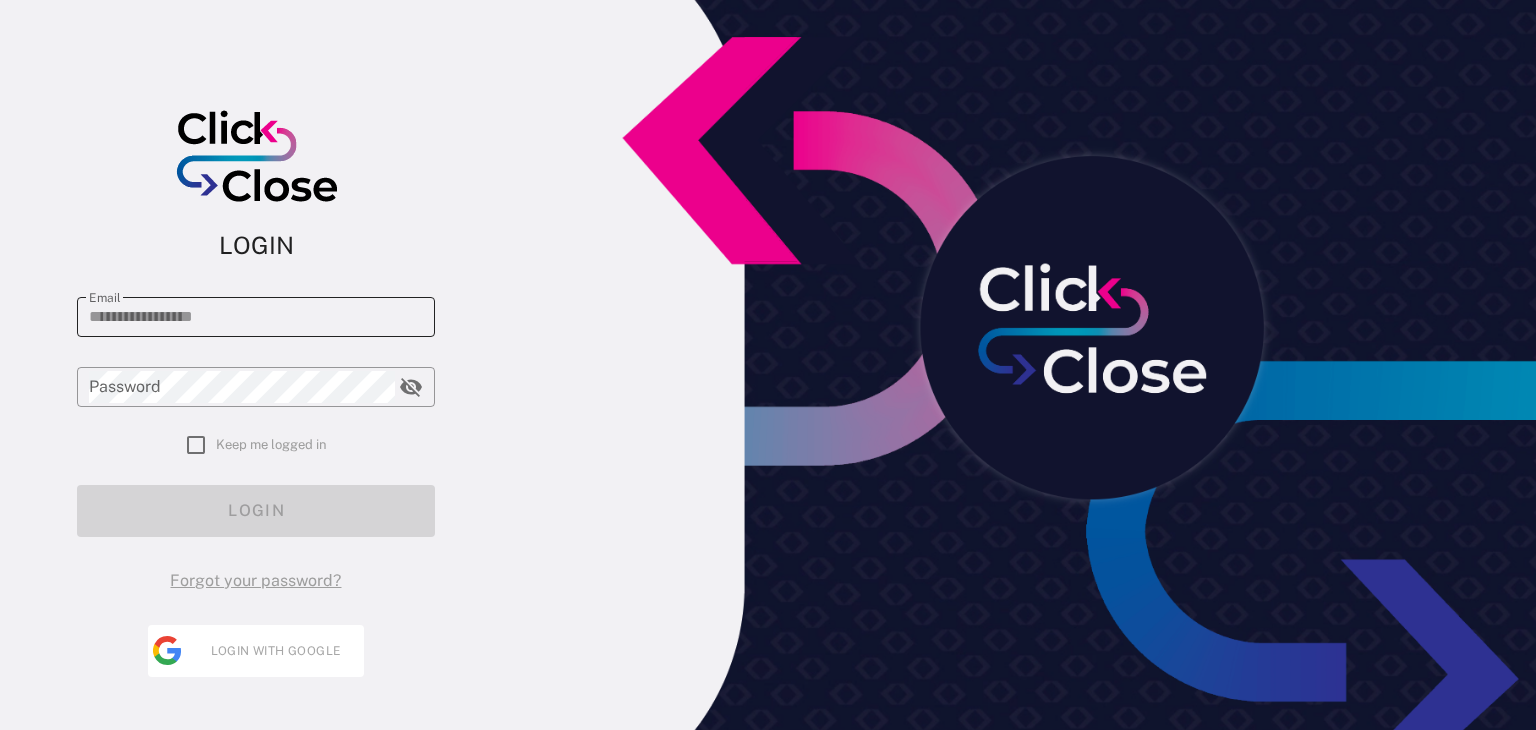 type on "**********" 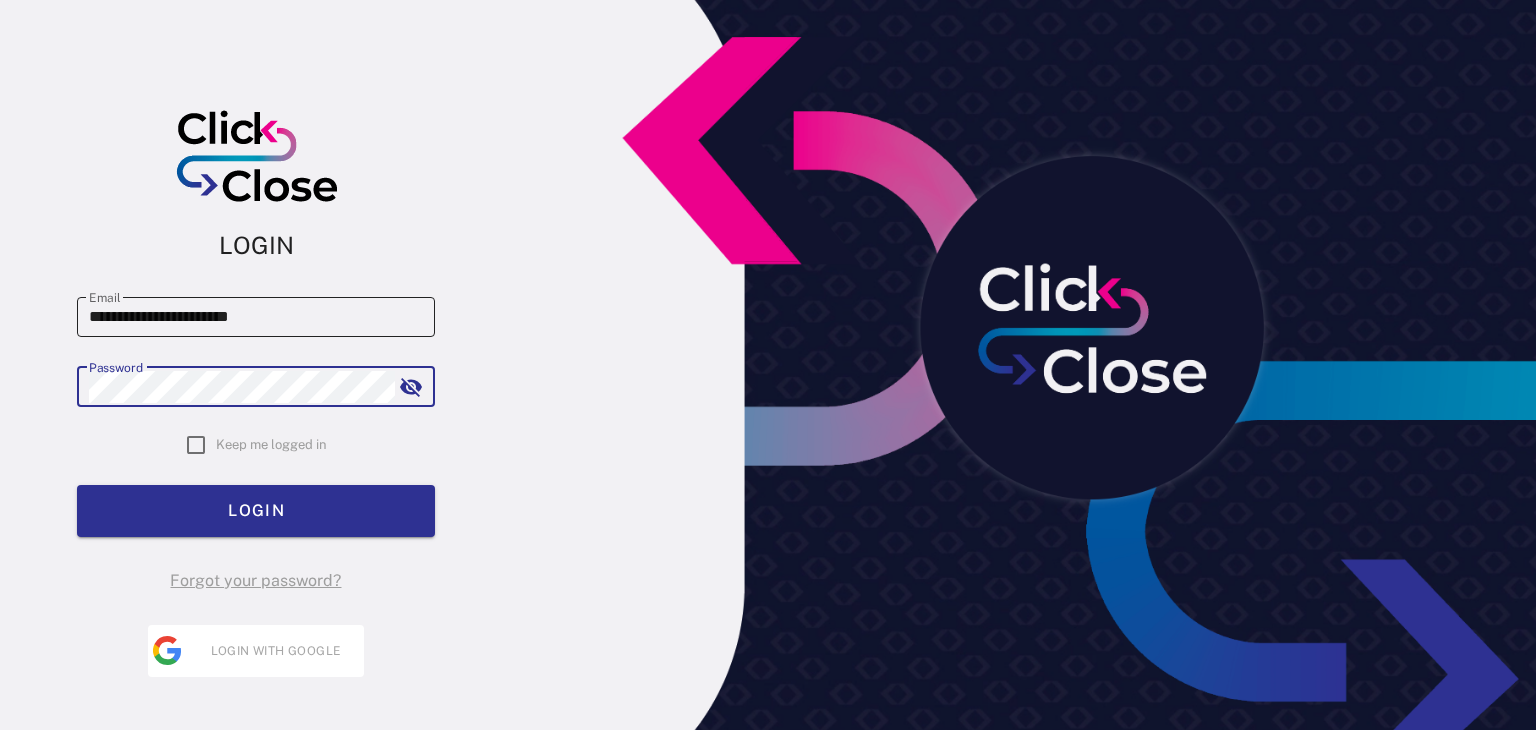 click on "**********" at bounding box center [256, 317] 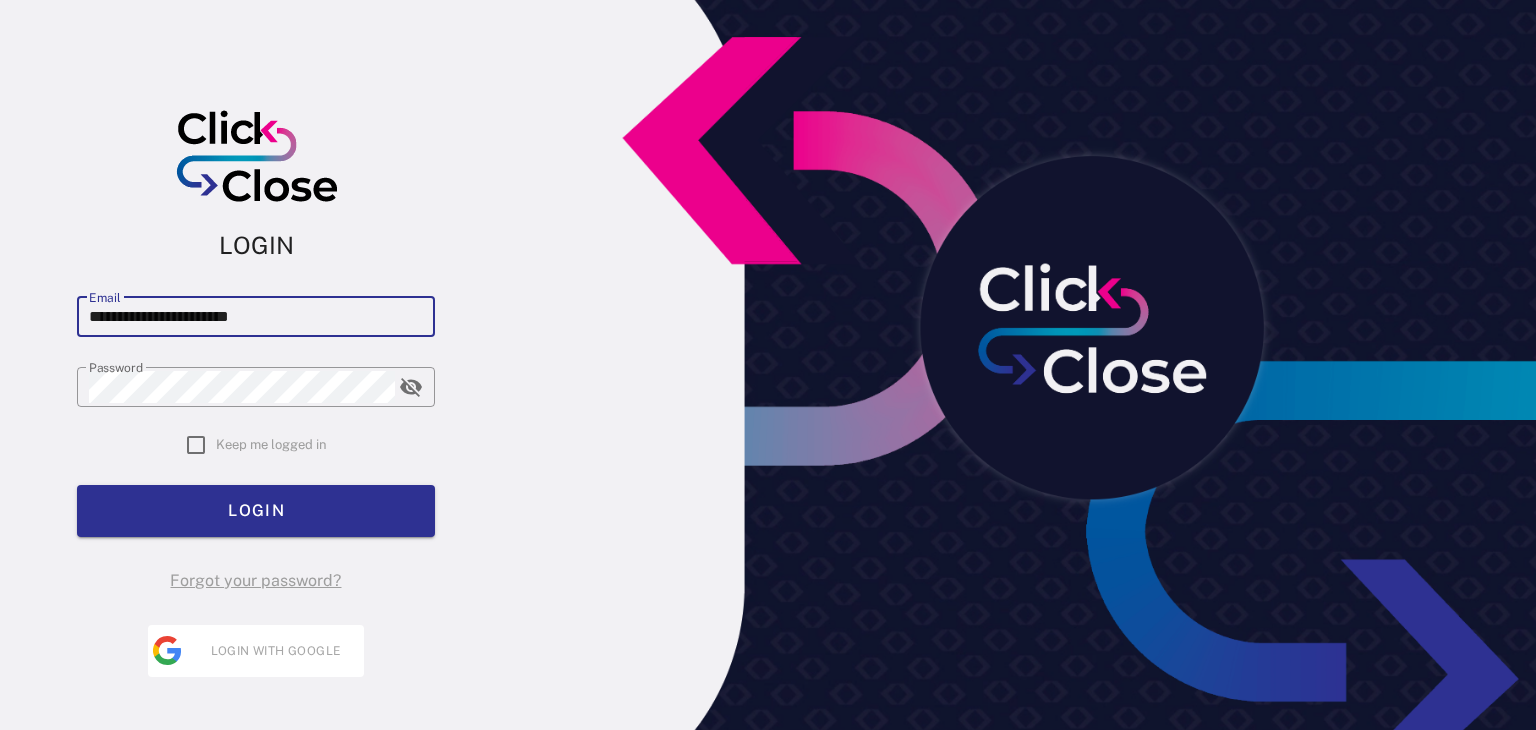 click on "**********" at bounding box center [256, 317] 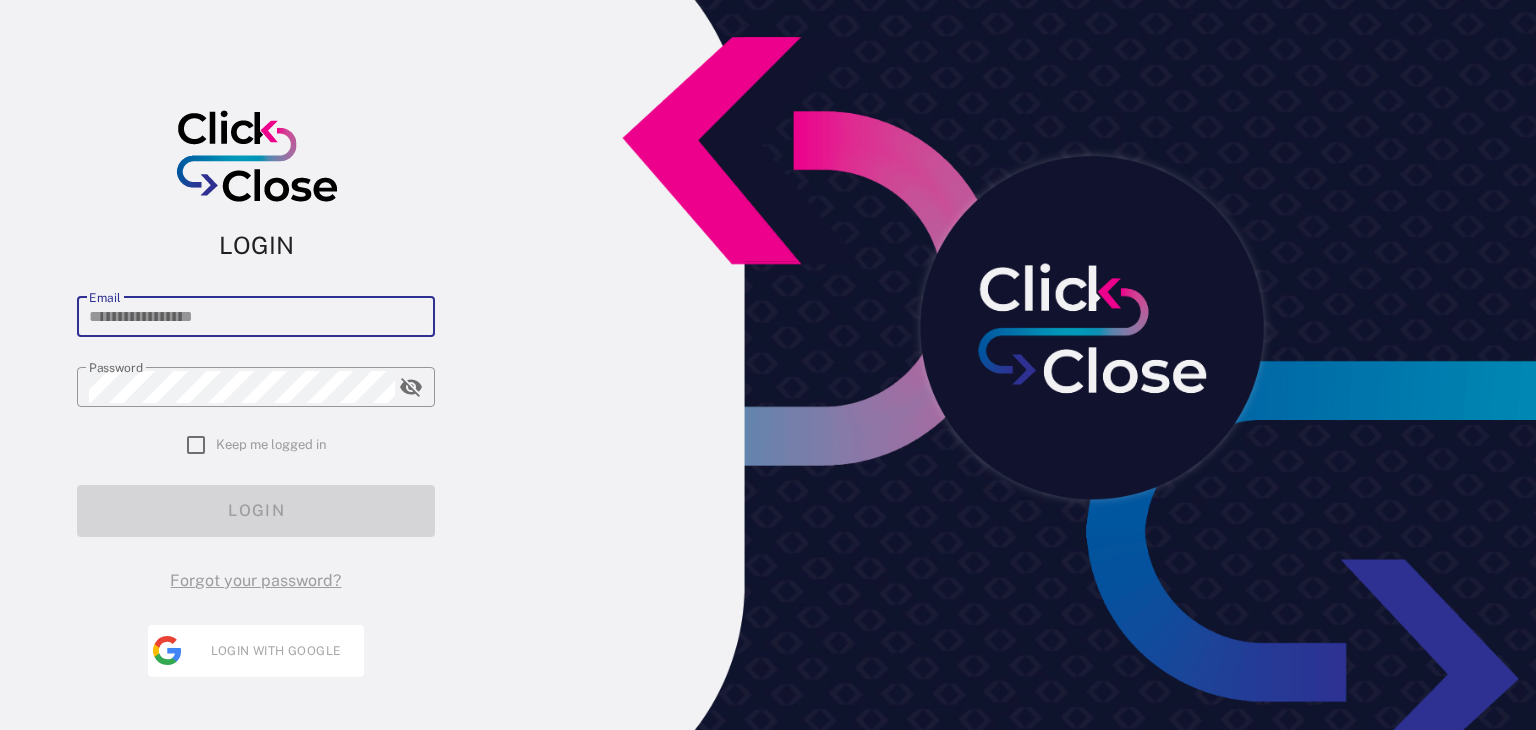 paste on "**********" 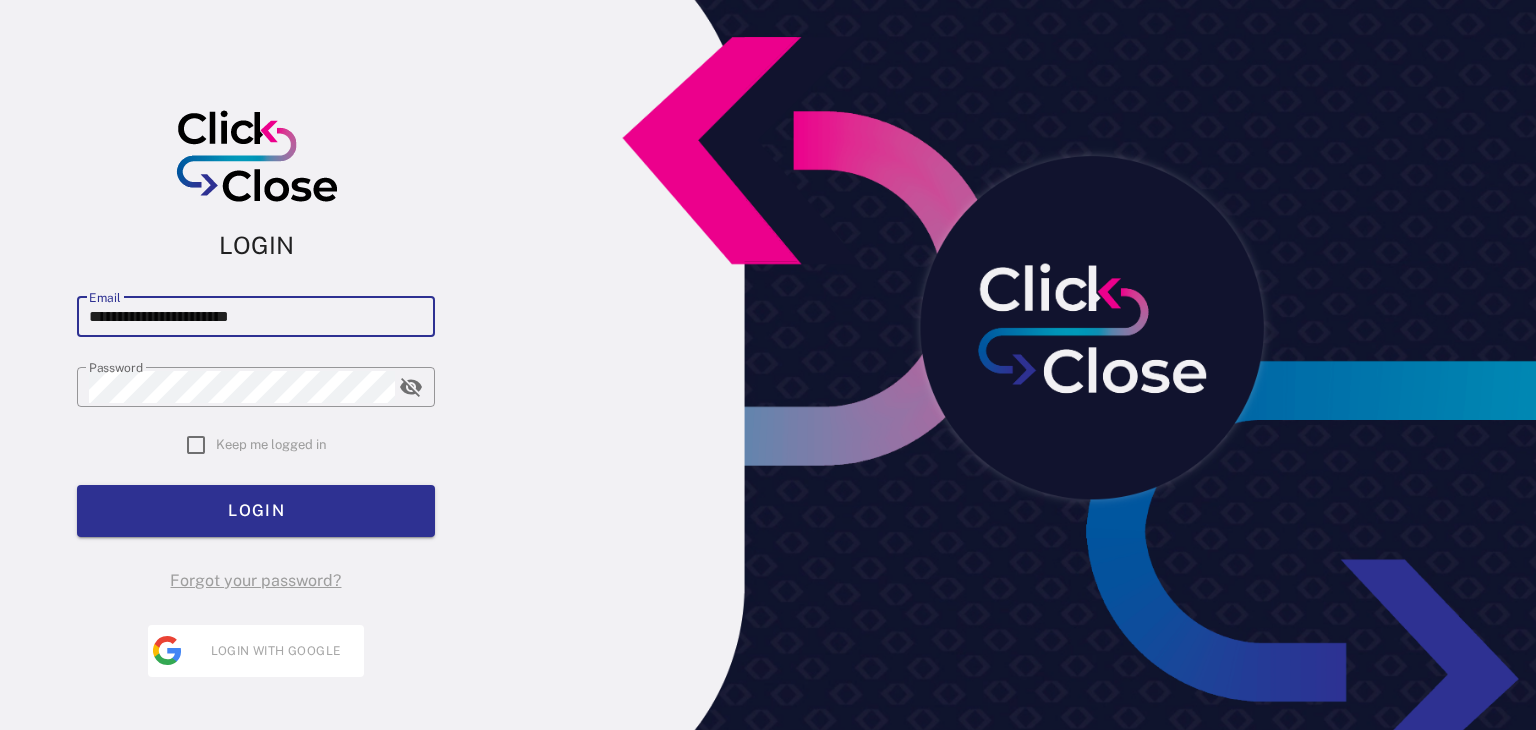 type on "**********" 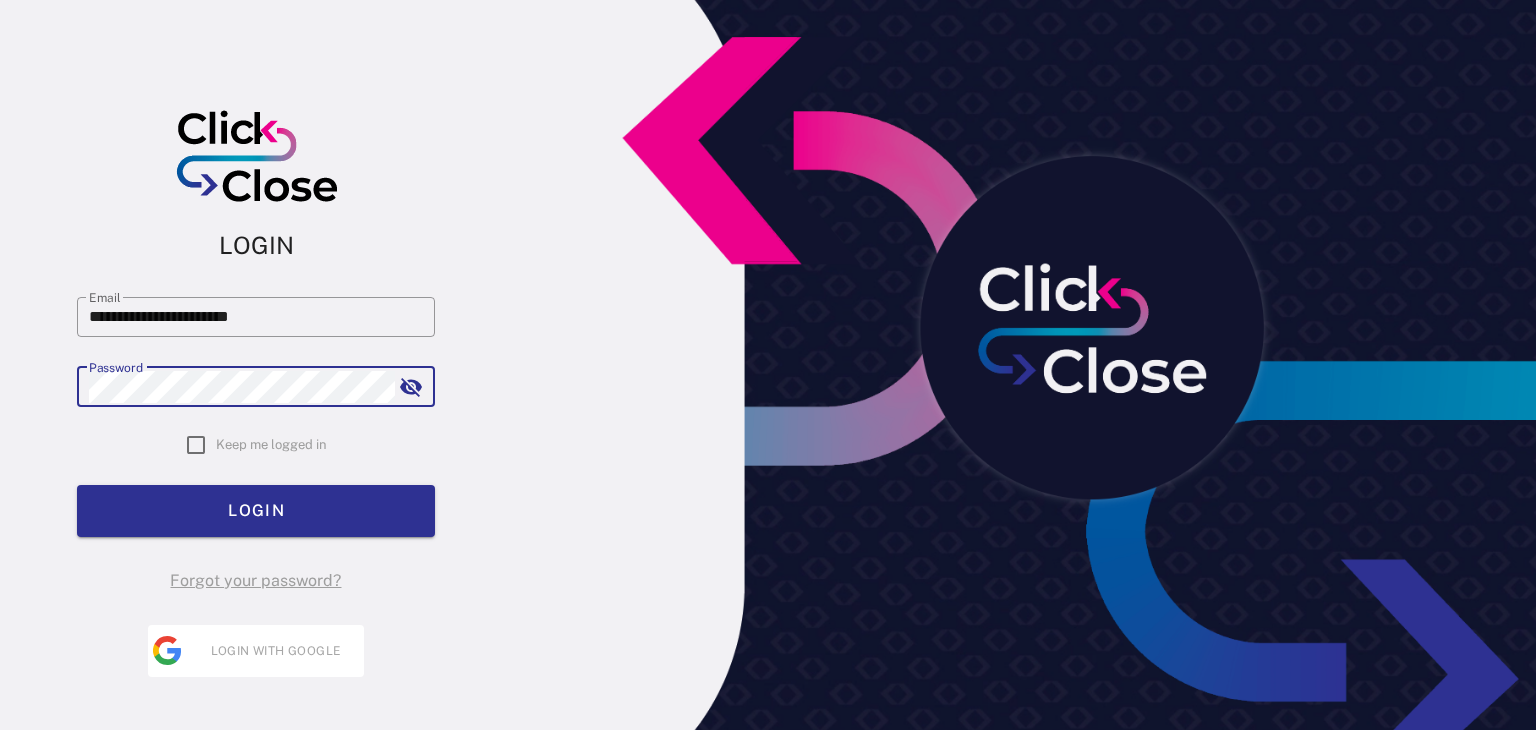 click on "​ Password" at bounding box center (256, 400) 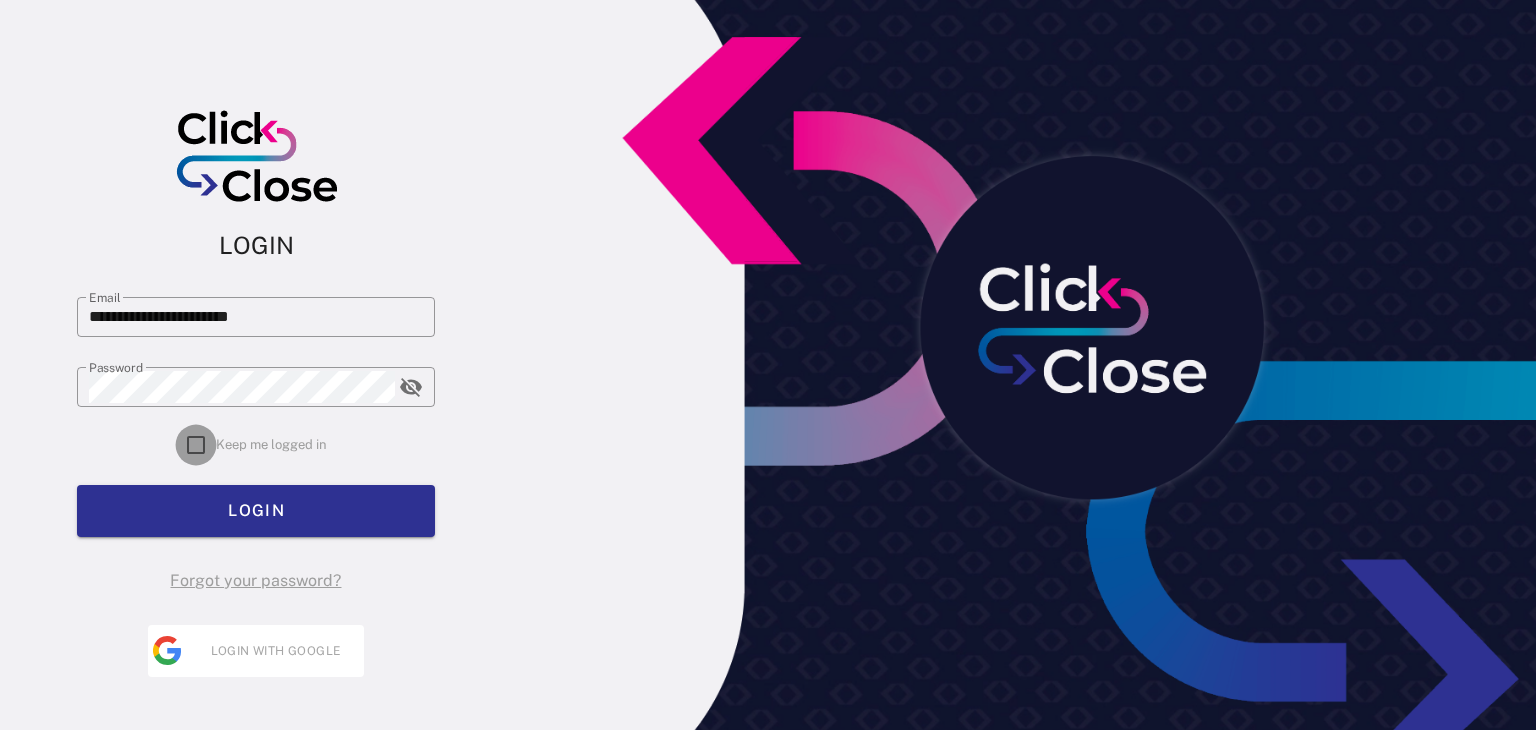 click at bounding box center (196, 445) 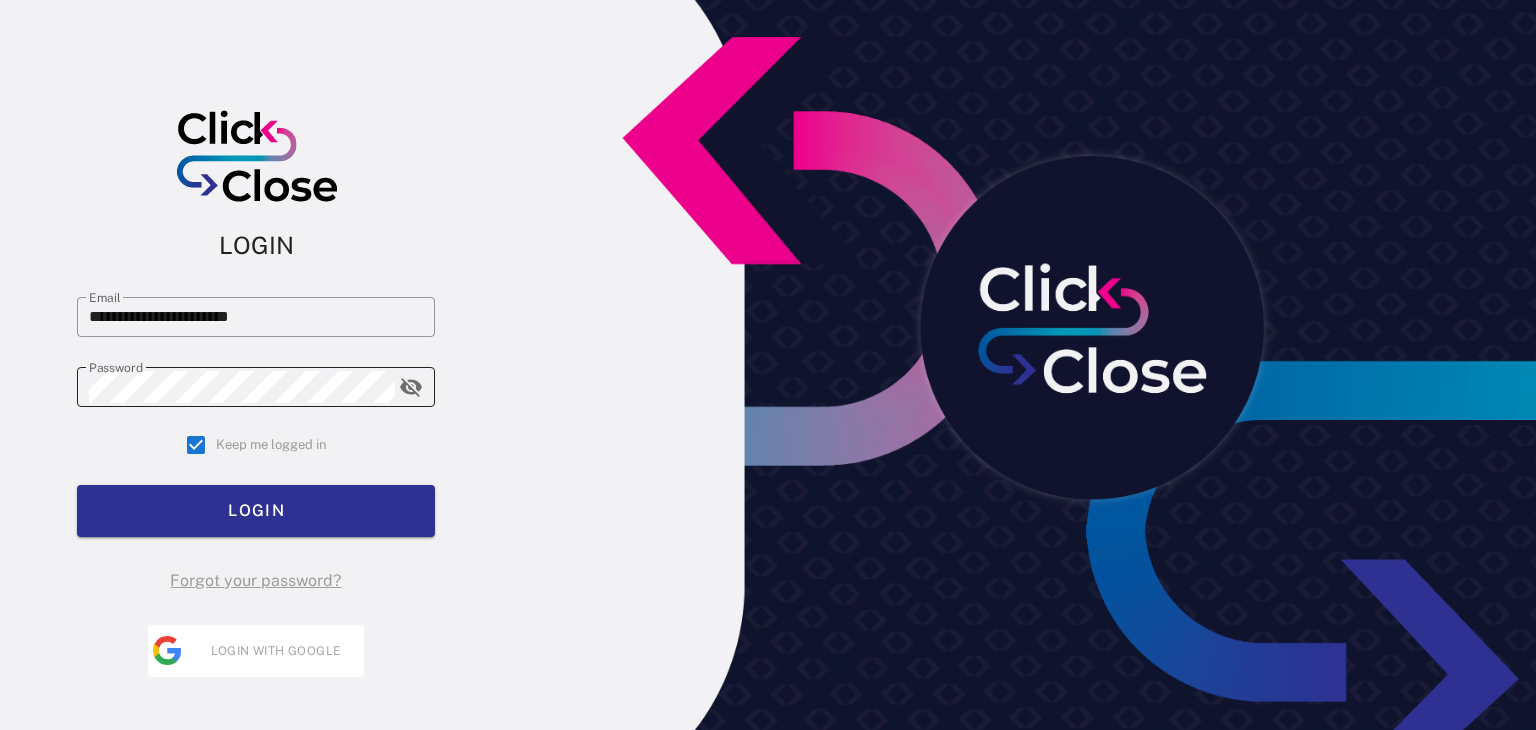 click on "​ Password" at bounding box center (256, 387) 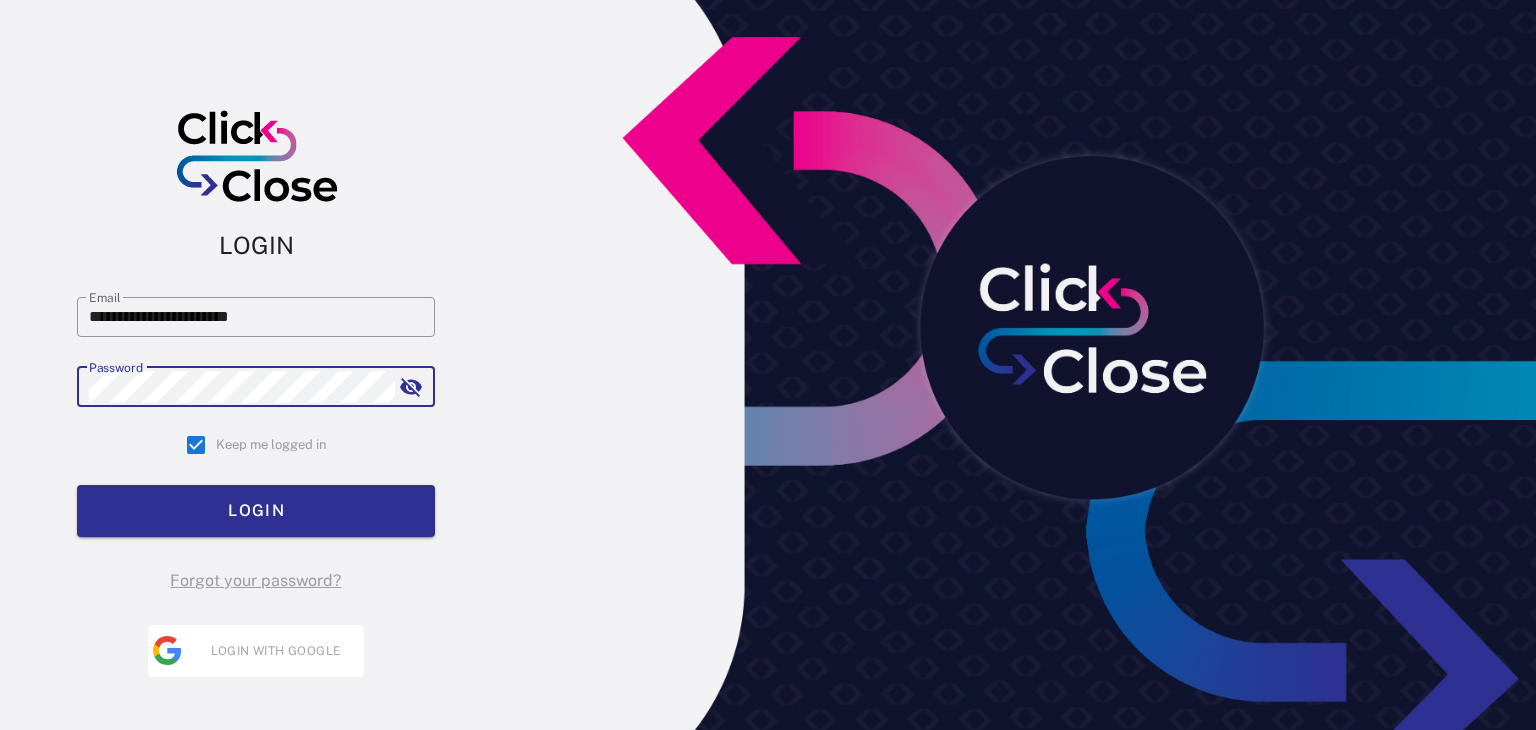 click at bounding box center (411, 387) 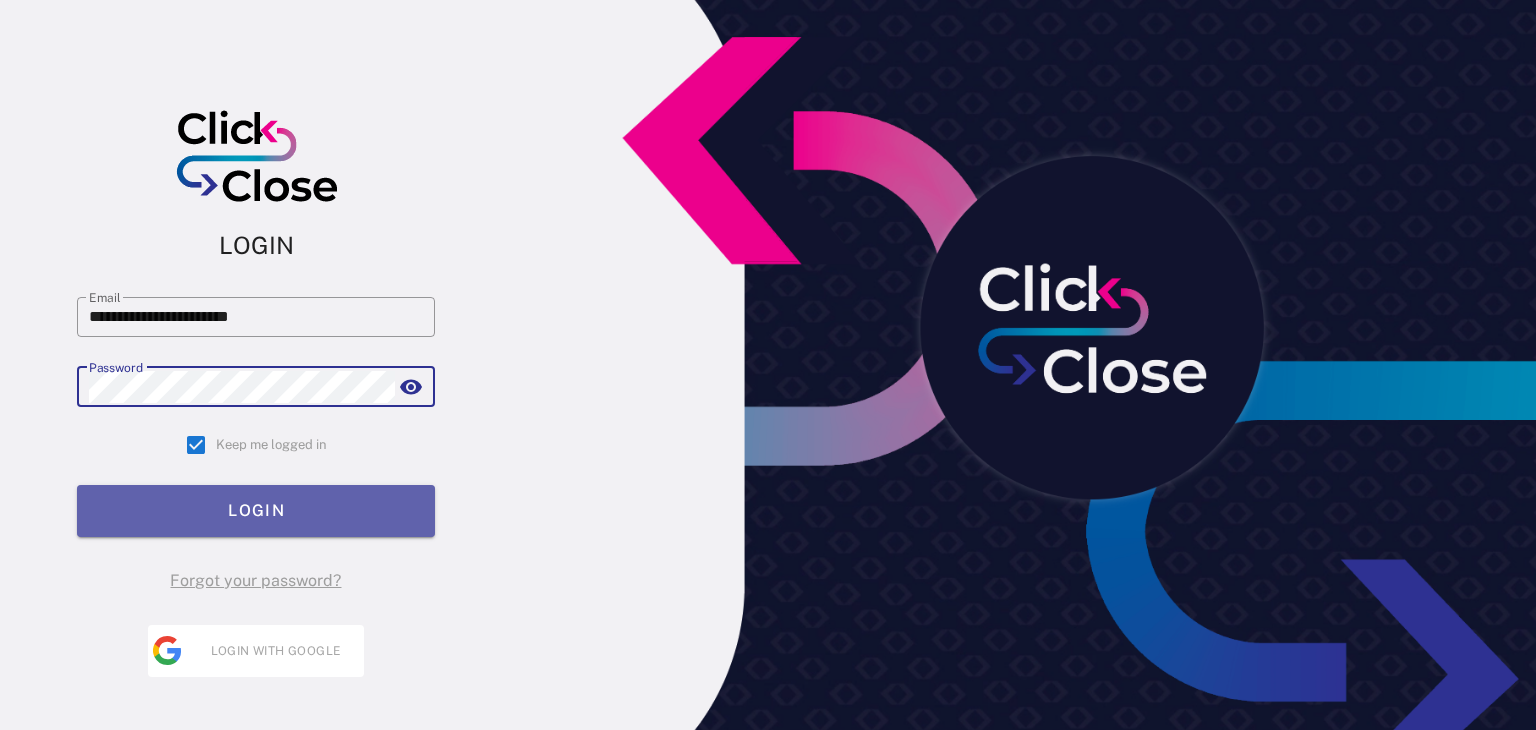 click on "LOGIN" at bounding box center [256, 511] 